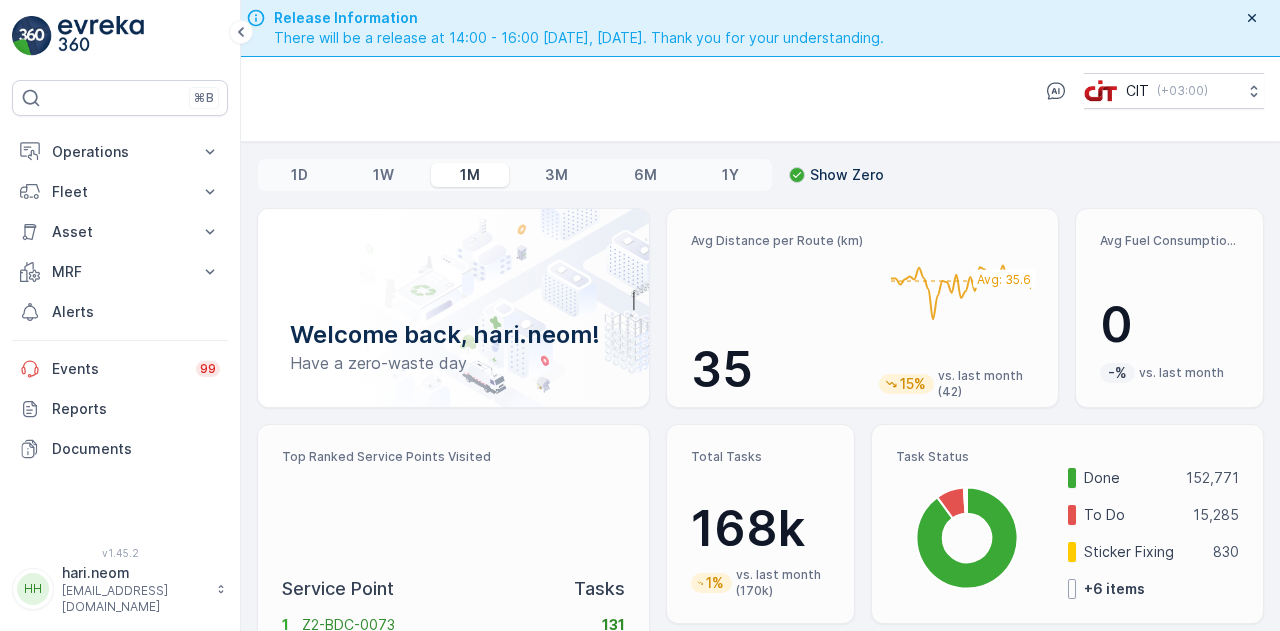 scroll, scrollTop: 0, scrollLeft: 0, axis: both 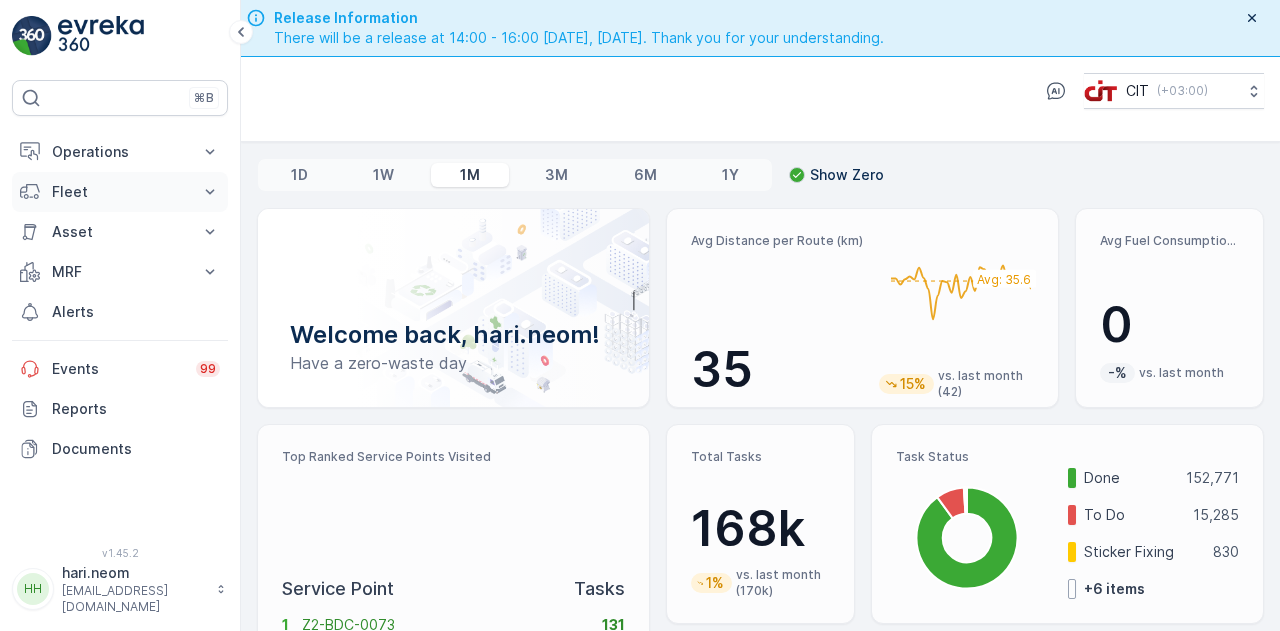 click on "Fleet" at bounding box center [120, 192] 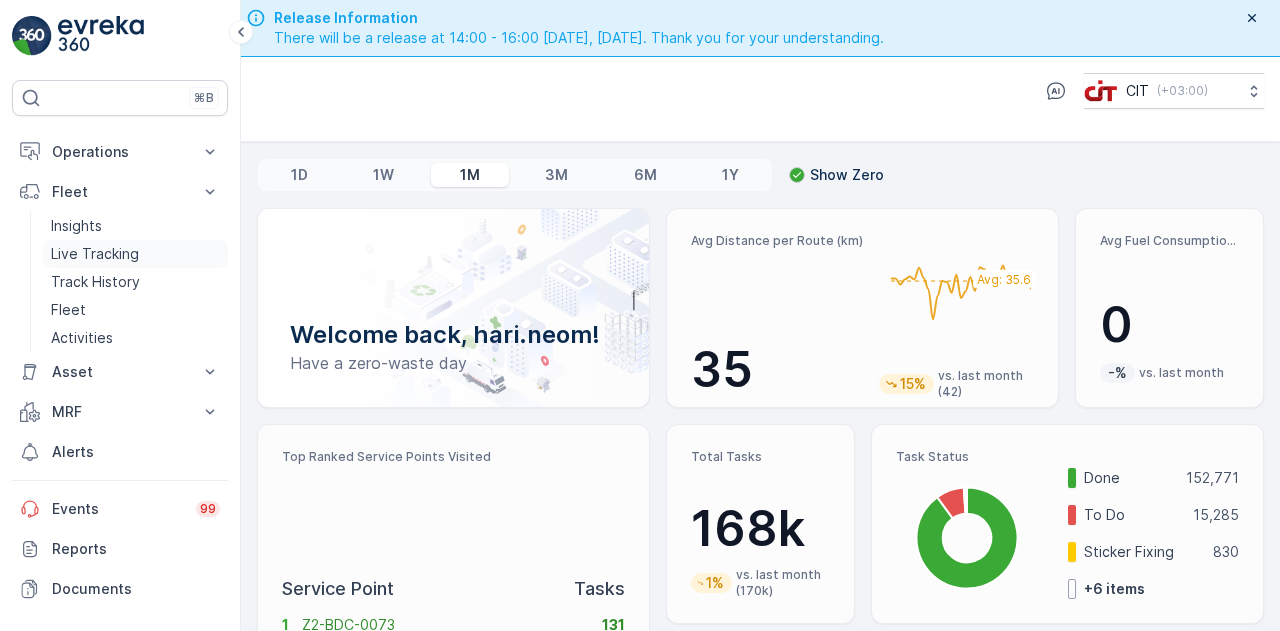 click on "Live Tracking" at bounding box center [95, 254] 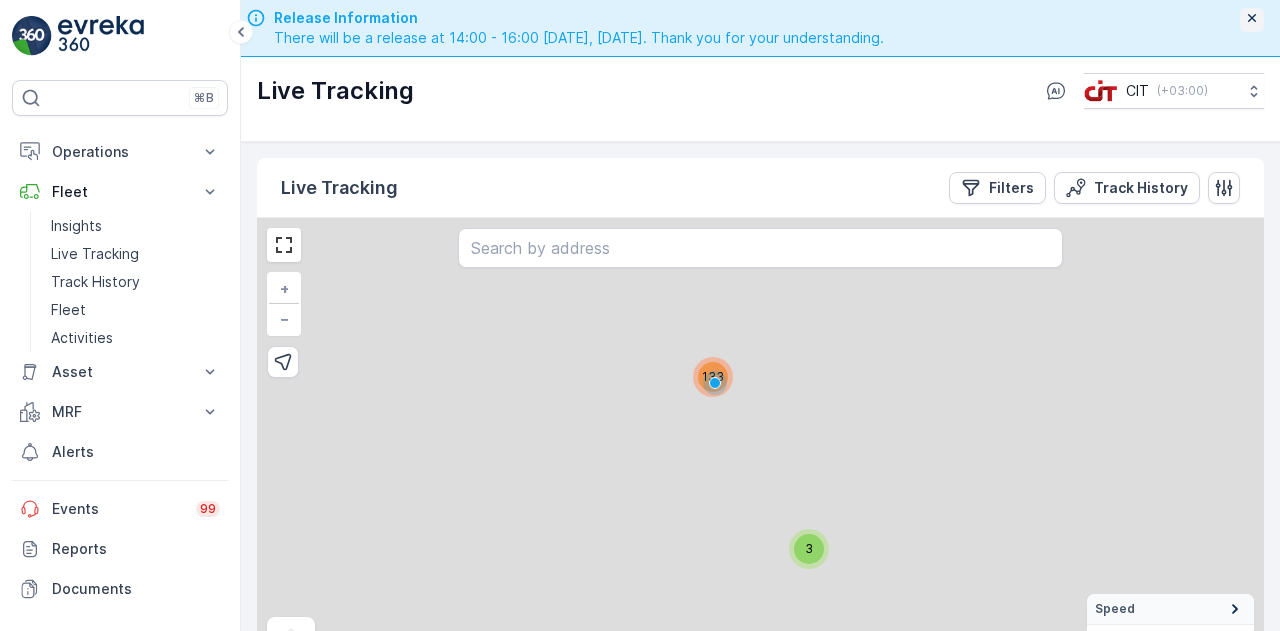 click 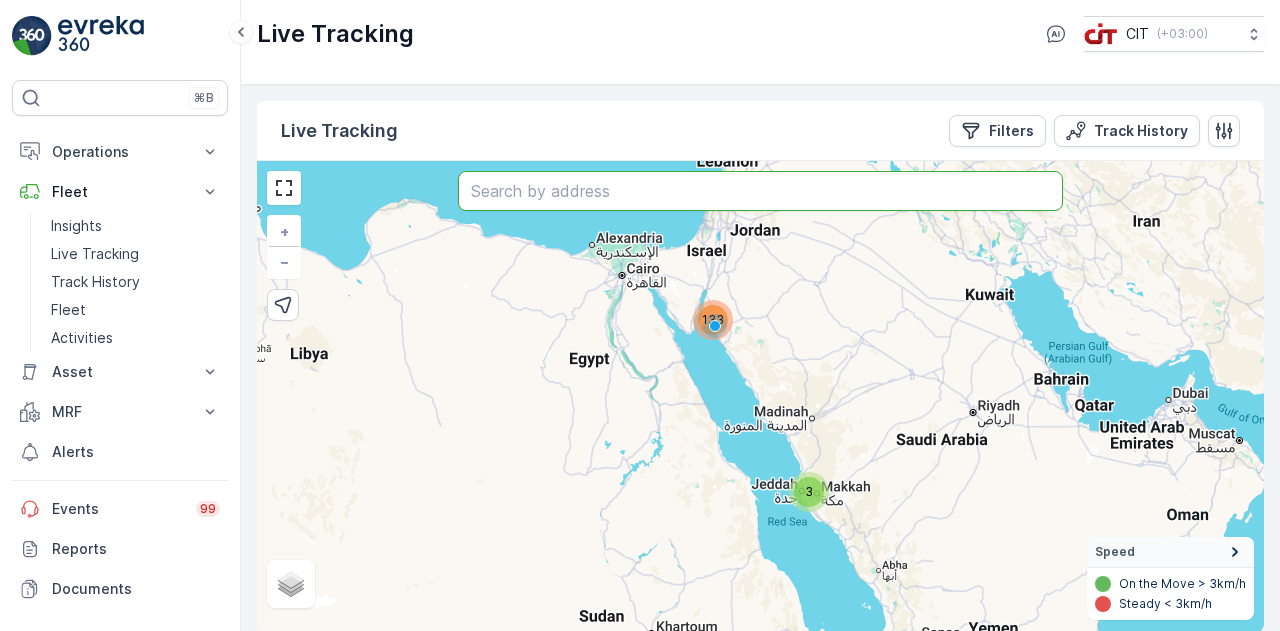 click at bounding box center (760, 191) 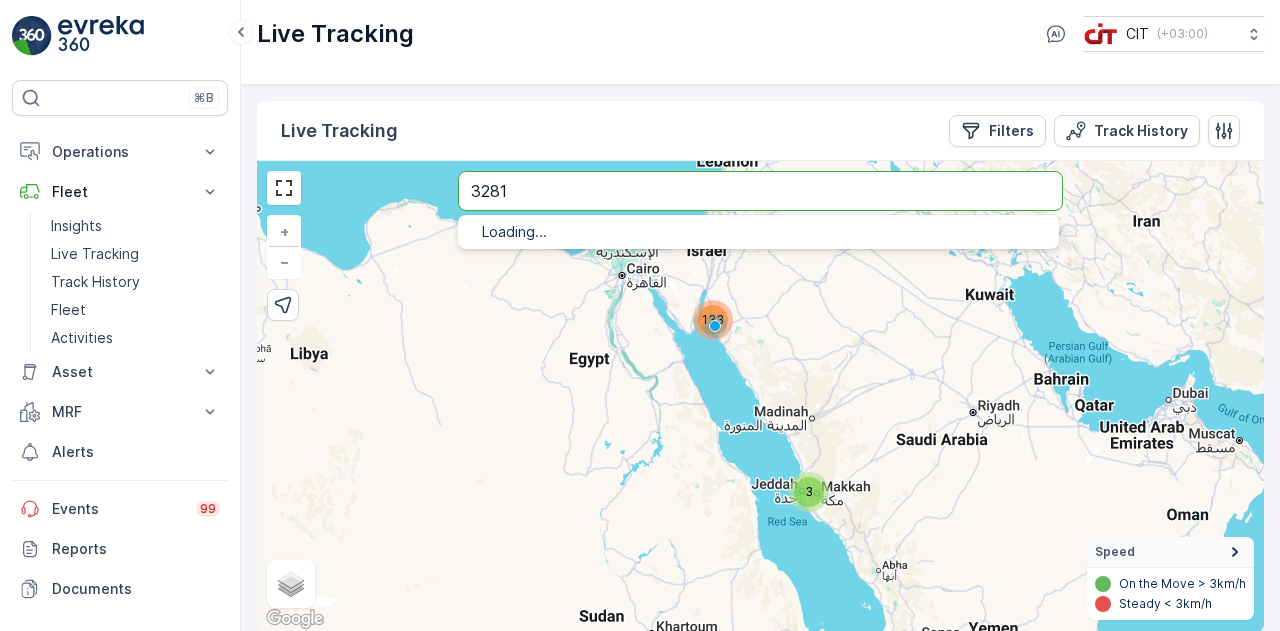 type on "3281" 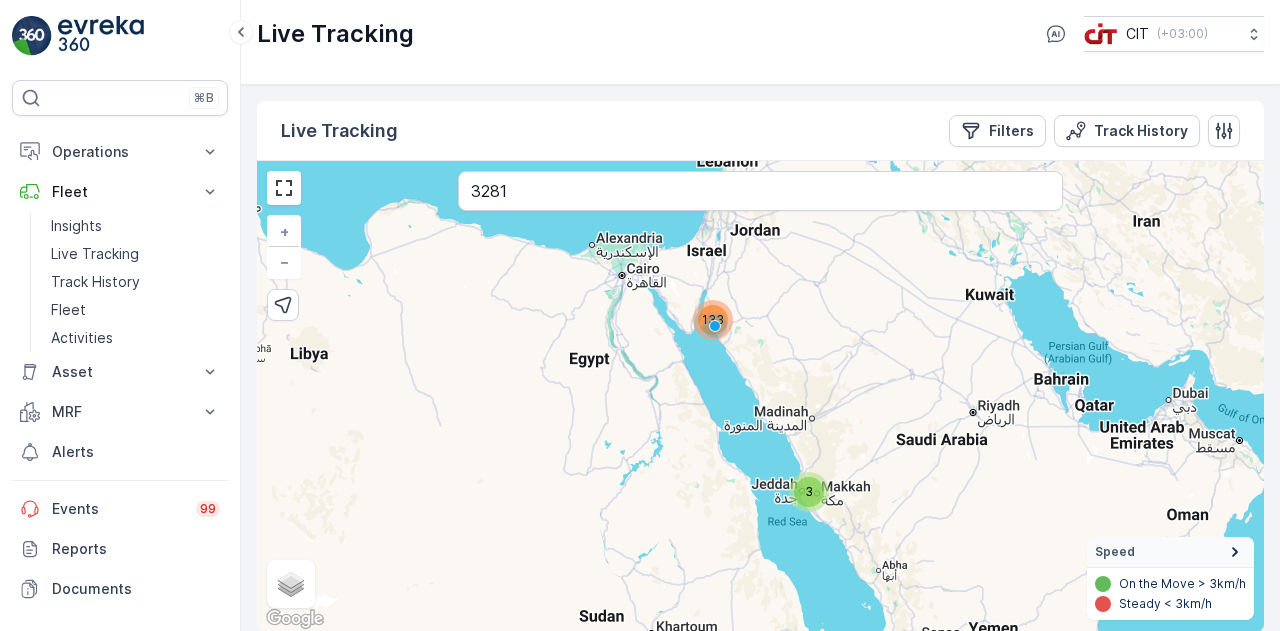 click on "3 133 + −  Satellite  Roadmap  Terrain  Hybrid  Leaflet Keyboard shortcuts Map Data Map data ©2025 GeoBasis-DE/BKG (©2009), Google, Inst. Geogr. Nacional, Mapa GISrael Map data ©2025 GeoBasis-DE/BKG (©2009), Google, Inst. Geogr. Nacional, Mapa GISrael 200 km  Click to toggle between metric and imperial units Terms Report a map error Speed On the Move > 3km/h Steady < 3km/h 3281 Locations [GEOGRAPHIC_DATA], [GEOGRAPHIC_DATA] [PERSON_NAME] Bebiano,  3281 Inhaúma, [GEOGRAPHIC_DATA] - [GEOGRAPHIC_DATA], [GEOGRAPHIC_DATA] [STREET_ADDRESS][PERSON_NAME] 3281 0 [GEOGRAPHIC_DATA], [GEOGRAPHIC_DATA], [GEOGRAPHIC_DATA]" at bounding box center (760, 396) 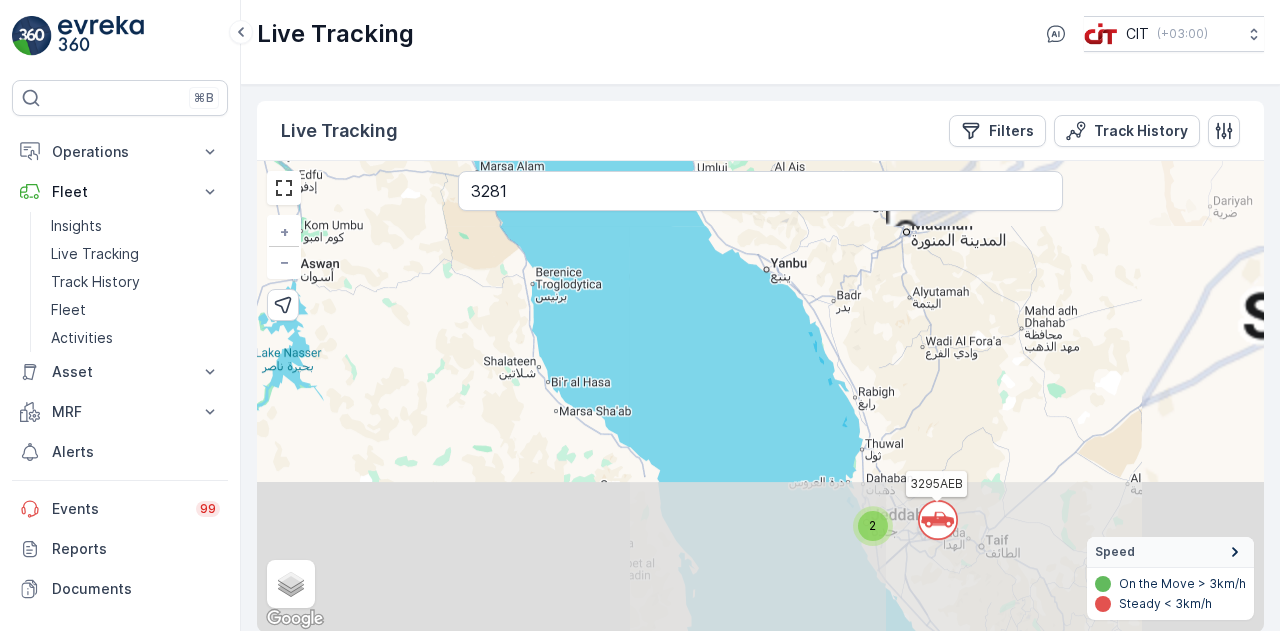 drag, startPoint x: 687, startPoint y: 443, endPoint x: 775, endPoint y: 291, distance: 175.63599 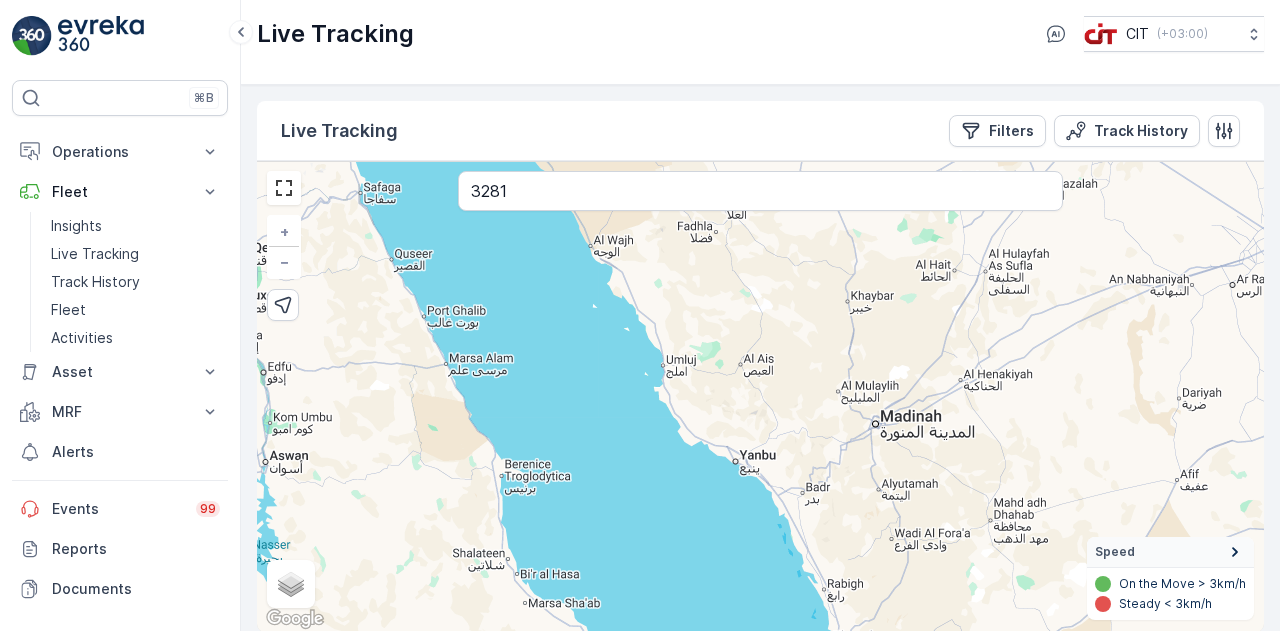 drag, startPoint x: 834, startPoint y: 341, endPoint x: 803, endPoint y: 533, distance: 194.4865 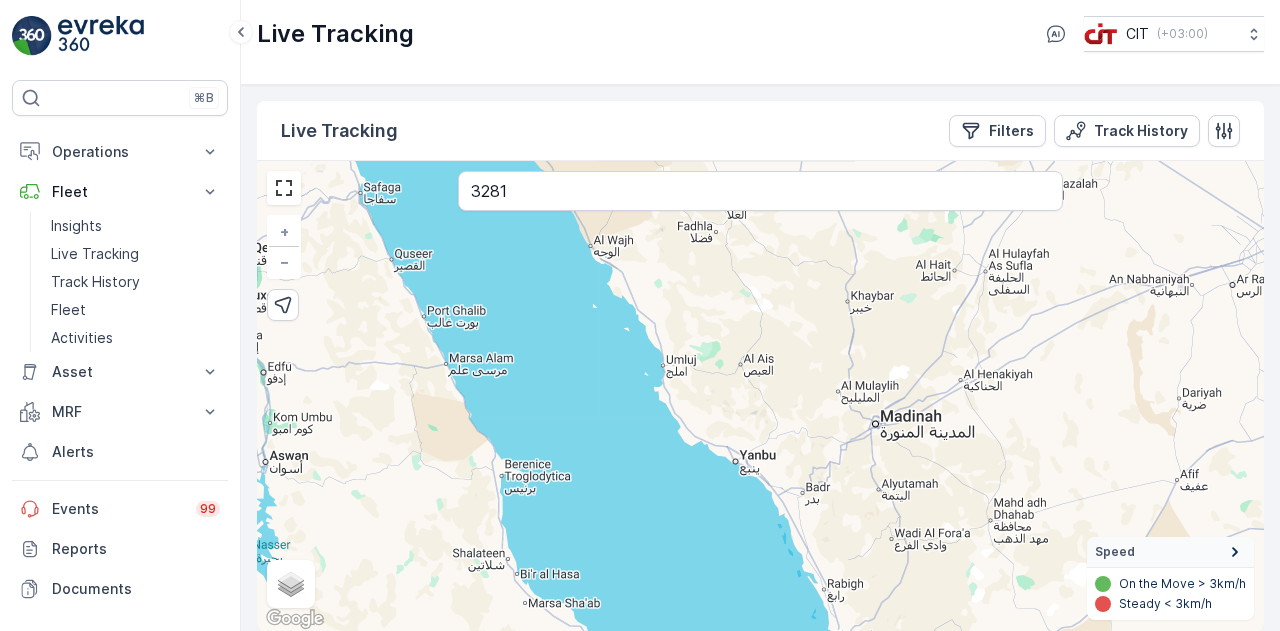drag, startPoint x: 803, startPoint y: 533, endPoint x: 838, endPoint y: 273, distance: 262.34518 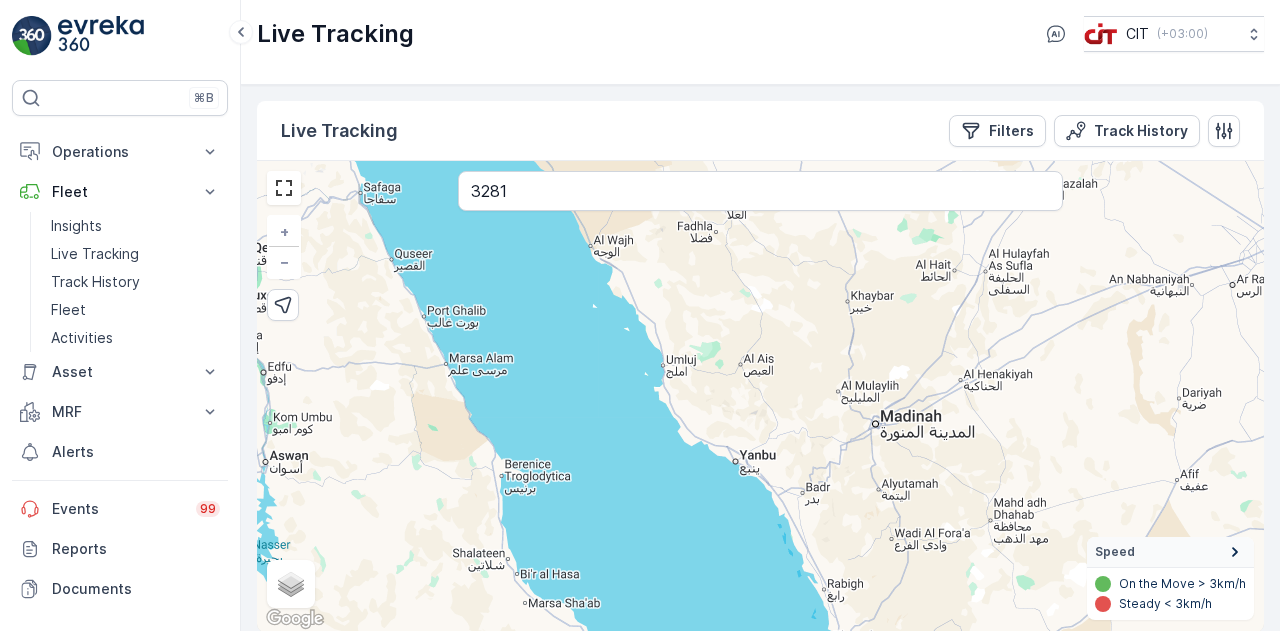drag, startPoint x: 838, startPoint y: 273, endPoint x: 680, endPoint y: 448, distance: 235.7732 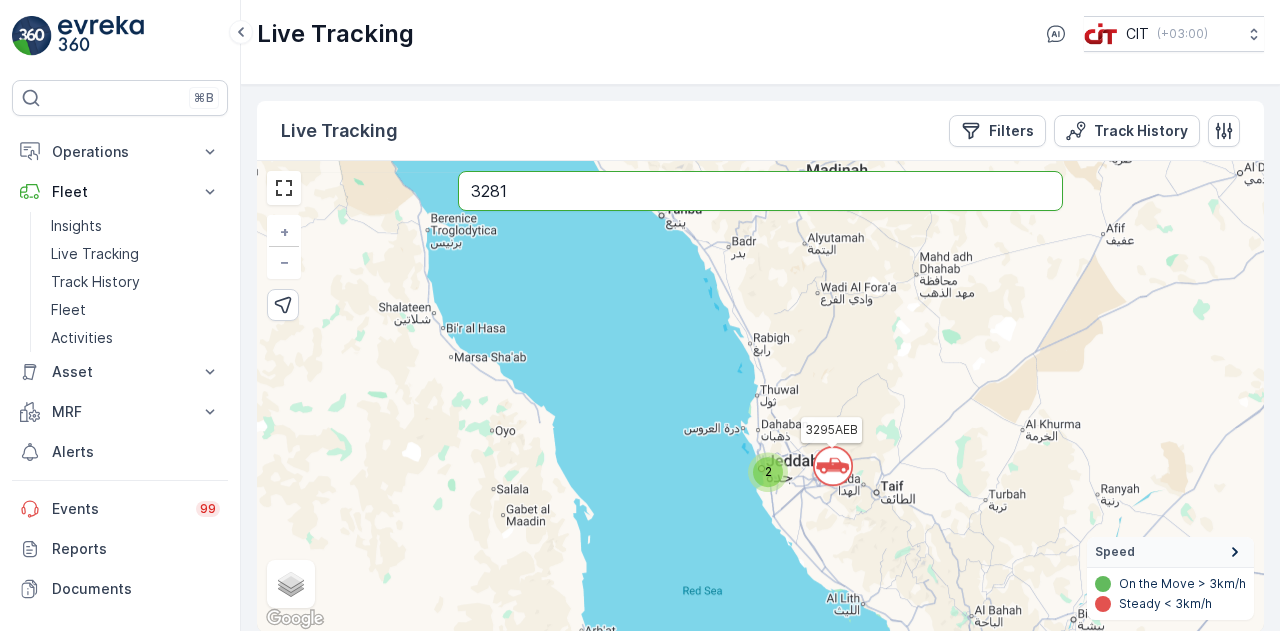 drag, startPoint x: 733, startPoint y: 469, endPoint x: 635, endPoint y: 114, distance: 368.27844 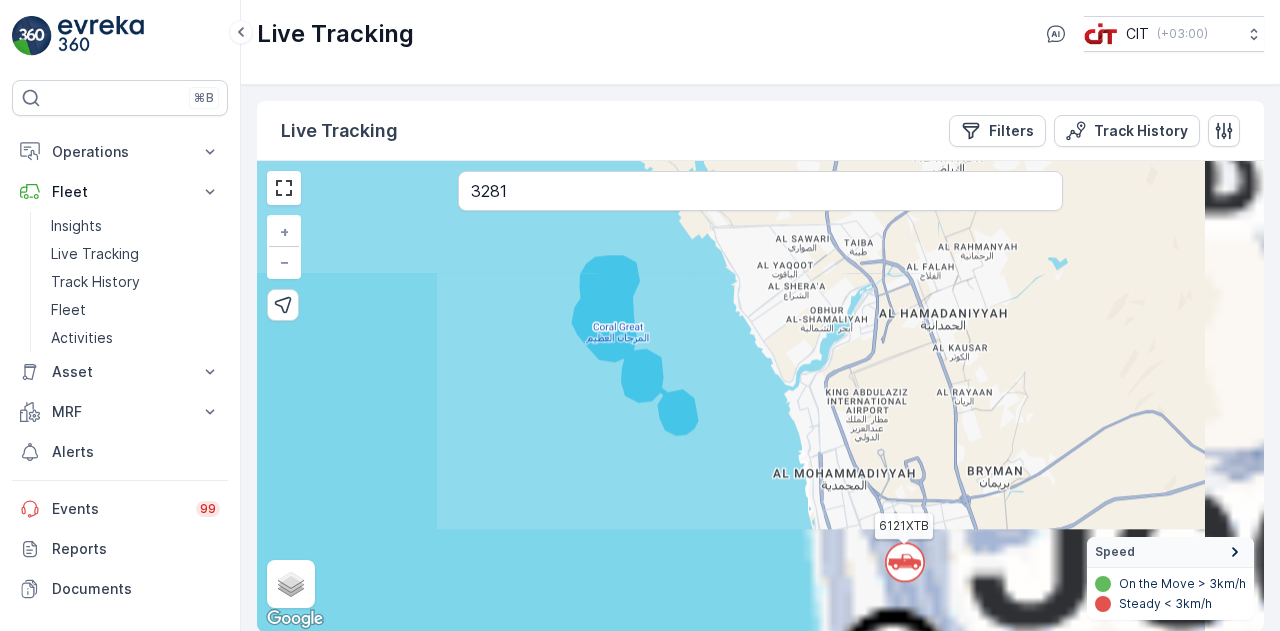 drag, startPoint x: 779, startPoint y: 473, endPoint x: 720, endPoint y: 82, distance: 395.42636 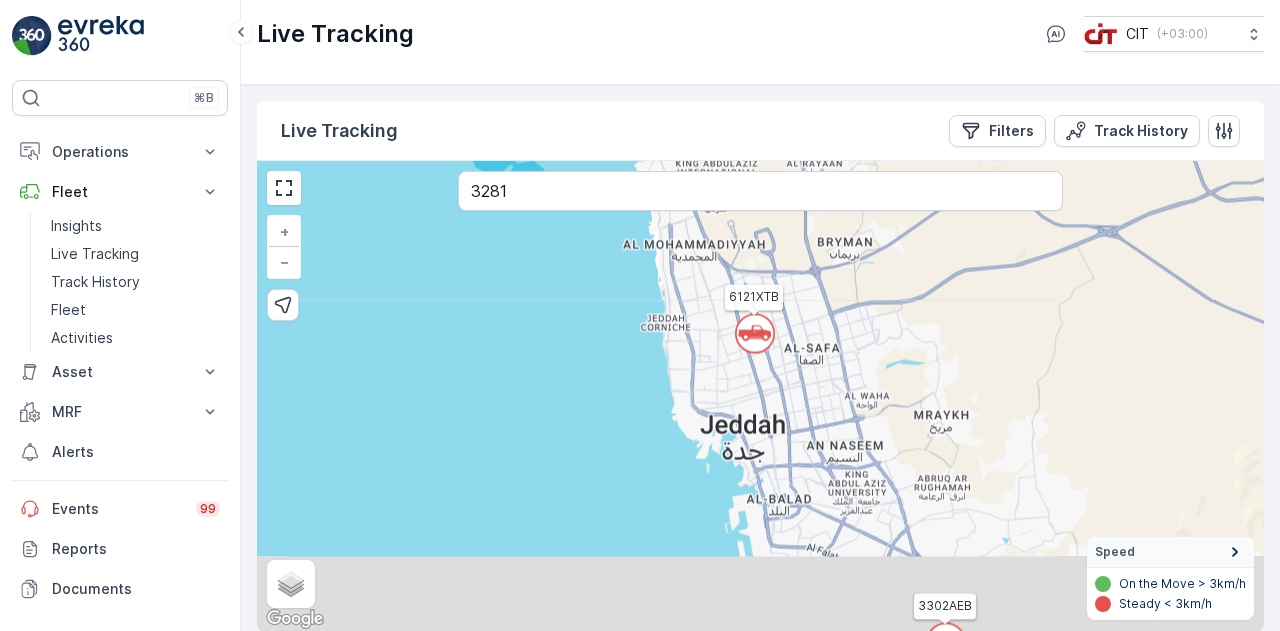 drag, startPoint x: 874, startPoint y: 466, endPoint x: 723, endPoint y: 235, distance: 275.97464 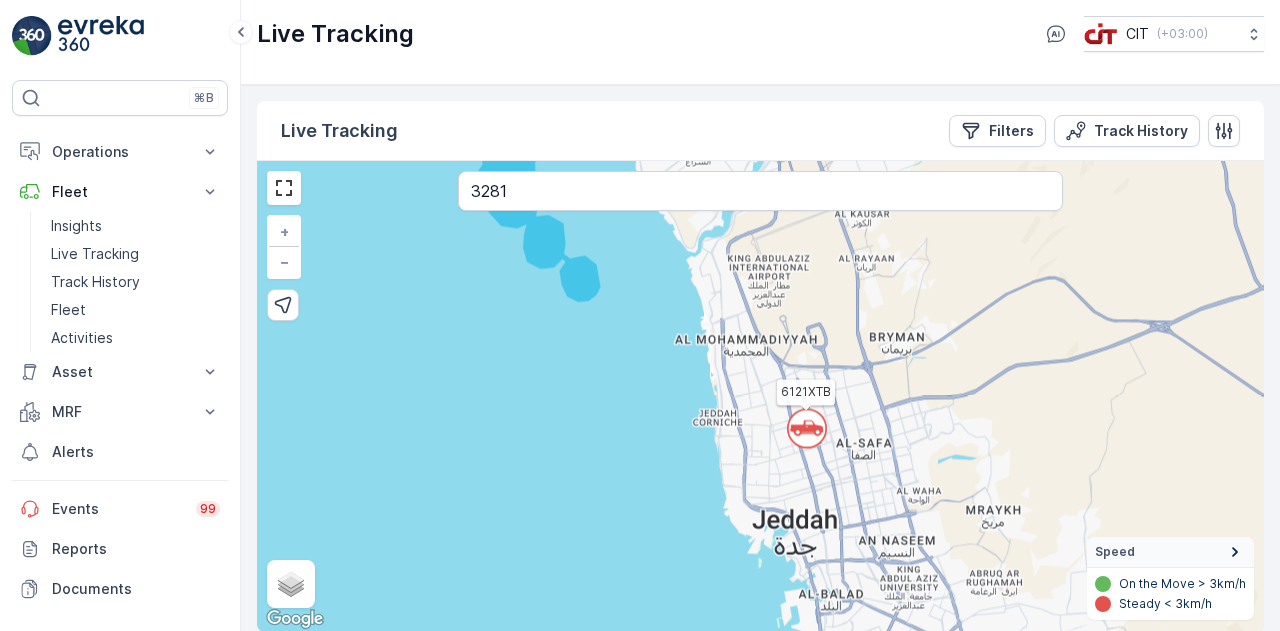 click on "On the Move > 3km/h" at bounding box center (1182, 584) 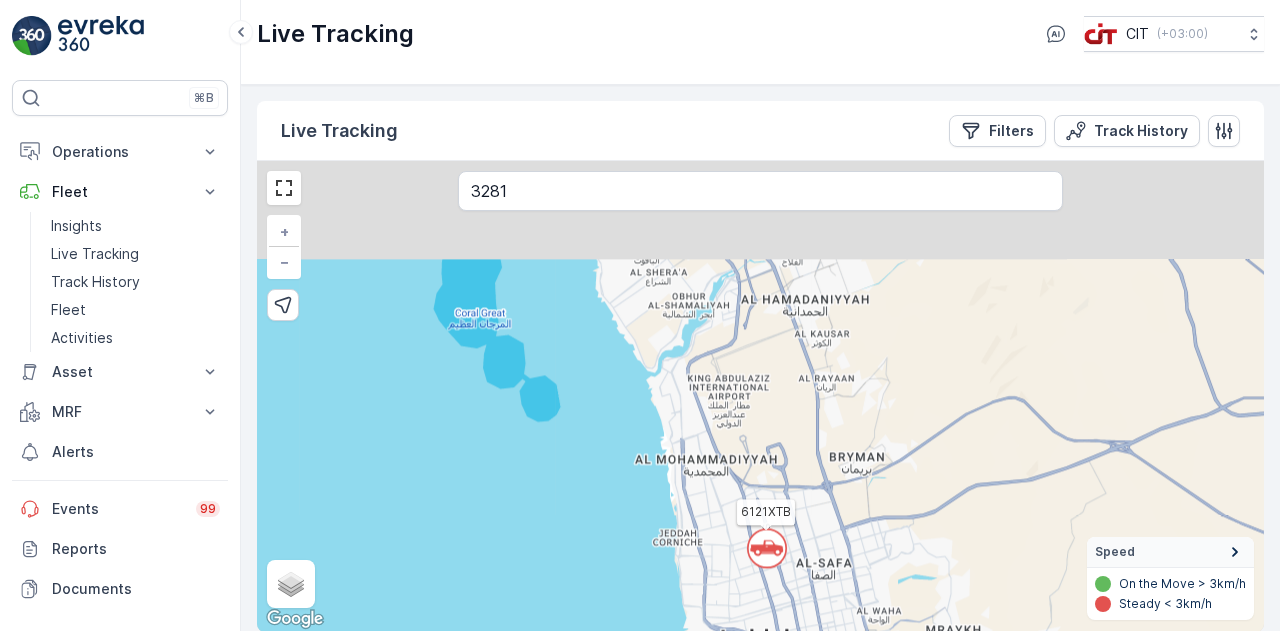 drag, startPoint x: 922, startPoint y: 419, endPoint x: 899, endPoint y: 661, distance: 243.09052 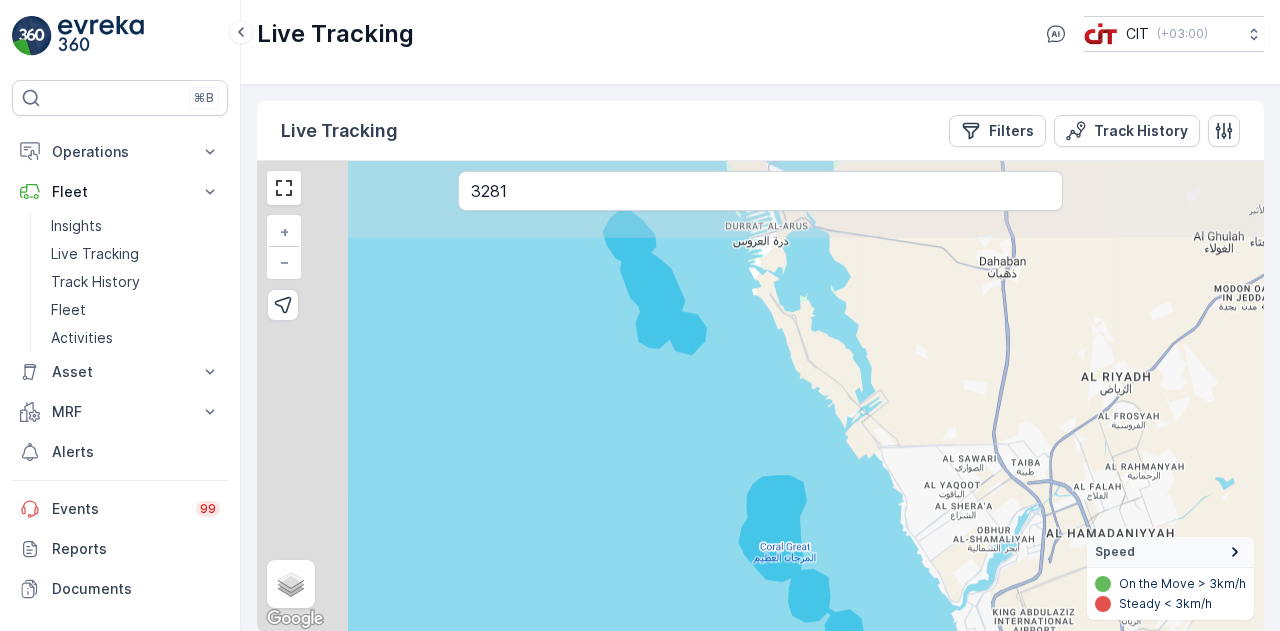drag, startPoint x: 782, startPoint y: 455, endPoint x: 1118, endPoint y: 617, distance: 373.01474 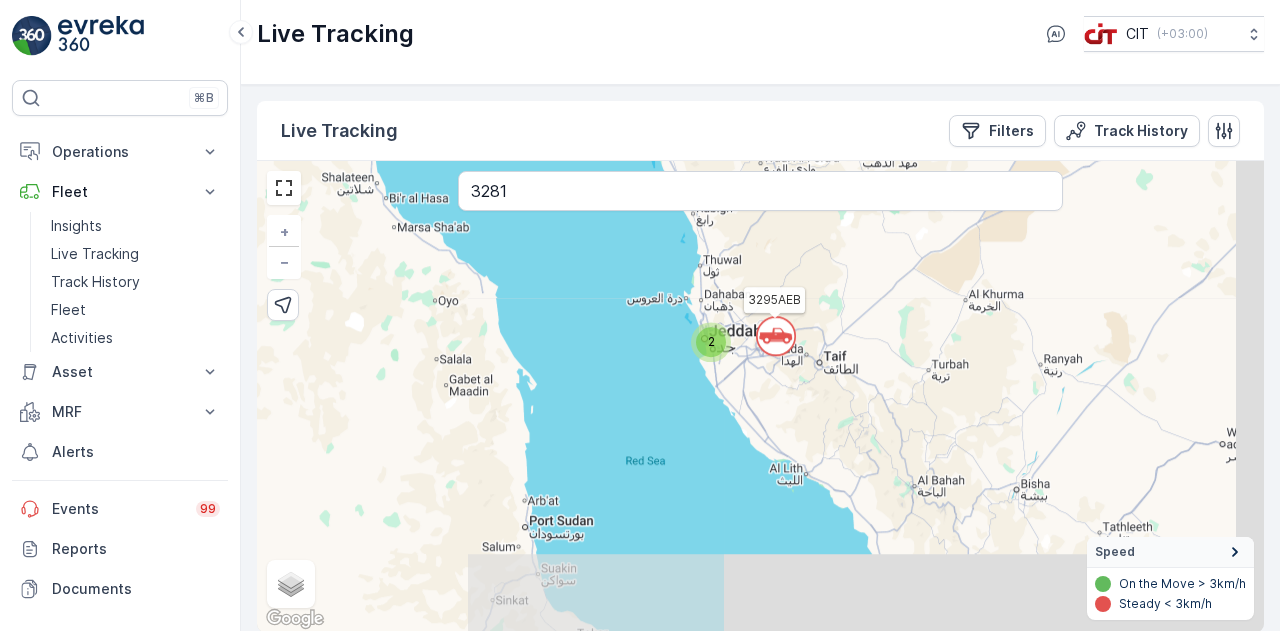 drag, startPoint x: 1008, startPoint y: 400, endPoint x: 740, endPoint y: 394, distance: 268.06717 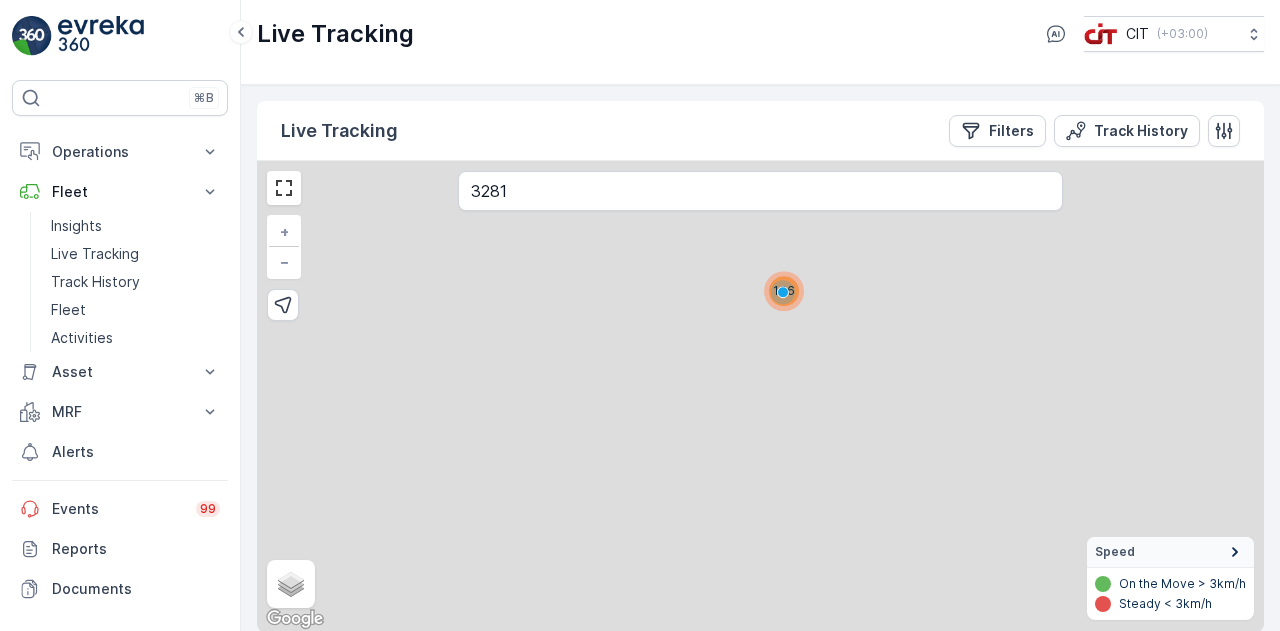 click at bounding box center [783, 292] 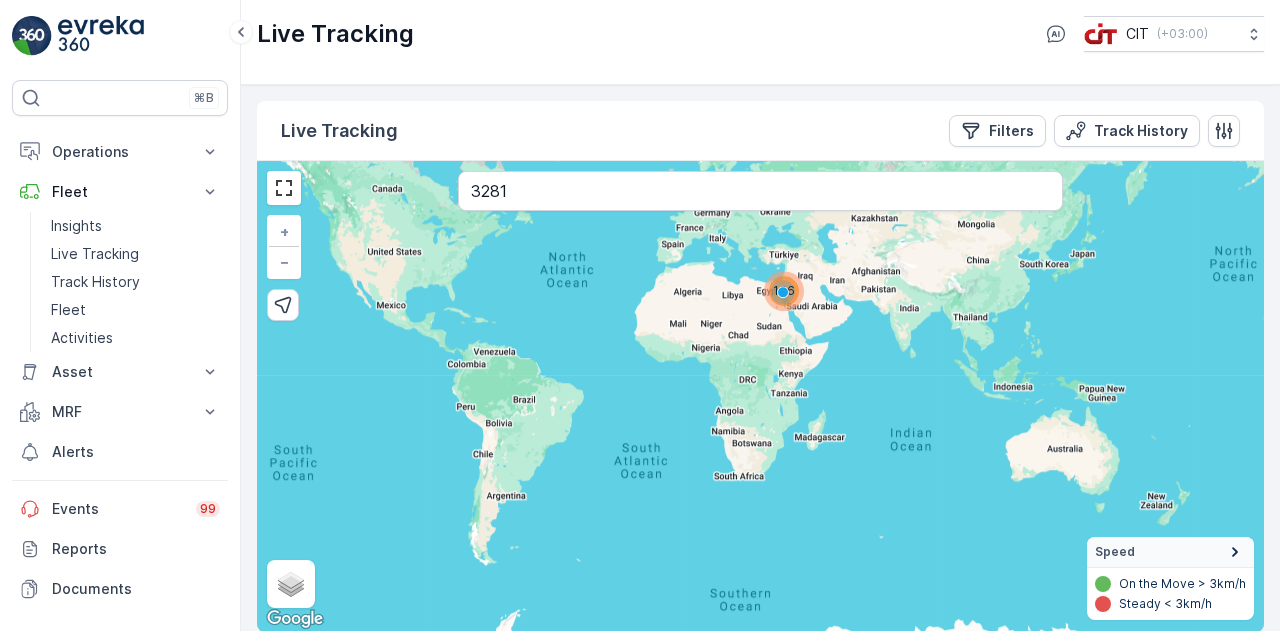 click at bounding box center [783, 292] 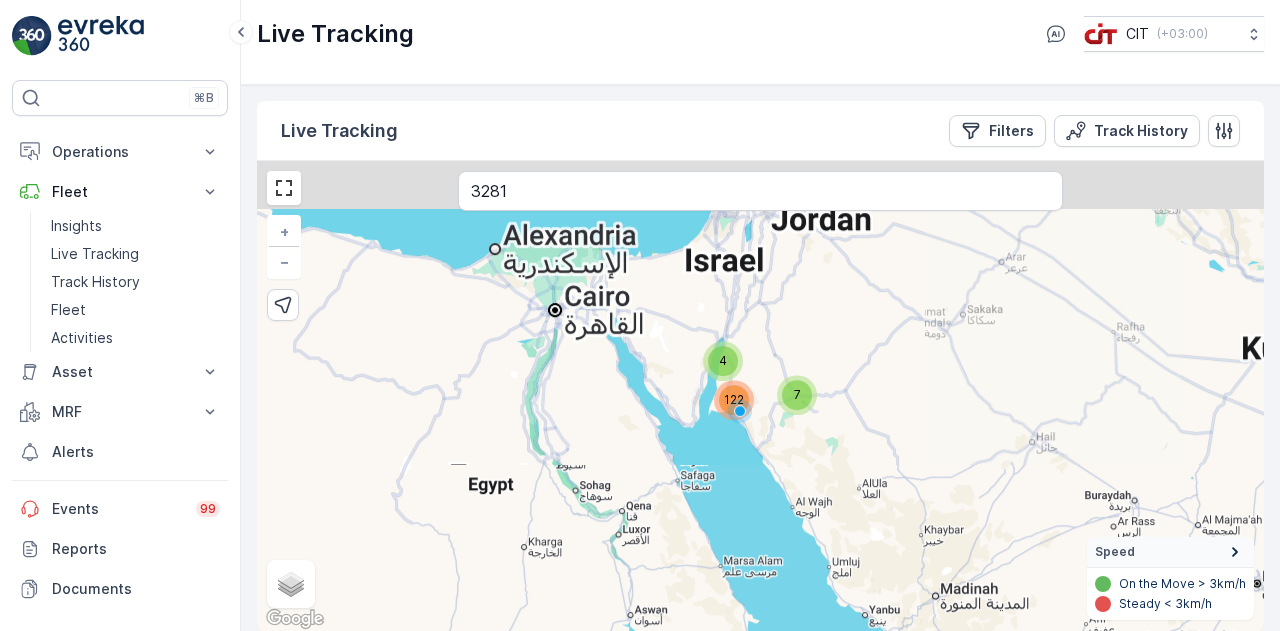 drag, startPoint x: 744, startPoint y: 349, endPoint x: 709, endPoint y: 461, distance: 117.341385 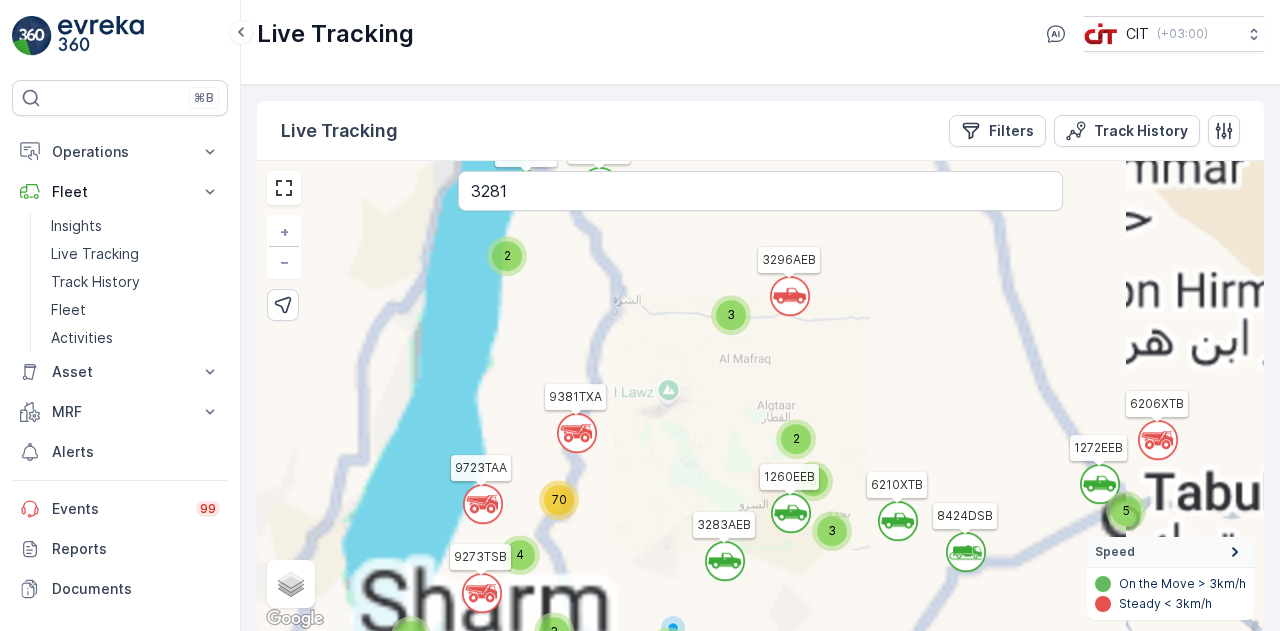click on "` ` ` ` ` ` ` ` 2 ` ` 5 ` 2 ` 5 ` 3 ` ` 3 2 3 6 ` 3 3 7 ` 4 70 3295AEB 3302AEB 6121XTB 3691GTB 9723TAA 8424DSB 3290AEB 3283AEB 6203XTB 6206XTB 1272EEB 9273TSB 6201XTB 3296AEB 1260EEB 6210XTB 7247VGJ 9381TXA + −  Satellite  Roadmap  Terrain  Hybrid  Leaflet Keyboard shortcuts Map Data Map data ©2025 Google, Mapa GISrael Map data ©2025 Google, Mapa GISrael 20 km  Click to toggle between metric and imperial units Terms Report a map error Speed On the Move > 3km/h Steady < 3km/h 3281 Locations [STREET_ADDRESS] [PERSON_NAME] Bebiano,  [STREET_ADDRESS] [STREET_ADDRESS][PERSON_NAME] 3281 0 [PERSON_NAME], [GEOGRAPHIC_DATA], [GEOGRAPHIC_DATA]" at bounding box center [760, 396] 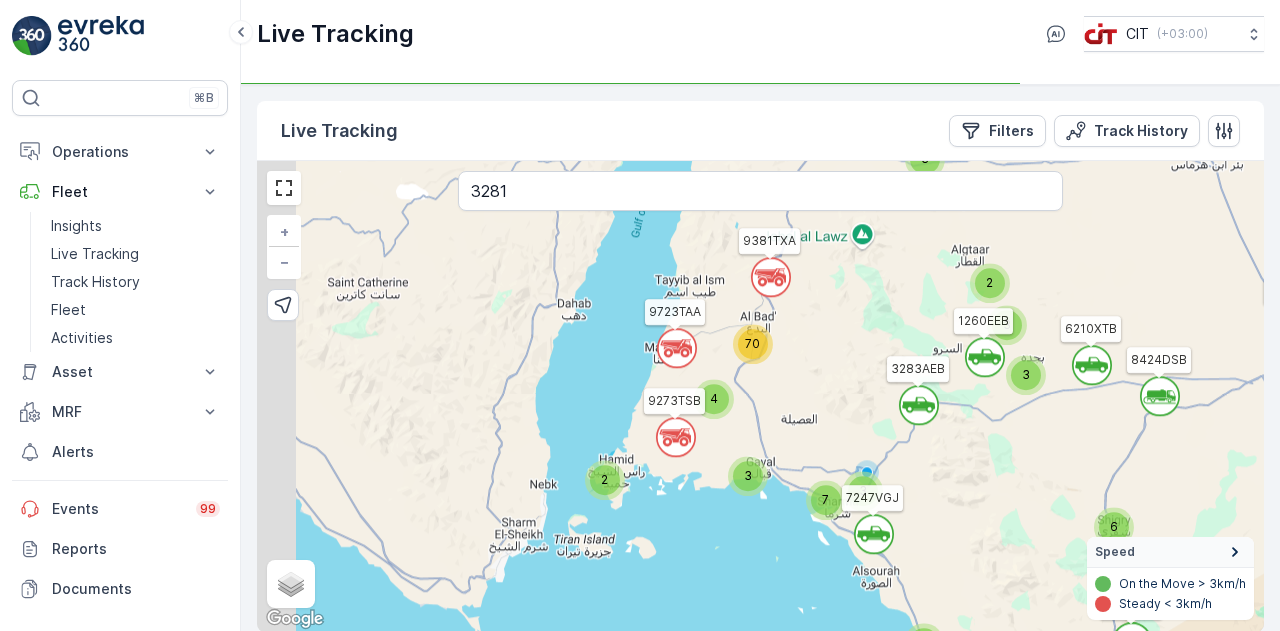 drag, startPoint x: 640, startPoint y: 498, endPoint x: 834, endPoint y: 342, distance: 248.94176 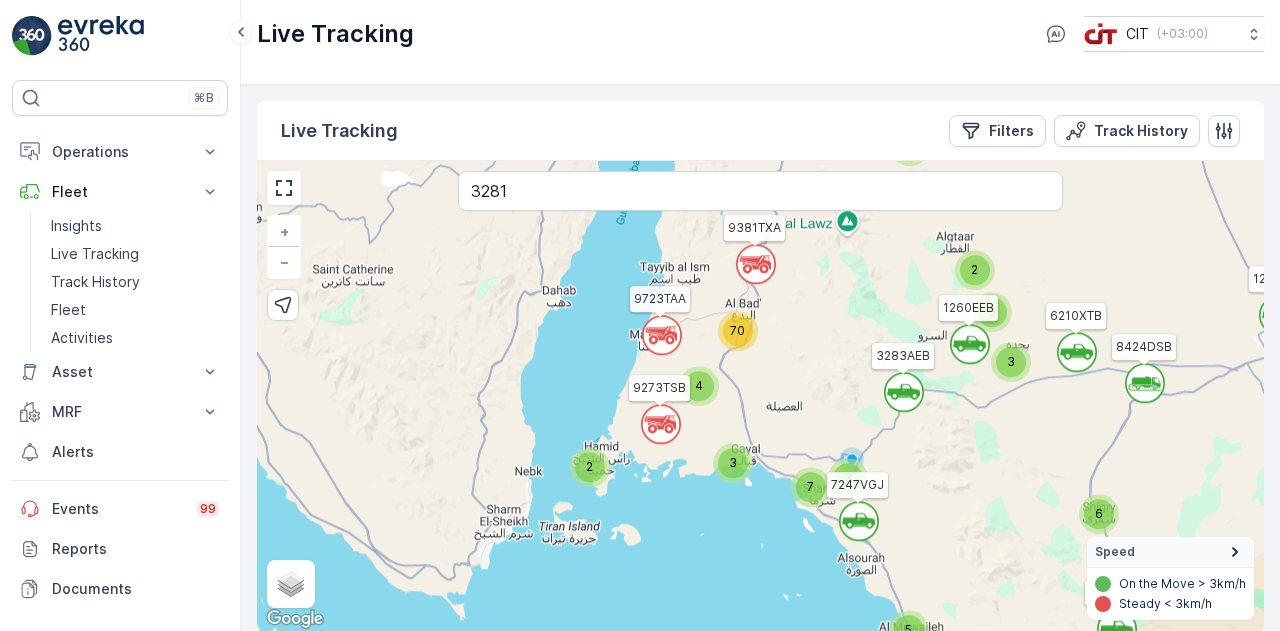 drag, startPoint x: 815, startPoint y: 429, endPoint x: 801, endPoint y: 418, distance: 17.804493 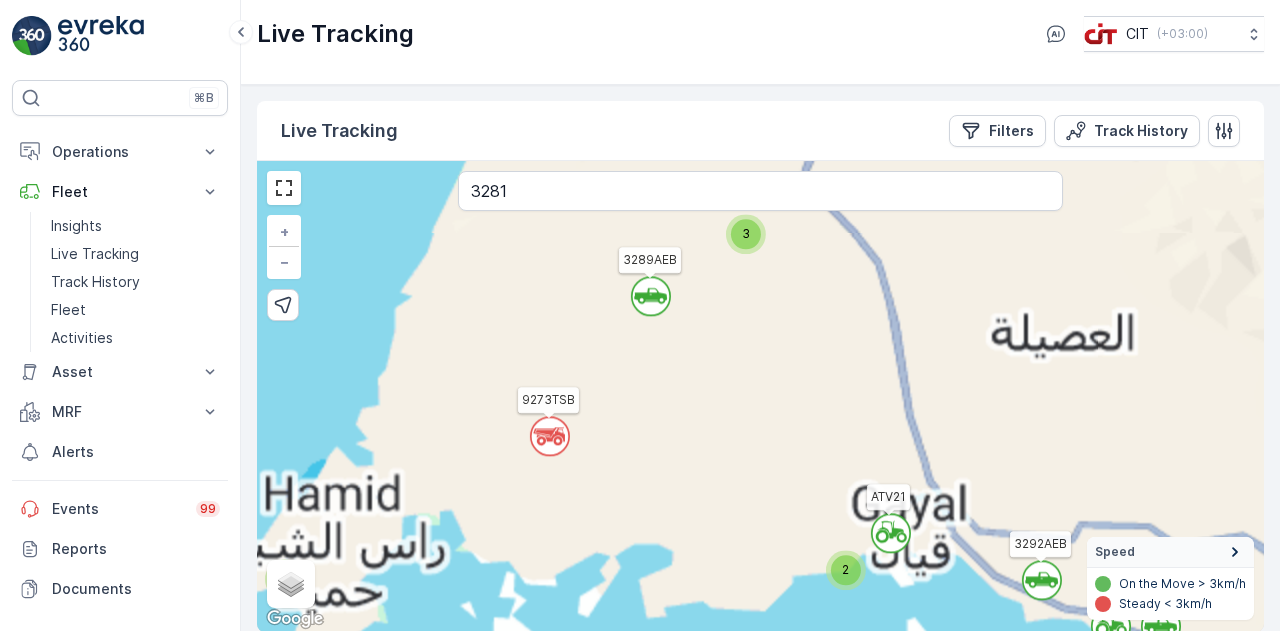 drag, startPoint x: 692, startPoint y: 425, endPoint x: 867, endPoint y: 368, distance: 184.0489 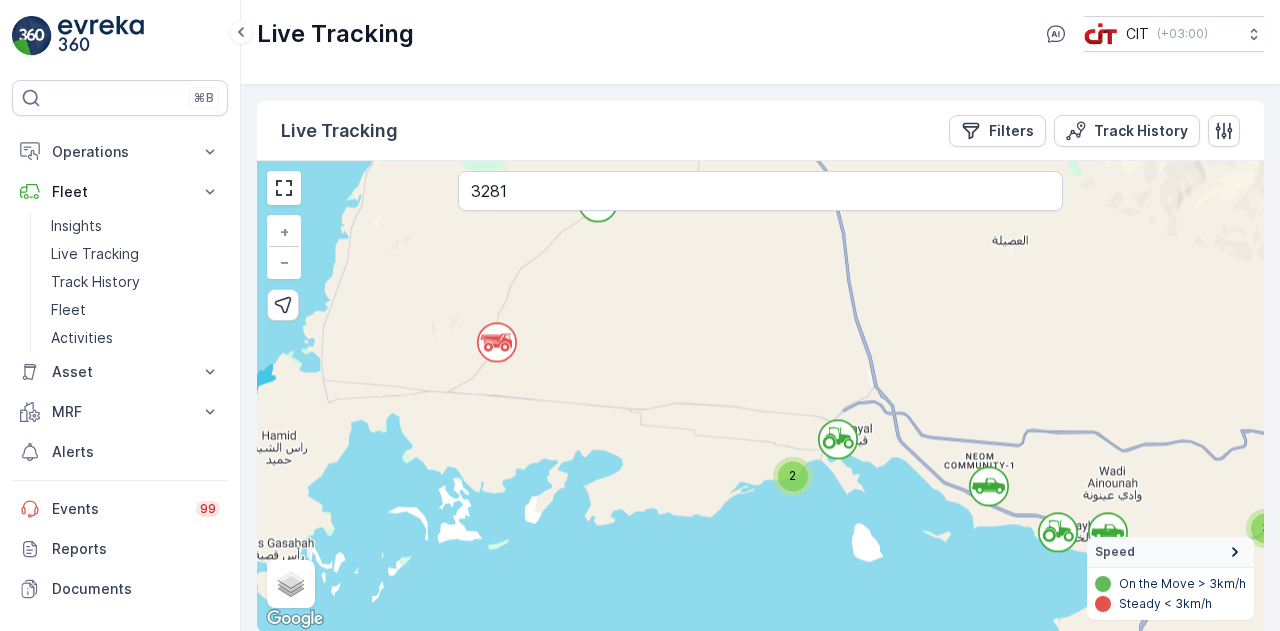 drag, startPoint x: 847, startPoint y: 423, endPoint x: 793, endPoint y: 329, distance: 108.40664 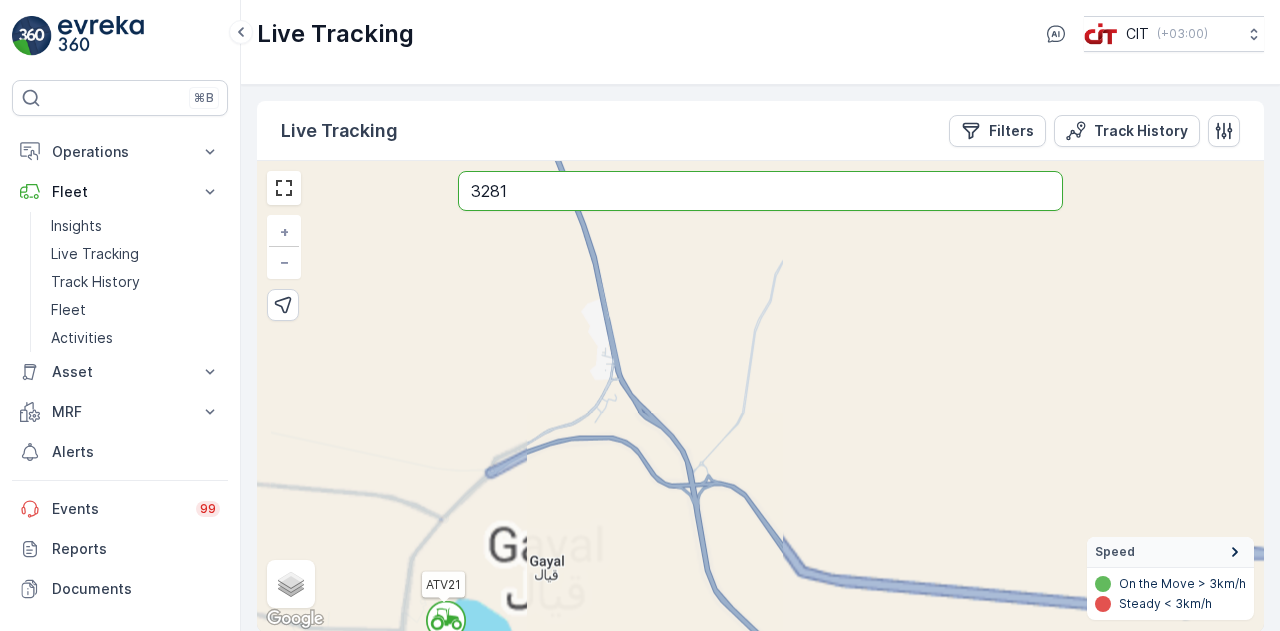drag, startPoint x: 830, startPoint y: 401, endPoint x: 470, endPoint y: 95, distance: 472.47858 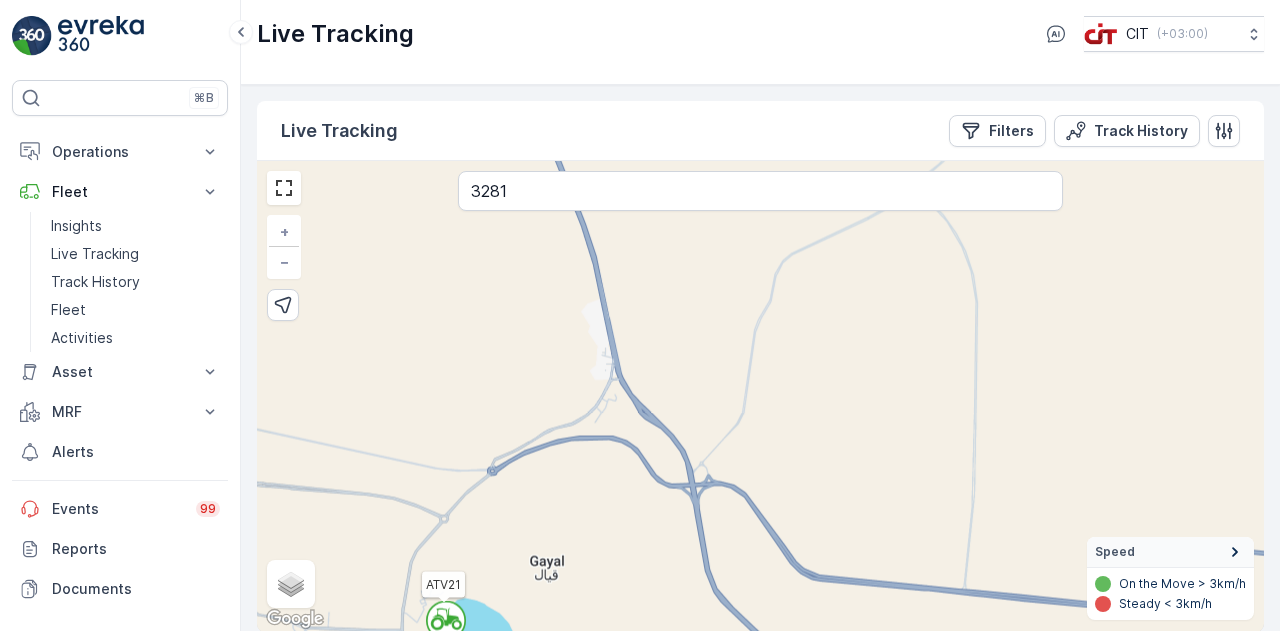 click on "` ` ` ` ` ` ` ` ` ` ` ` ` ` ` ` ` ` ` ` ` ` ` ` ` ` ` ` ` ` ` ` ` ` ` ` ` ` 2 ` 3 2 2 2 2 2 2 2 ` ` 3 2 2 5 10 5 3 38 ATV2 3295AEB 1272EEB 3586GHA SEGWAY1 ATV6 REL10 3290AEB ATV21 3691GTB 6121XTB 6210XTB 3281AEB 3283AEB 3296AEB 9273TSB 6203XTB 3299AEB 3302AEB 3289AEB 7247VGJ ATV17 6201XTB 6204XTB 6206XTB 1260EEB 6202XTB 9723TAA 3292AEB 8424DSB 3293AEB 9381TXA 3303AEB REL6 5472EGR 3257TTB ATV8 1262EEB REL14 1266EEB 3284AEB 1258EEB HOOKLIFT01 1274EEB 3286AEB 6211XTB BEACHCOMBER 3282AEB 6418SDB + −  Satellite  Roadmap  Terrain  Hybrid  Leaflet Keyboard shortcuts Map Data Map data ©2025 Map data ©2025 1 km  Click to toggle between metric and imperial units Terms Report a map error Speed On the Move > 3km/h Steady < 3km/h 3281 Locations [GEOGRAPHIC_DATA], [GEOGRAPHIC_DATA], [GEOGRAPHIC_DATA] [PERSON_NAME] Bebiano,  [STREET_ADDRESS], [GEOGRAPHIC_DATA] [STREET_ADDRESS][PERSON_NAME] 3281 0 [PERSON_NAME], [GEOGRAPHIC_DATA], [GEOGRAPHIC_DATA]" at bounding box center [760, 396] 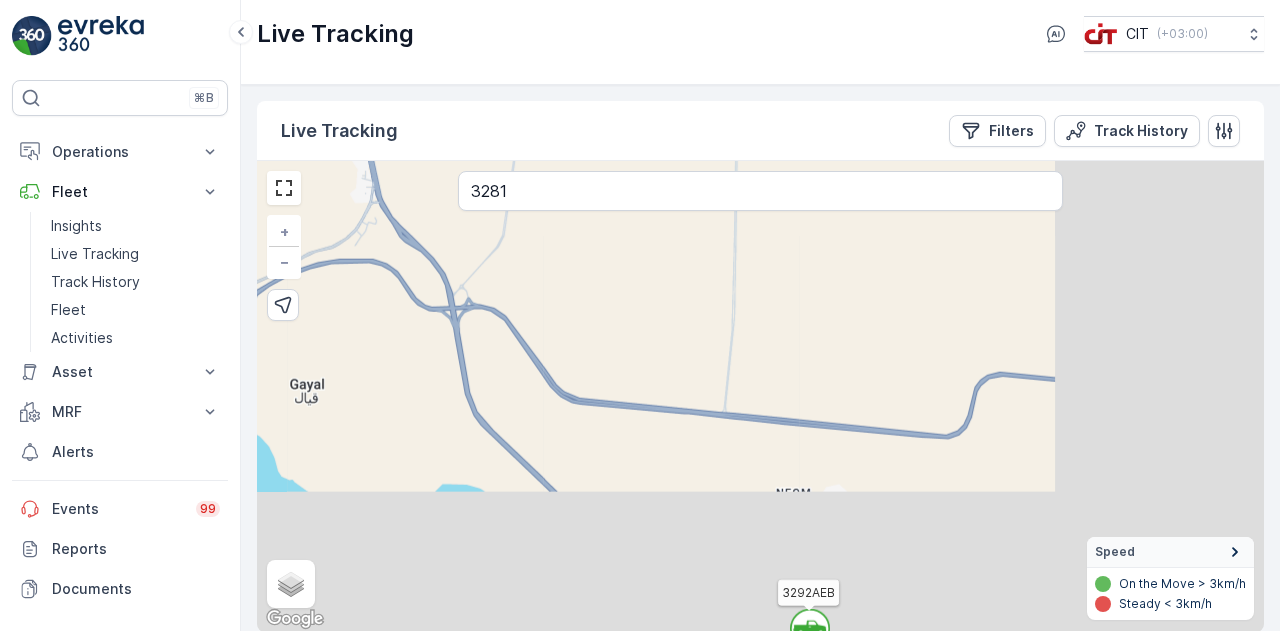 drag, startPoint x: 740, startPoint y: 415, endPoint x: 494, endPoint y: 238, distance: 303.0594 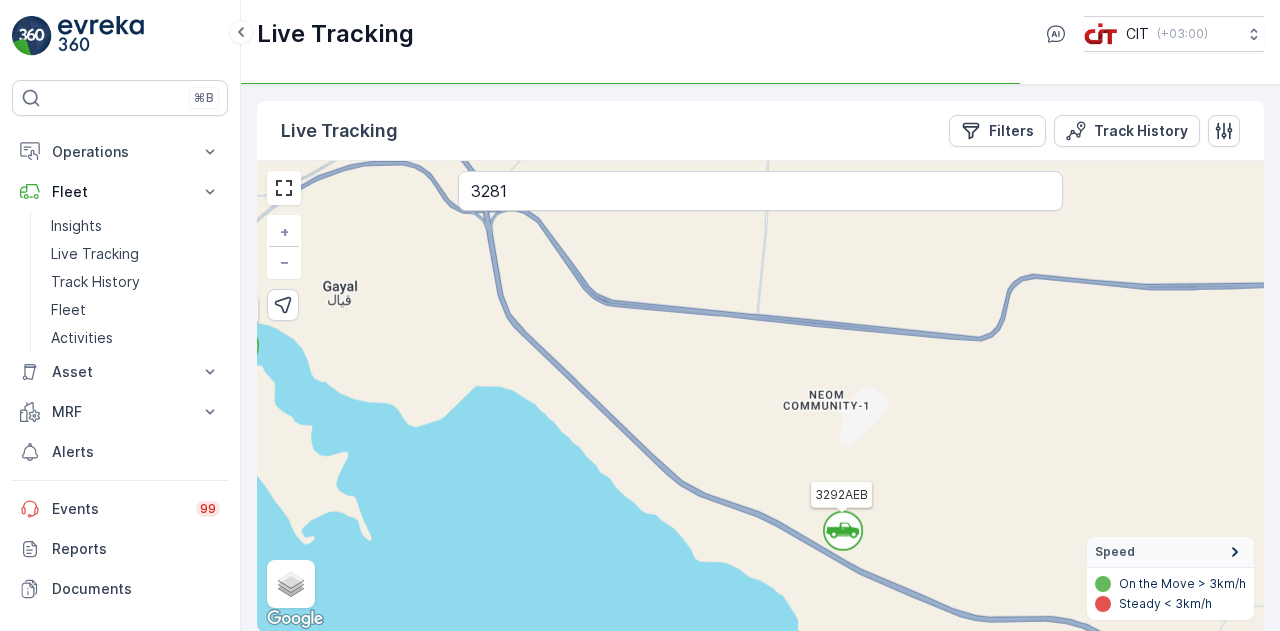 drag, startPoint x: 653, startPoint y: 459, endPoint x: 692, endPoint y: 361, distance: 105.47511 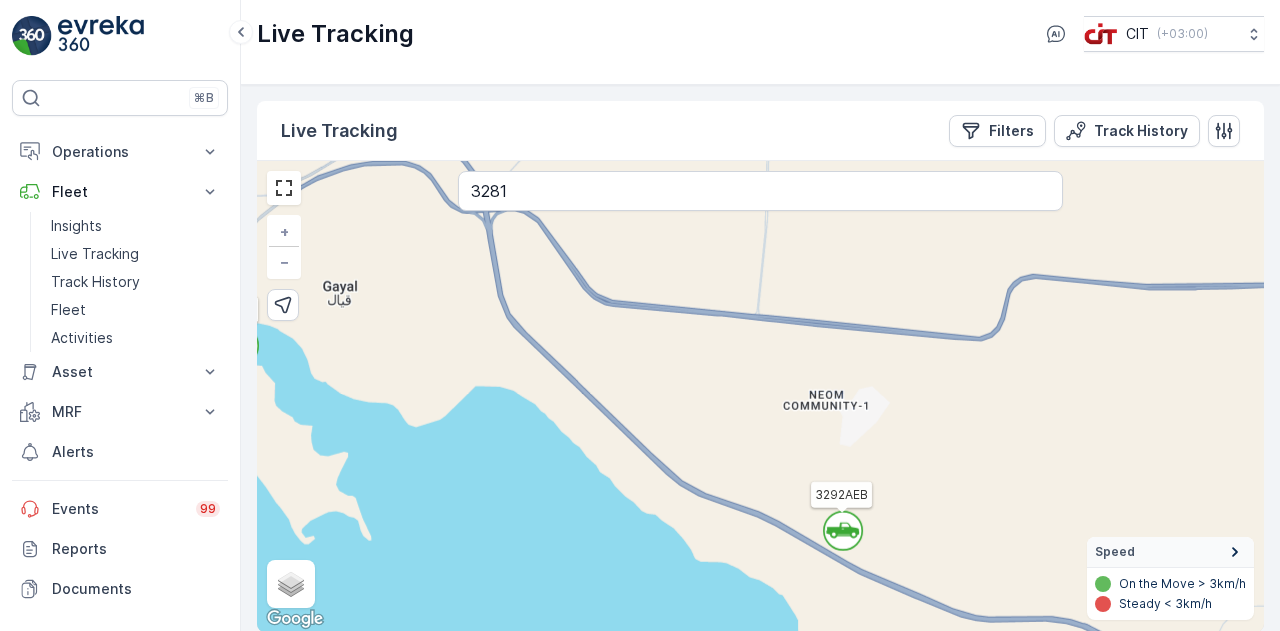 click 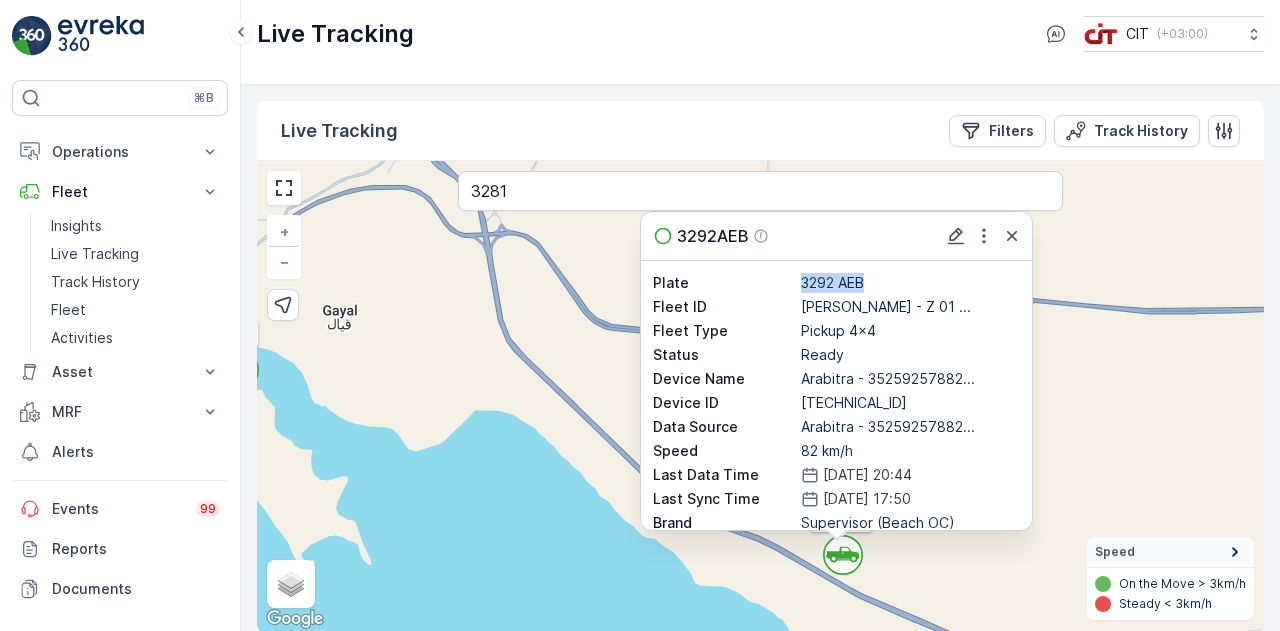 drag, startPoint x: 866, startPoint y: 281, endPoint x: 797, endPoint y: 276, distance: 69.18092 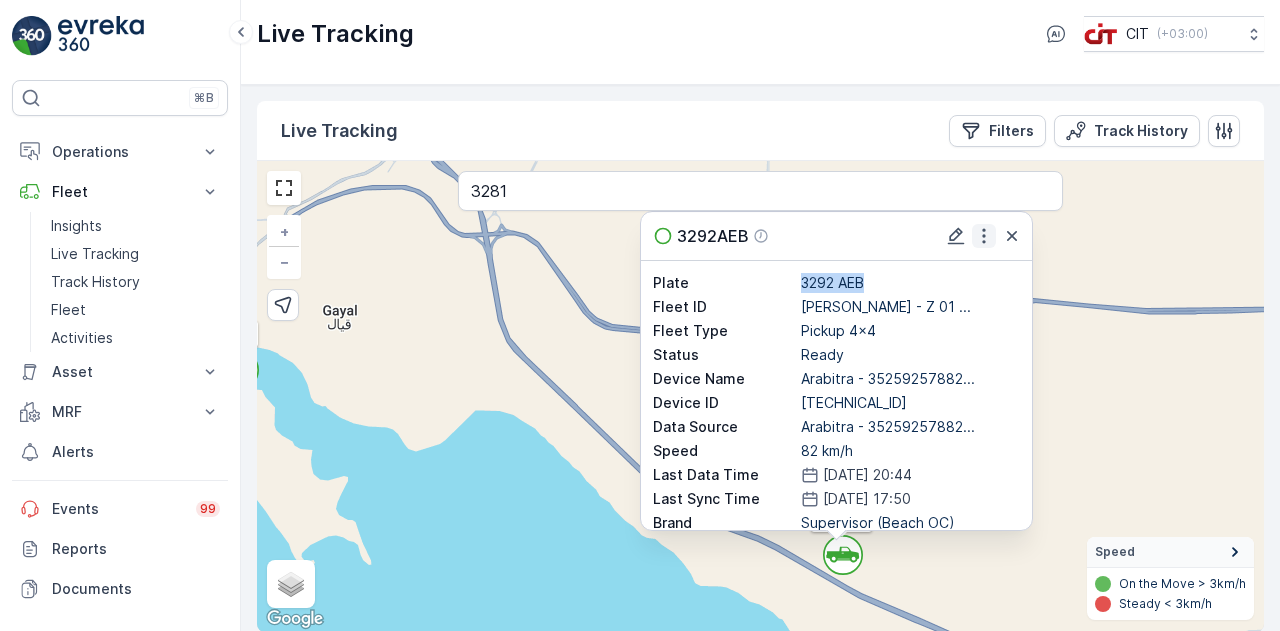 click 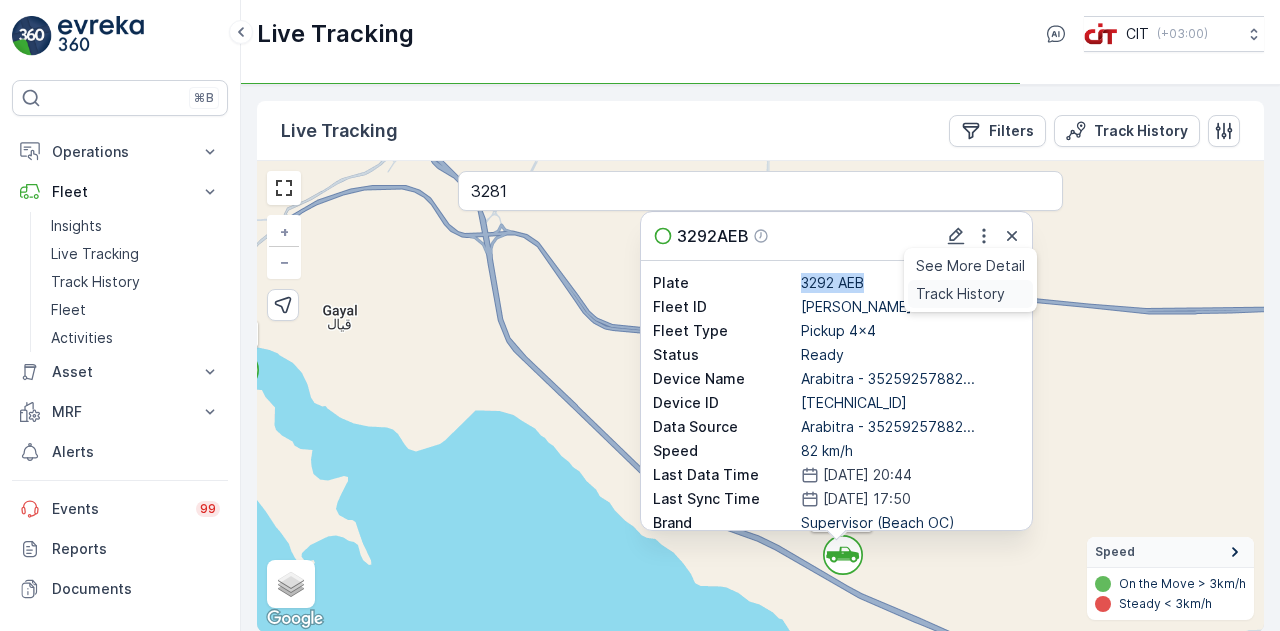 click on "Track History" at bounding box center (960, 294) 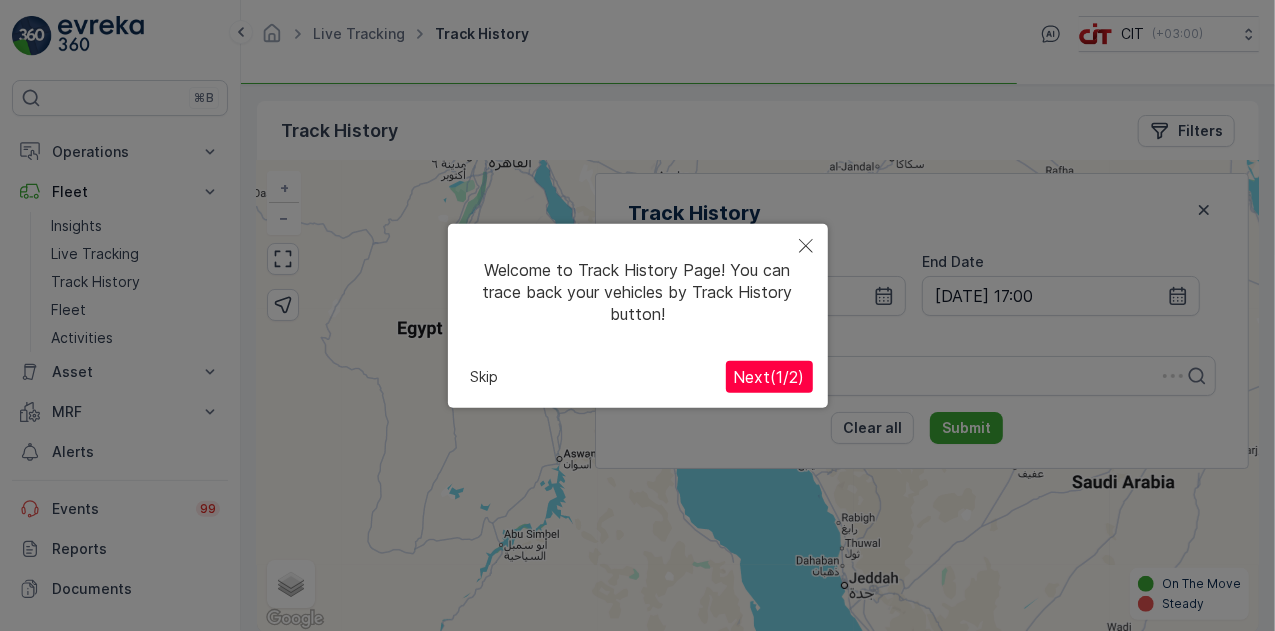 click on "Next  ( 1 / 2 )" at bounding box center [769, 377] 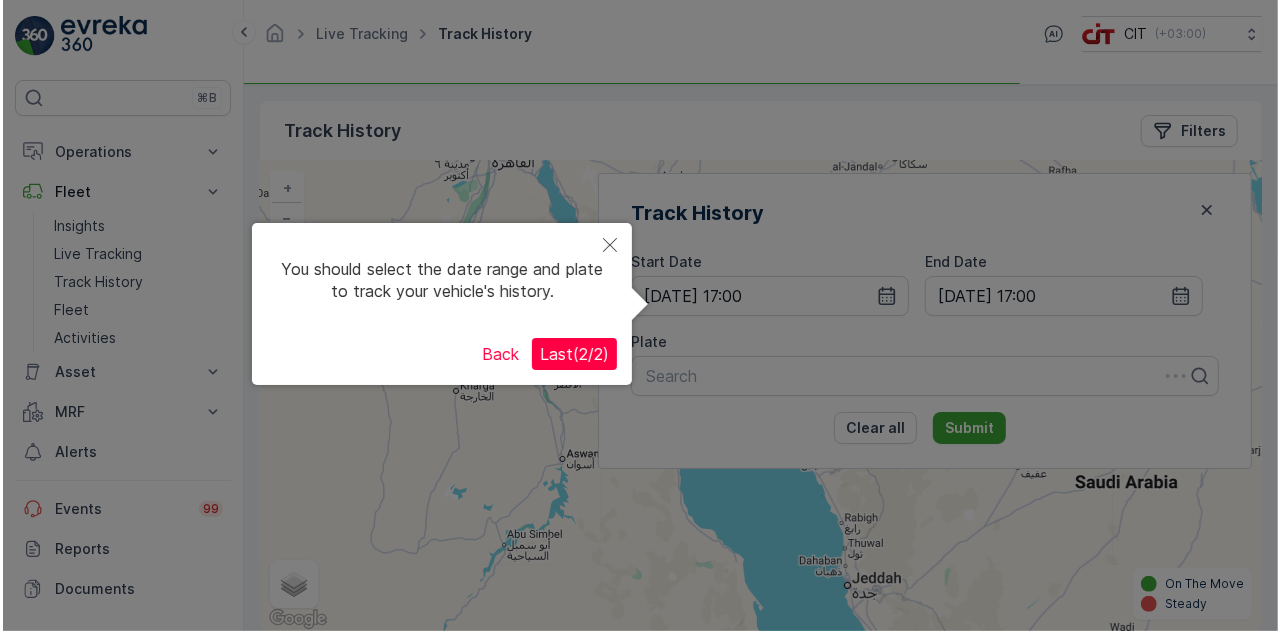 scroll, scrollTop: 16, scrollLeft: 0, axis: vertical 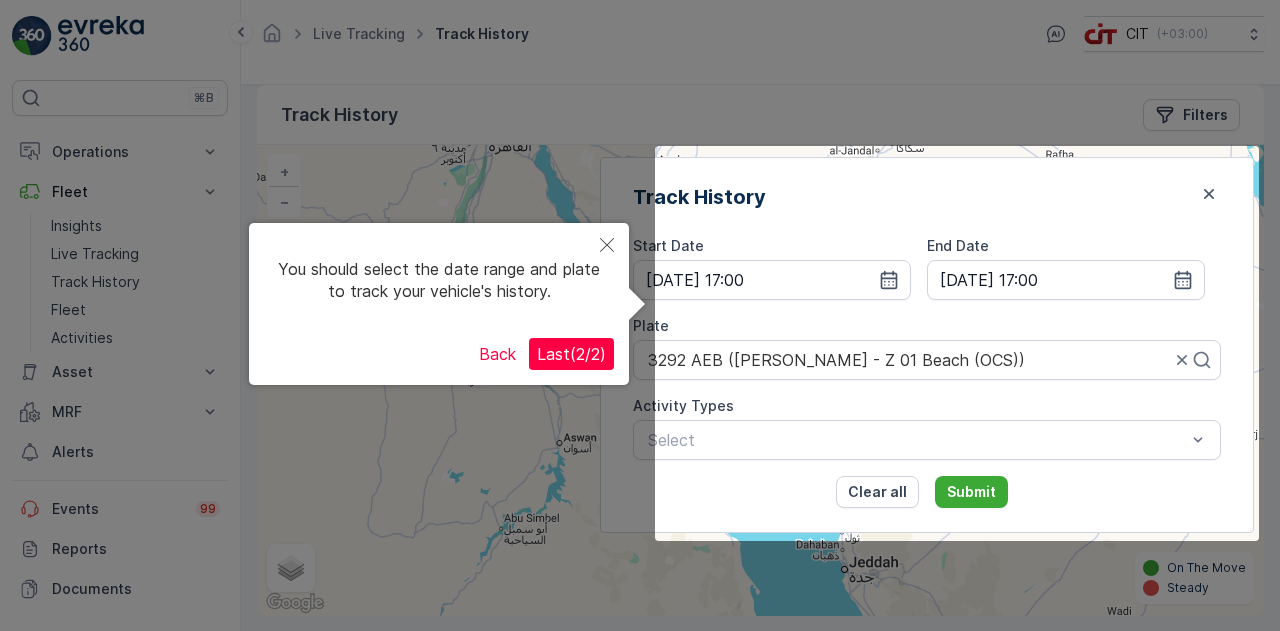 click on "Last  ( 2 / 2 )" at bounding box center [571, 354] 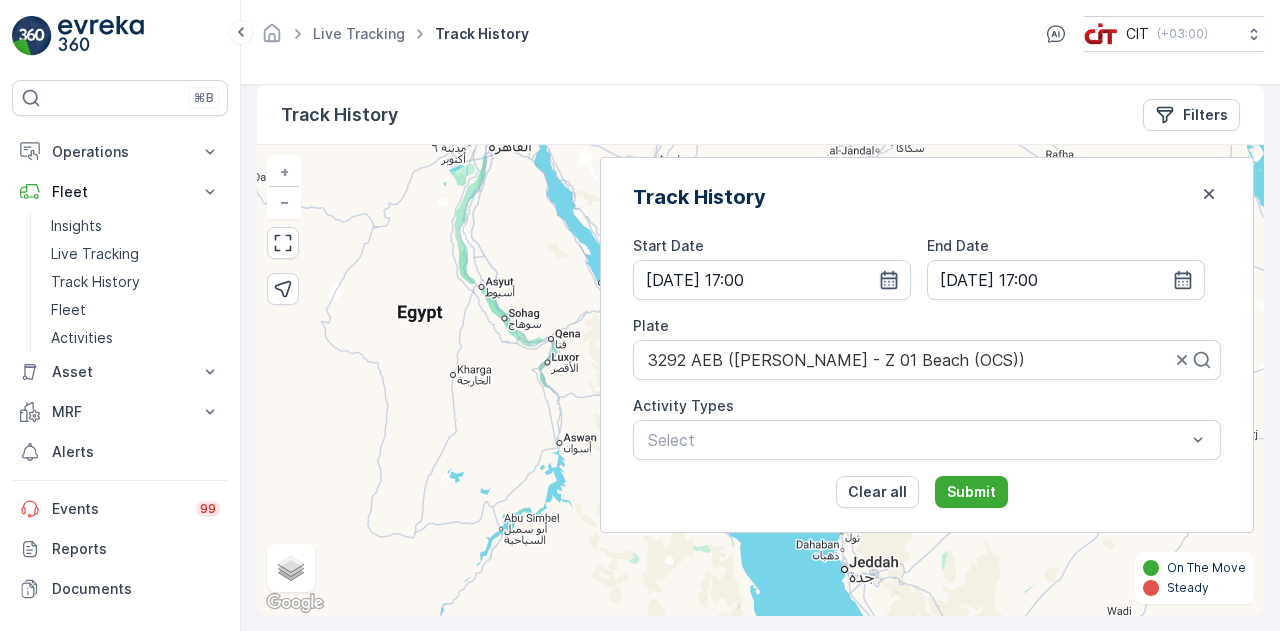 click 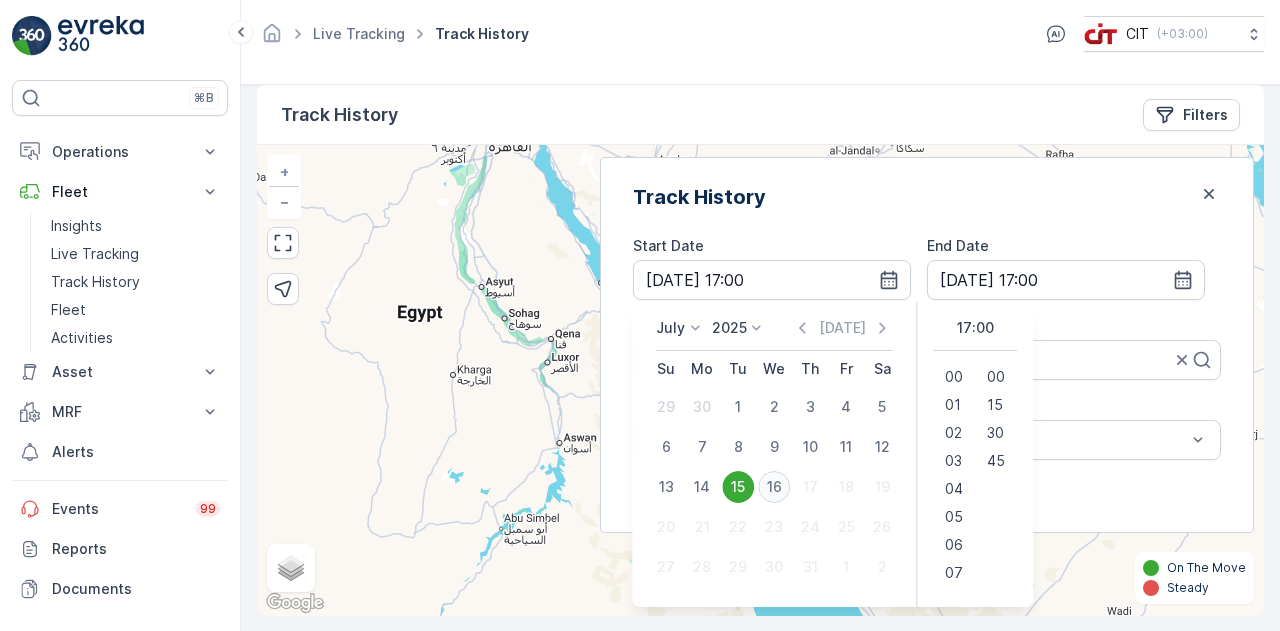 click on "16" at bounding box center (774, 487) 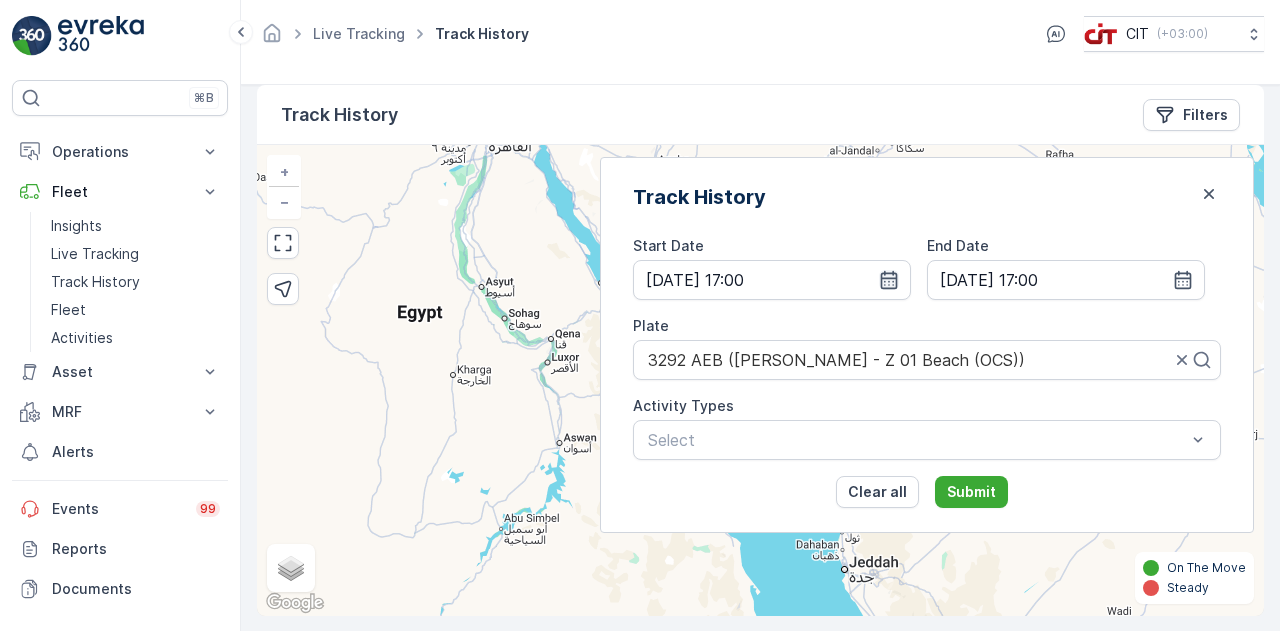 click 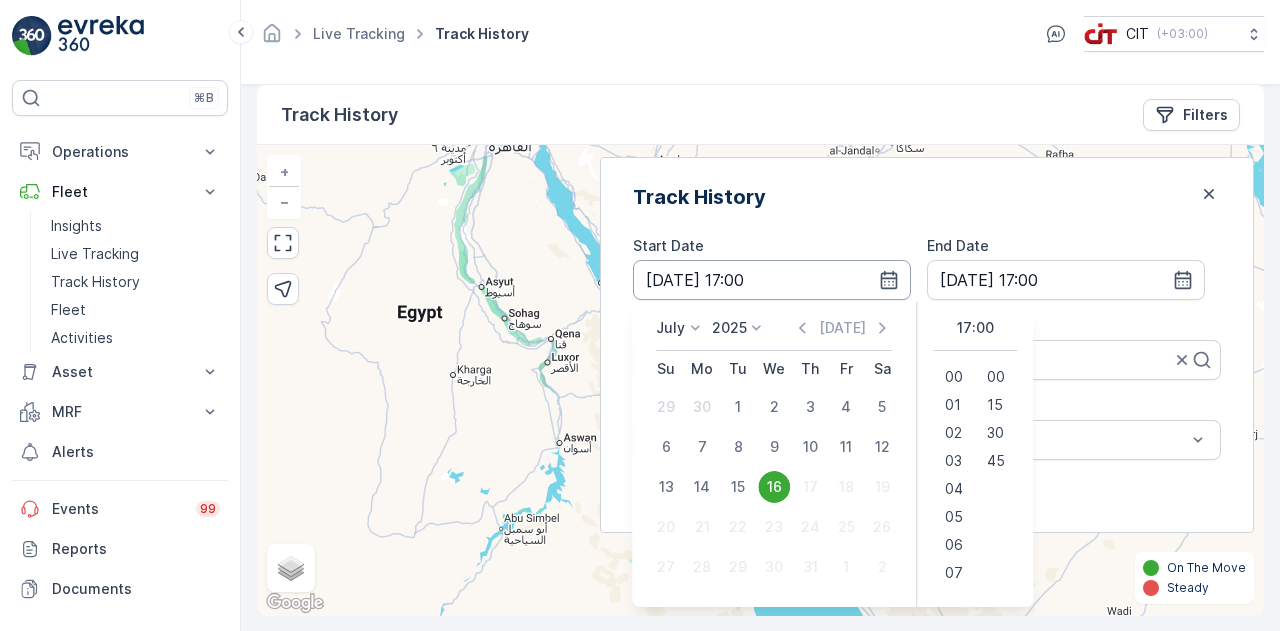 click on "[DATE] 17:00" at bounding box center (772, 280) 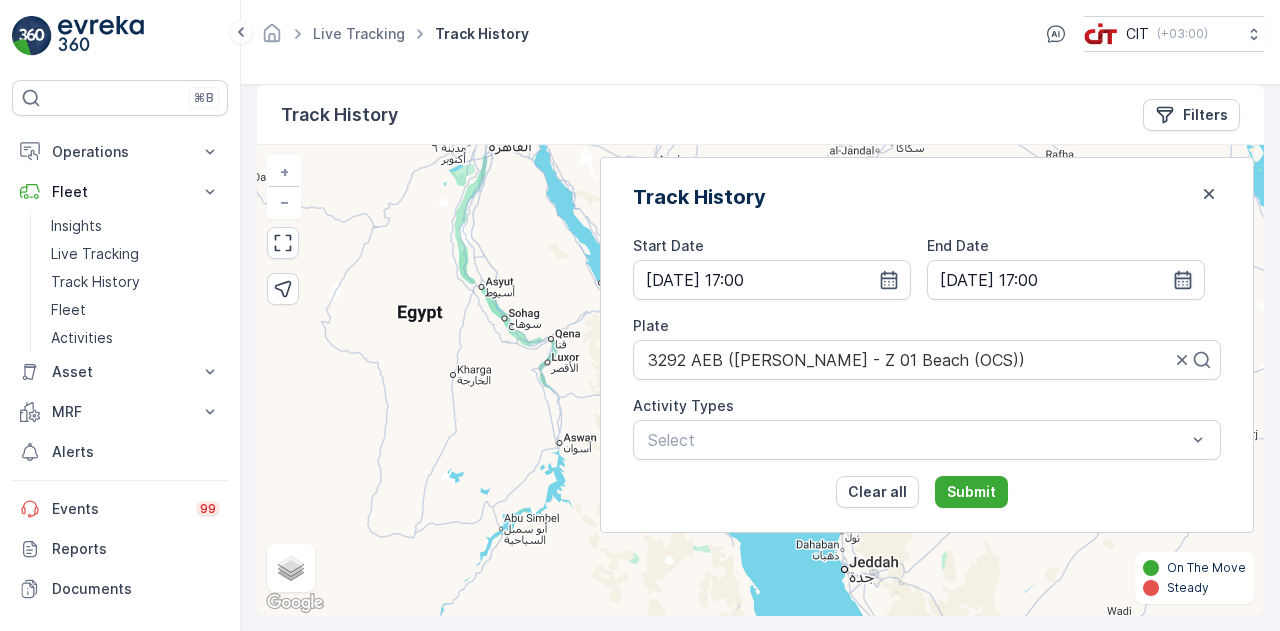 click 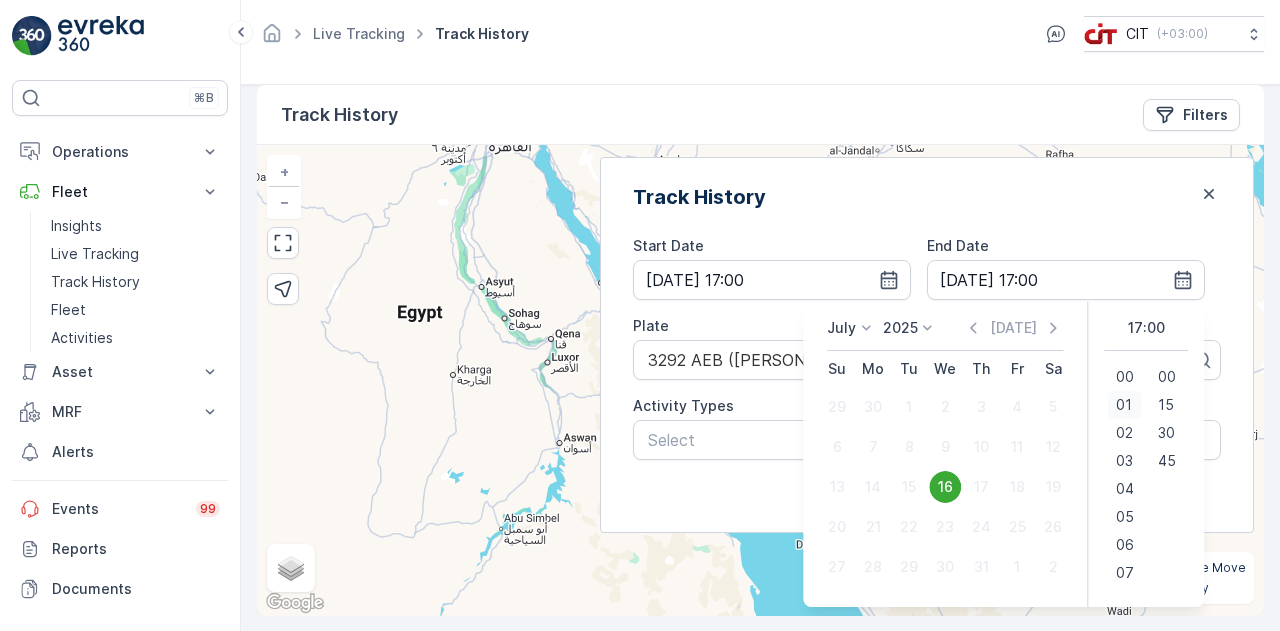 drag, startPoint x: 1122, startPoint y: 515, endPoint x: 1118, endPoint y: 405, distance: 110.0727 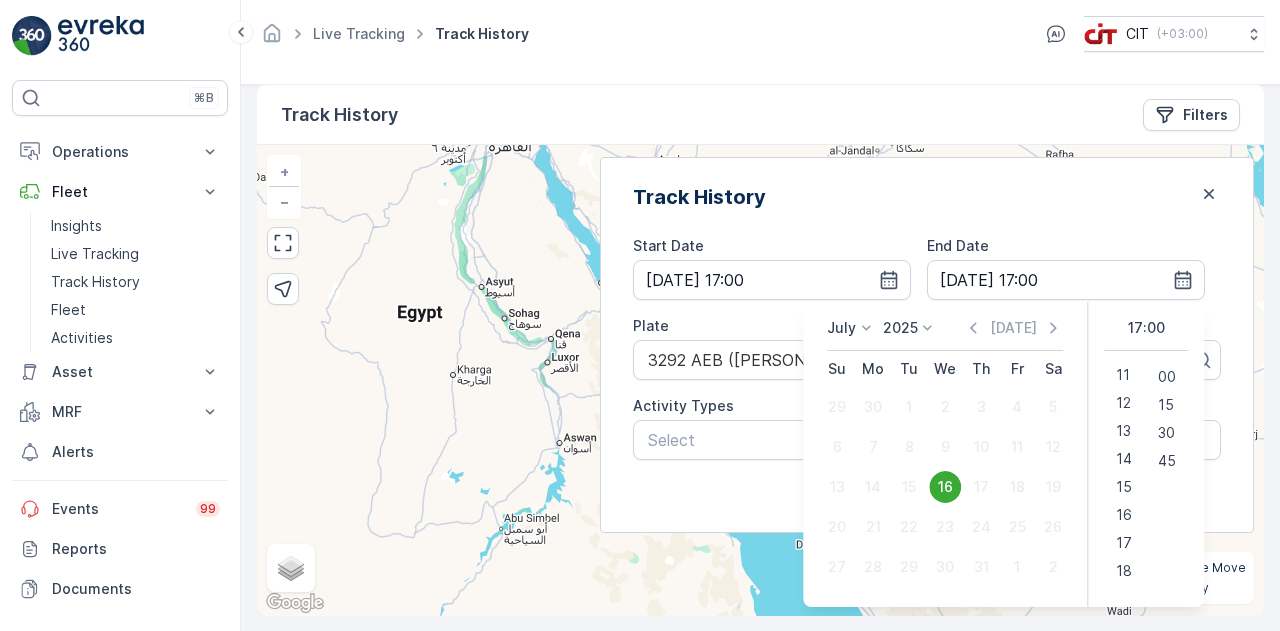 scroll, scrollTop: 328, scrollLeft: 0, axis: vertical 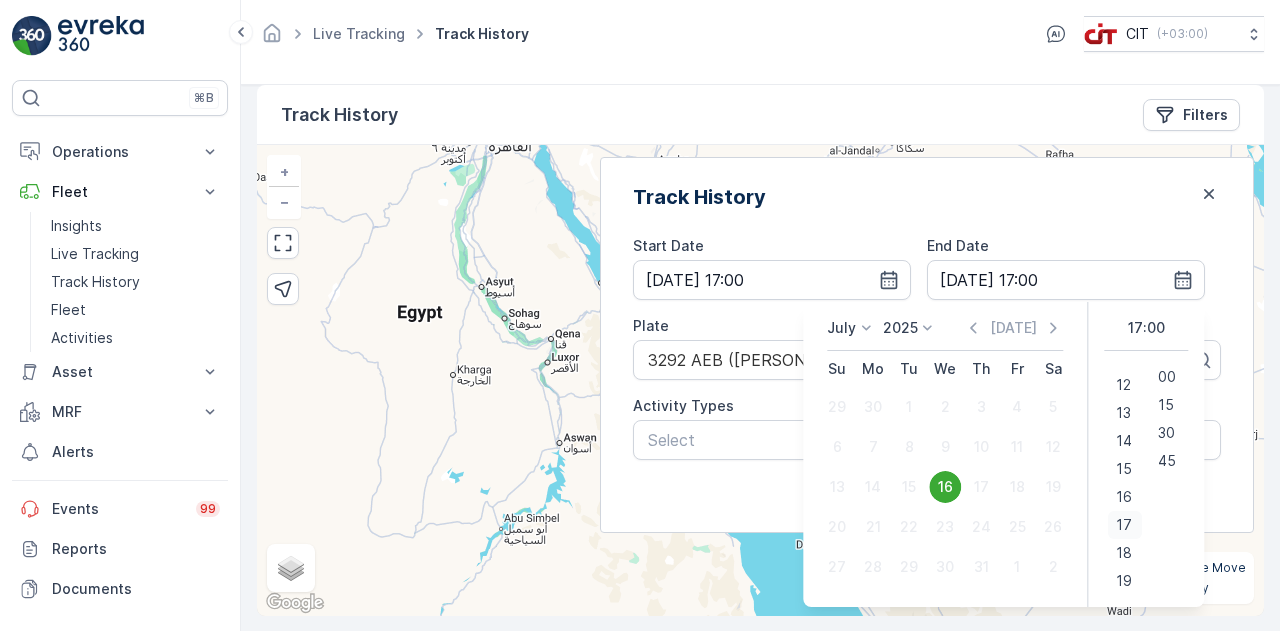 click on "17" at bounding box center [1124, 525] 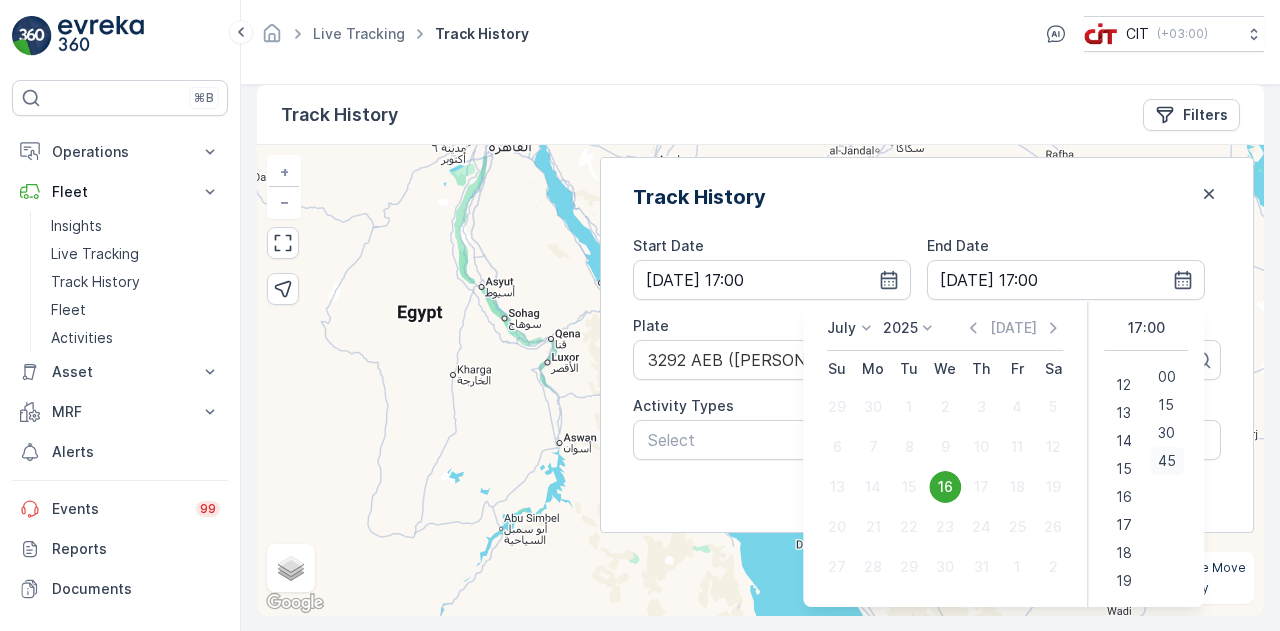 click on "45" at bounding box center (1167, 461) 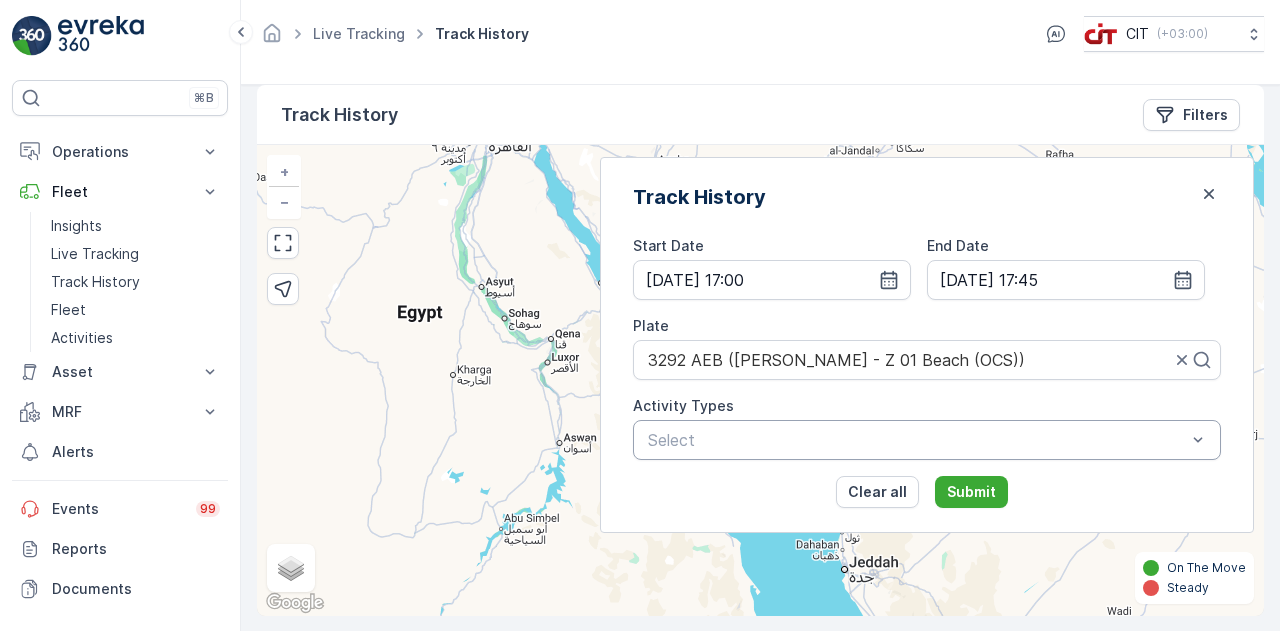 click at bounding box center (917, 440) 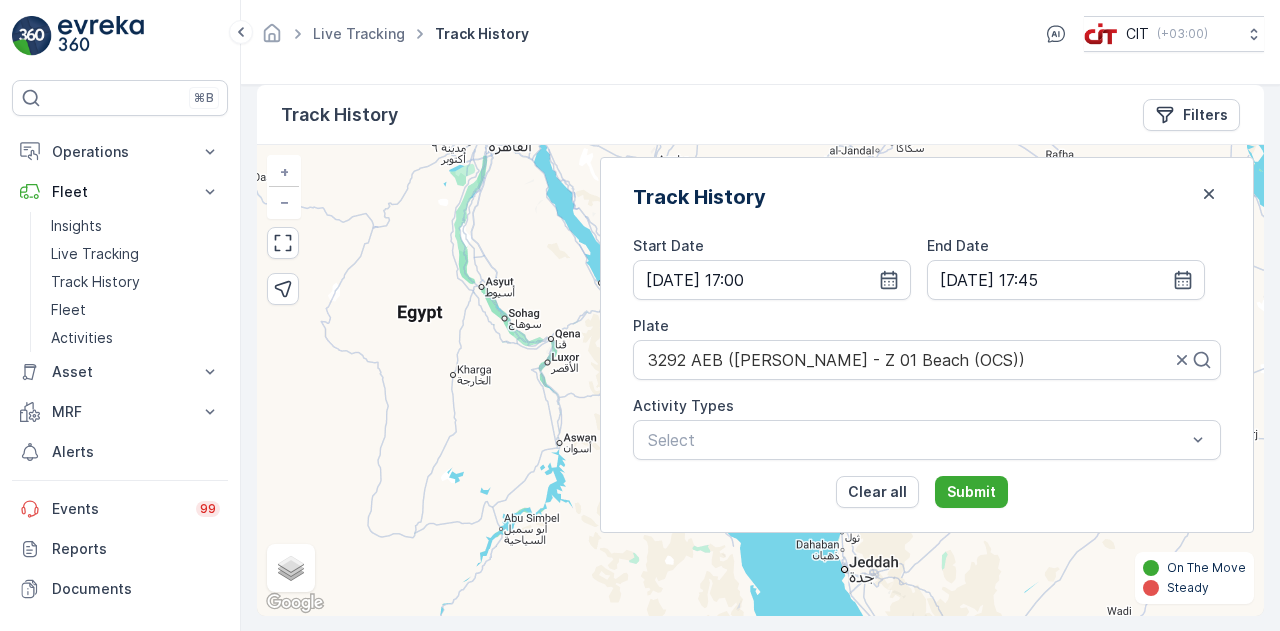 click on "Start Date [DATE] 17:00 End Date [DATE] 17:45 Plate 3292 AEB ([PERSON_NAME] - Z 01 Beach (OCS)) Activity Types Select Clear all Submit" at bounding box center [927, 372] 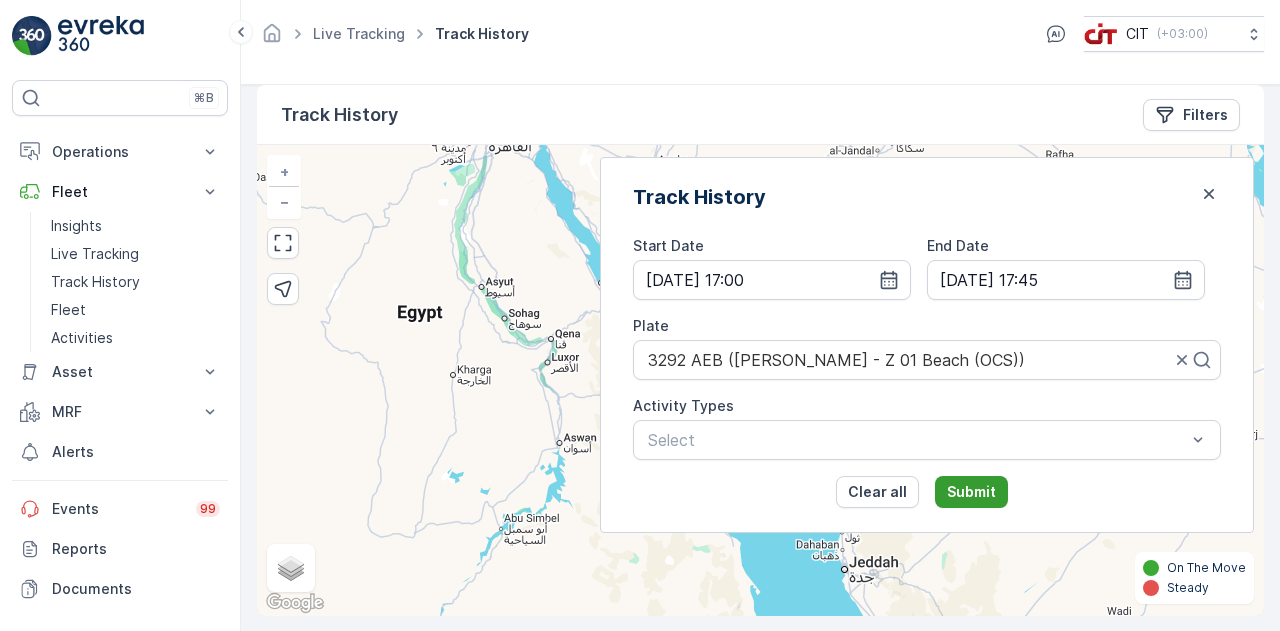 click on "Submit" at bounding box center (971, 492) 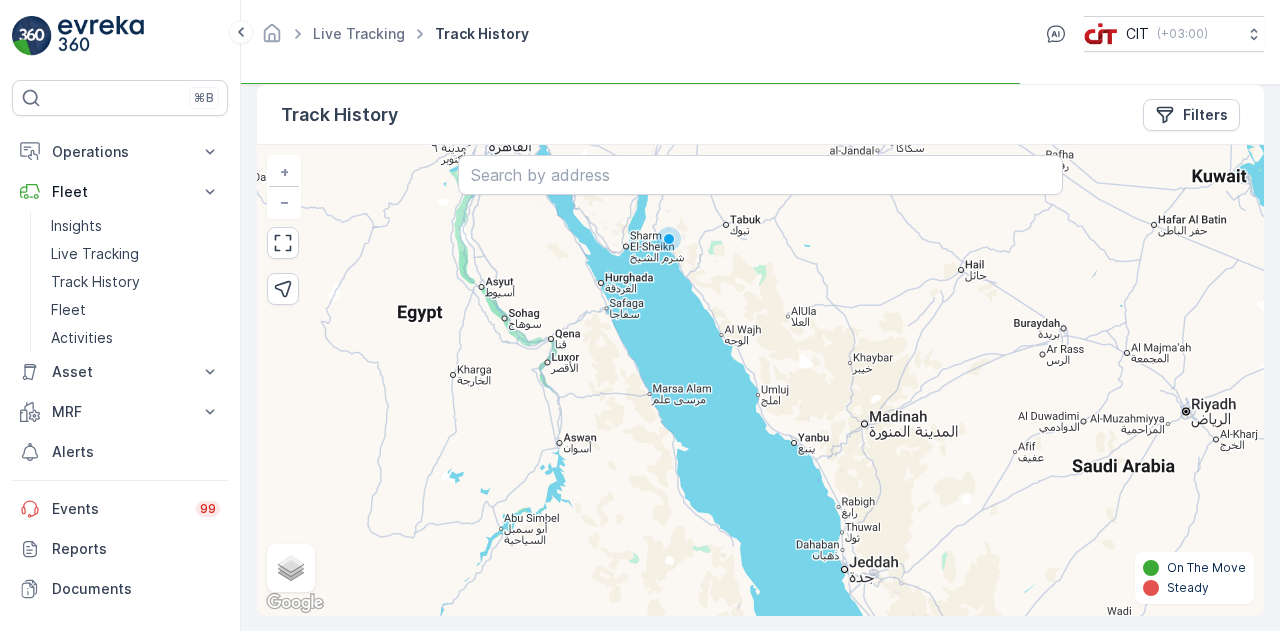 drag, startPoint x: 904, startPoint y: 453, endPoint x: 949, endPoint y: 464, distance: 46.32494 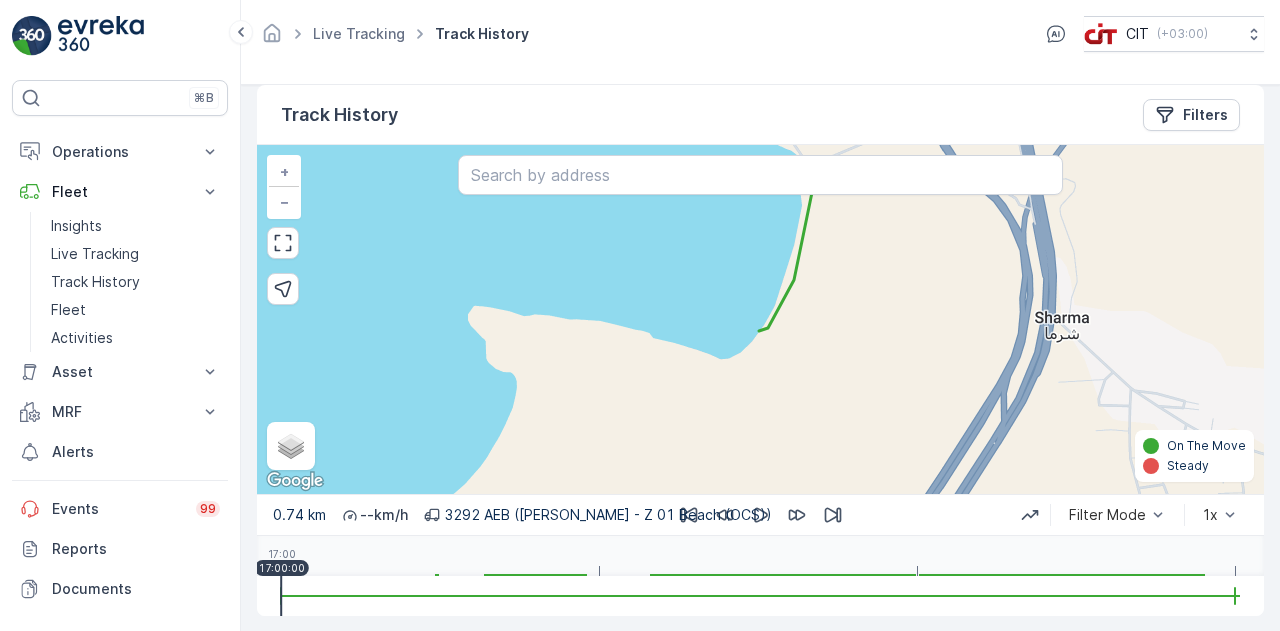drag, startPoint x: 564, startPoint y: 457, endPoint x: 593, endPoint y: 375, distance: 86.977005 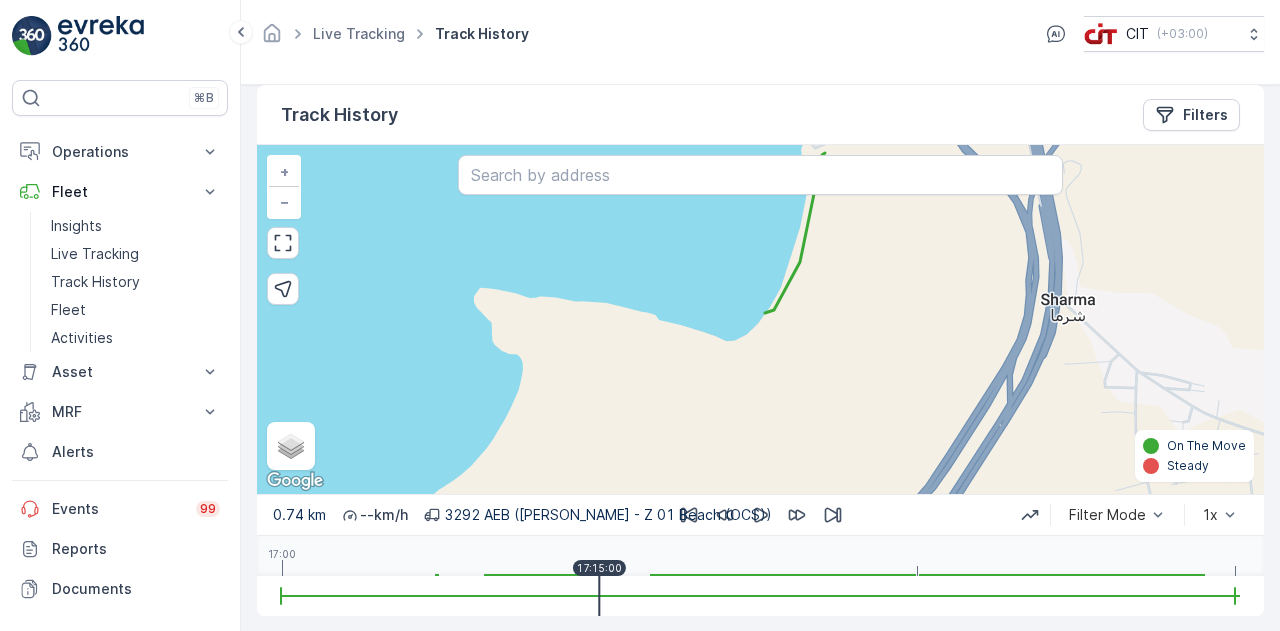 drag, startPoint x: 280, startPoint y: 593, endPoint x: 600, endPoint y: 612, distance: 320.56357 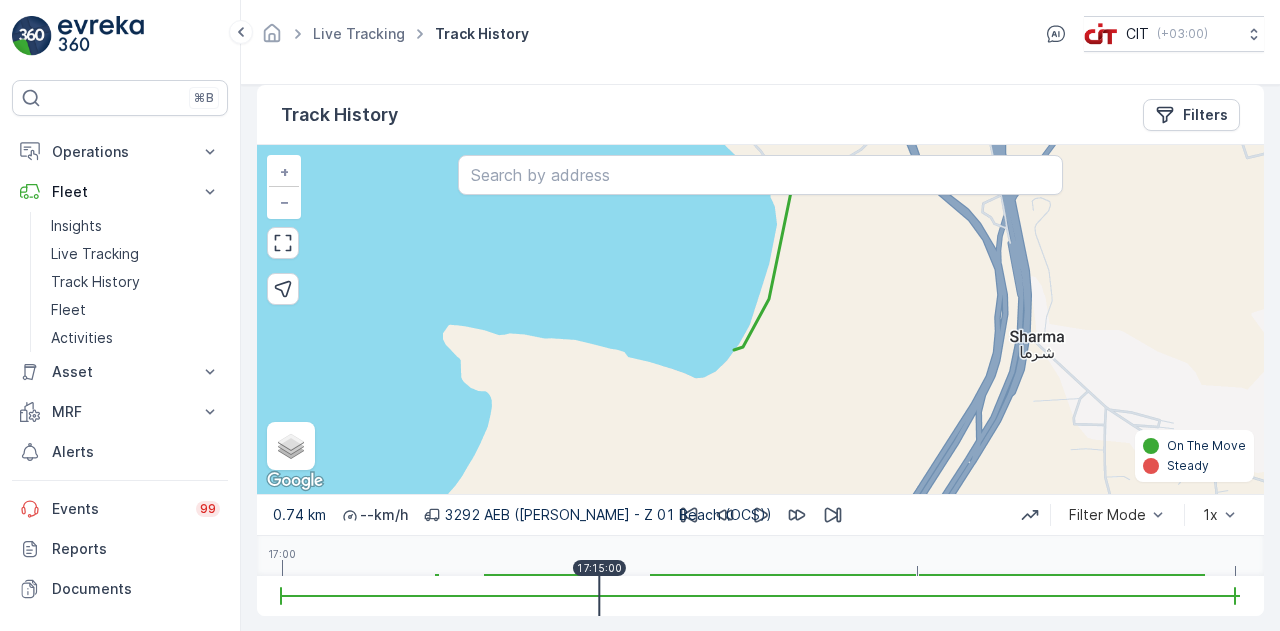 drag, startPoint x: 791, startPoint y: 397, endPoint x: 759, endPoint y: 433, distance: 48.166378 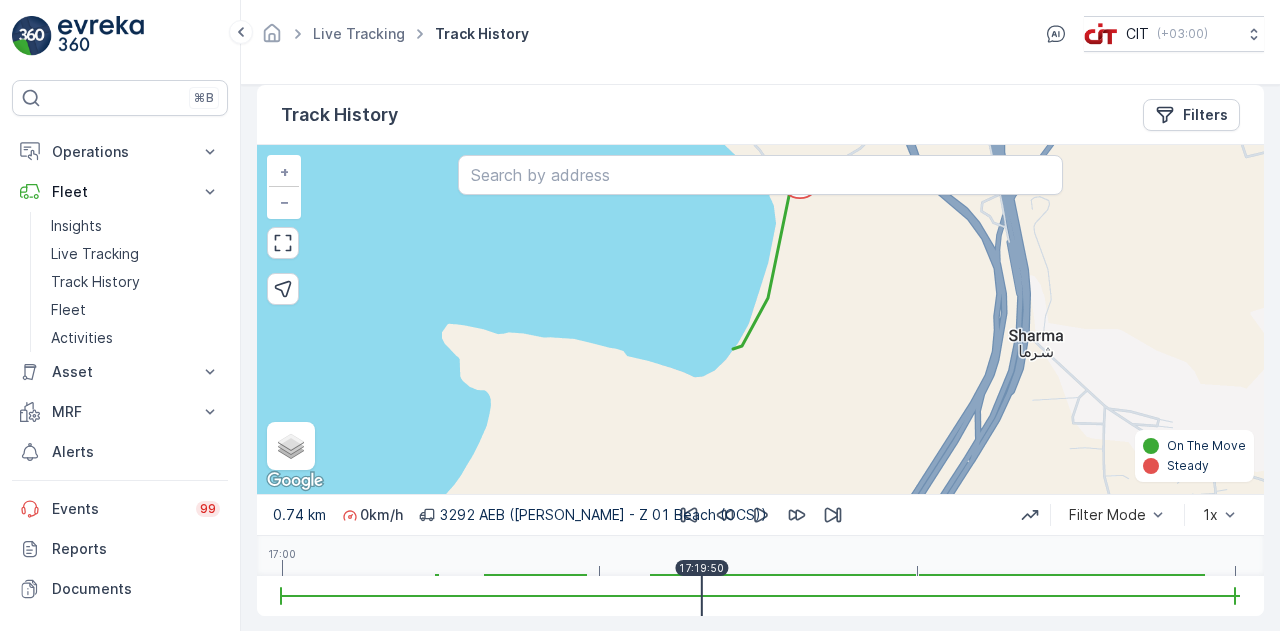drag, startPoint x: 596, startPoint y: 597, endPoint x: 703, endPoint y: 613, distance: 108.18965 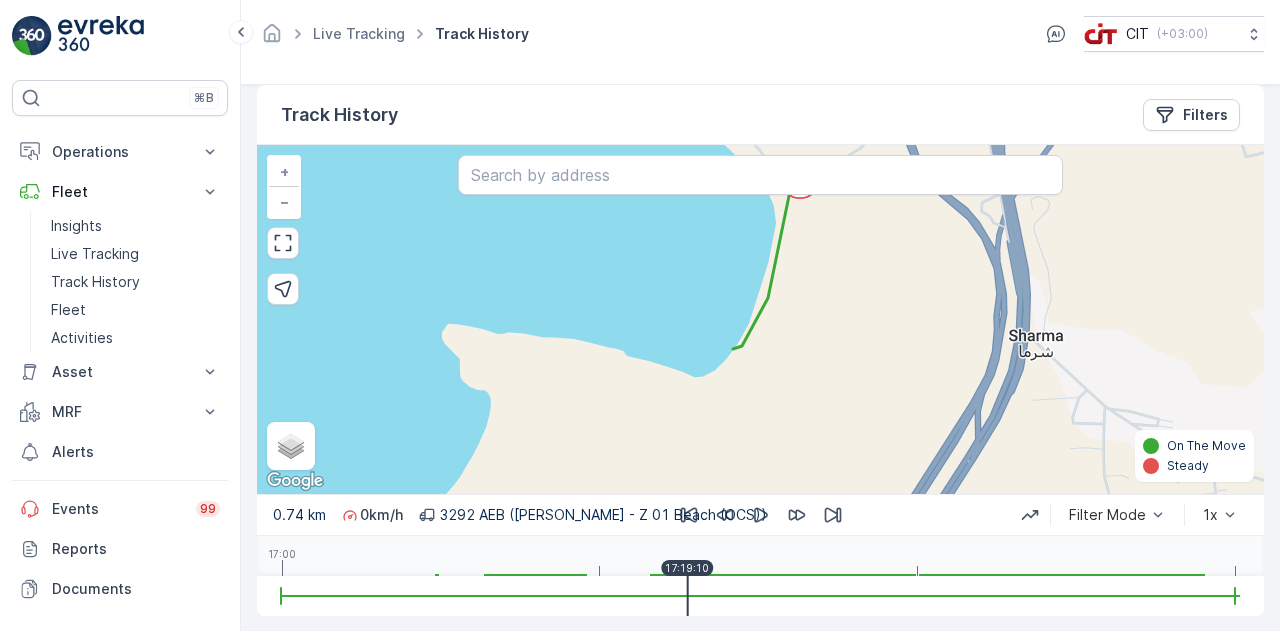 drag, startPoint x: 700, startPoint y: 593, endPoint x: 702, endPoint y: 657, distance: 64.03124 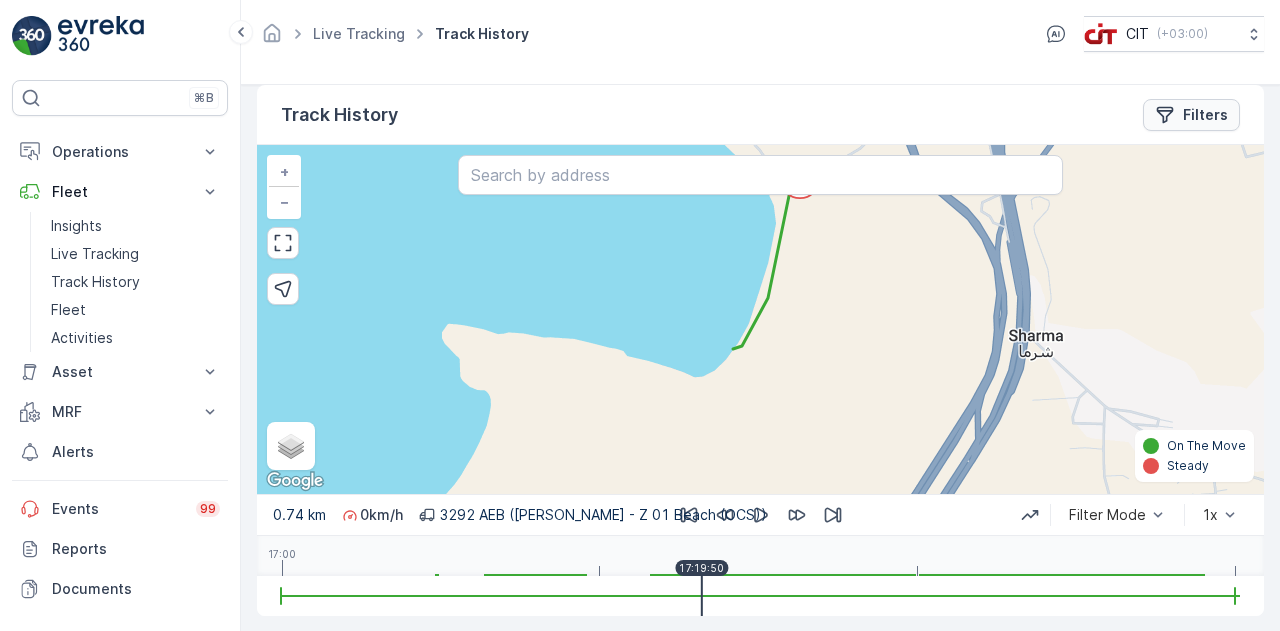 click on "Filters" at bounding box center (1205, 115) 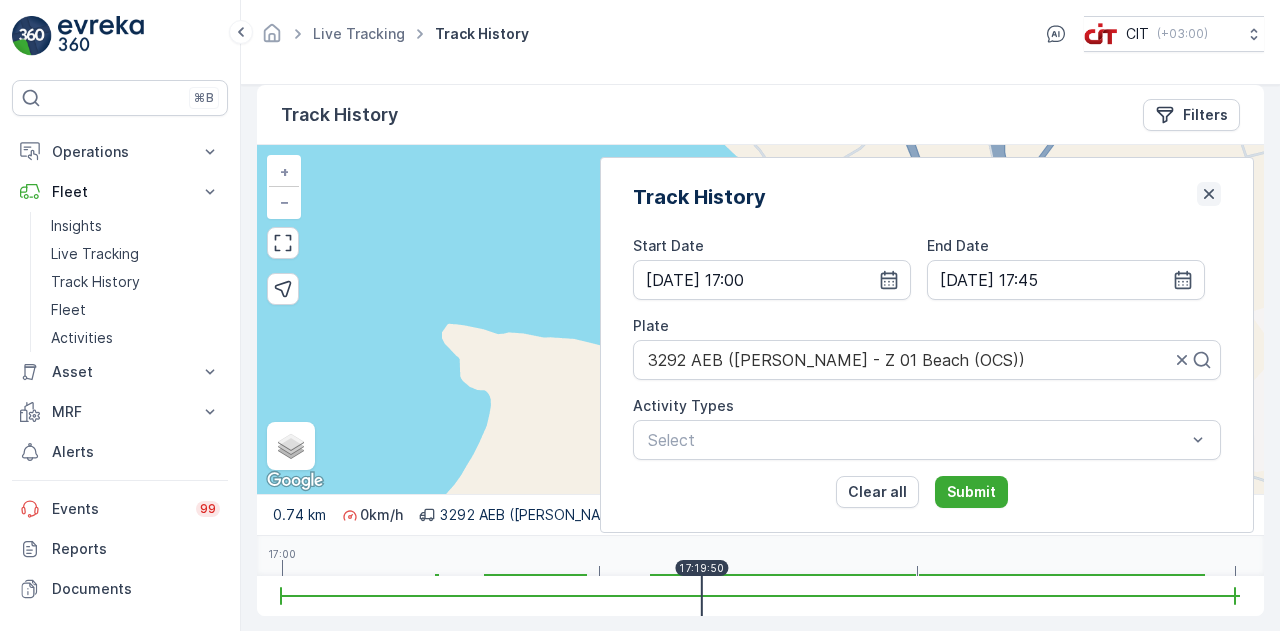 click 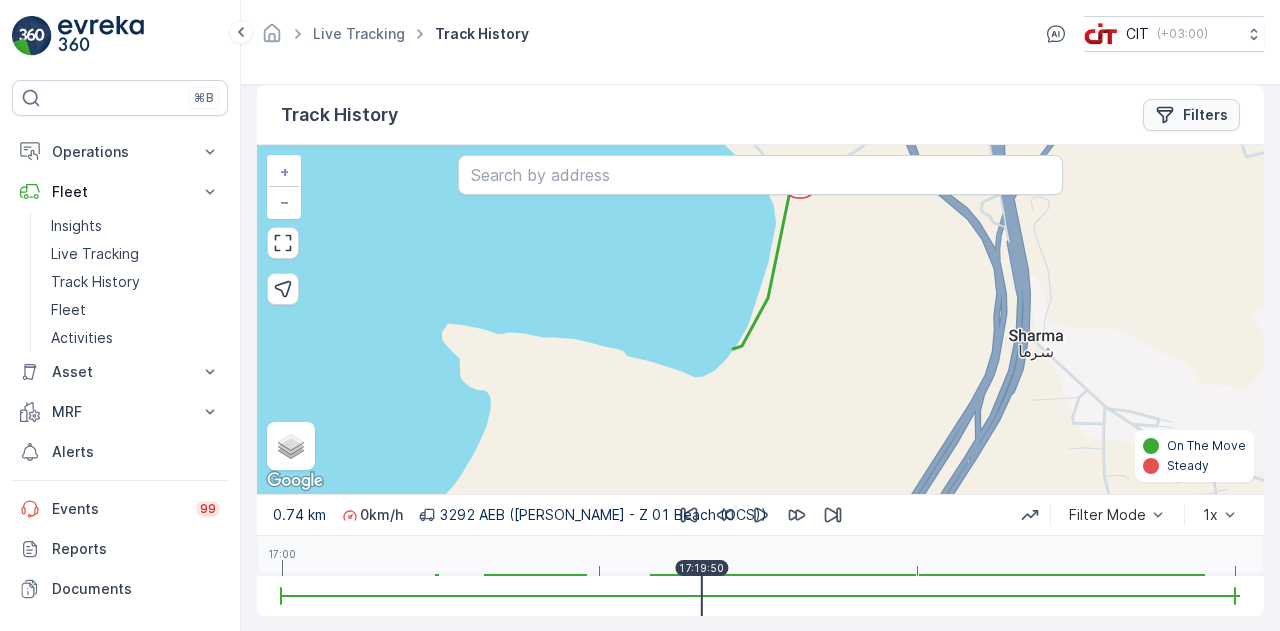 click 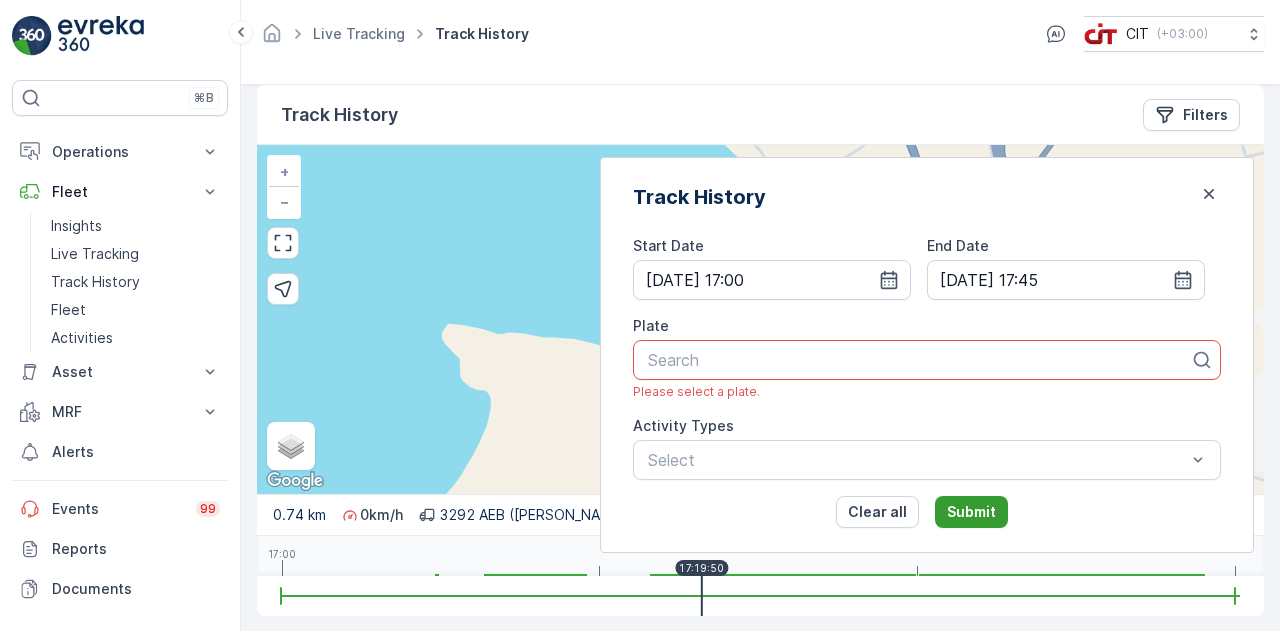 click on "Submit" at bounding box center (971, 512) 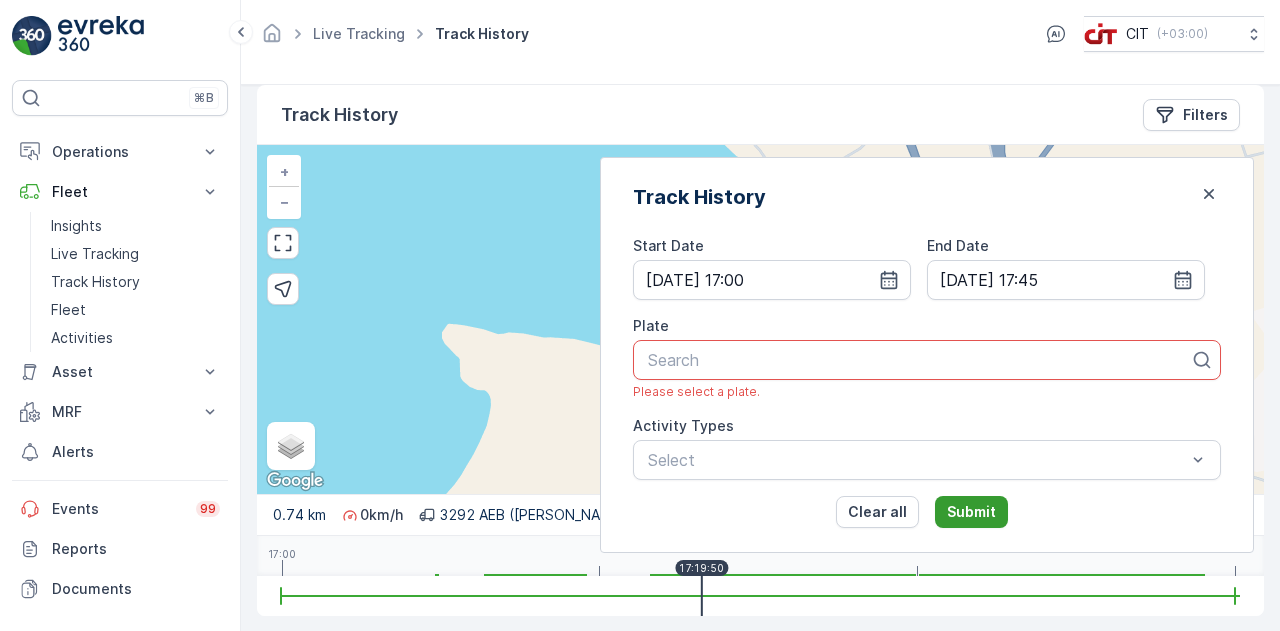 click on "Submit" at bounding box center (971, 512) 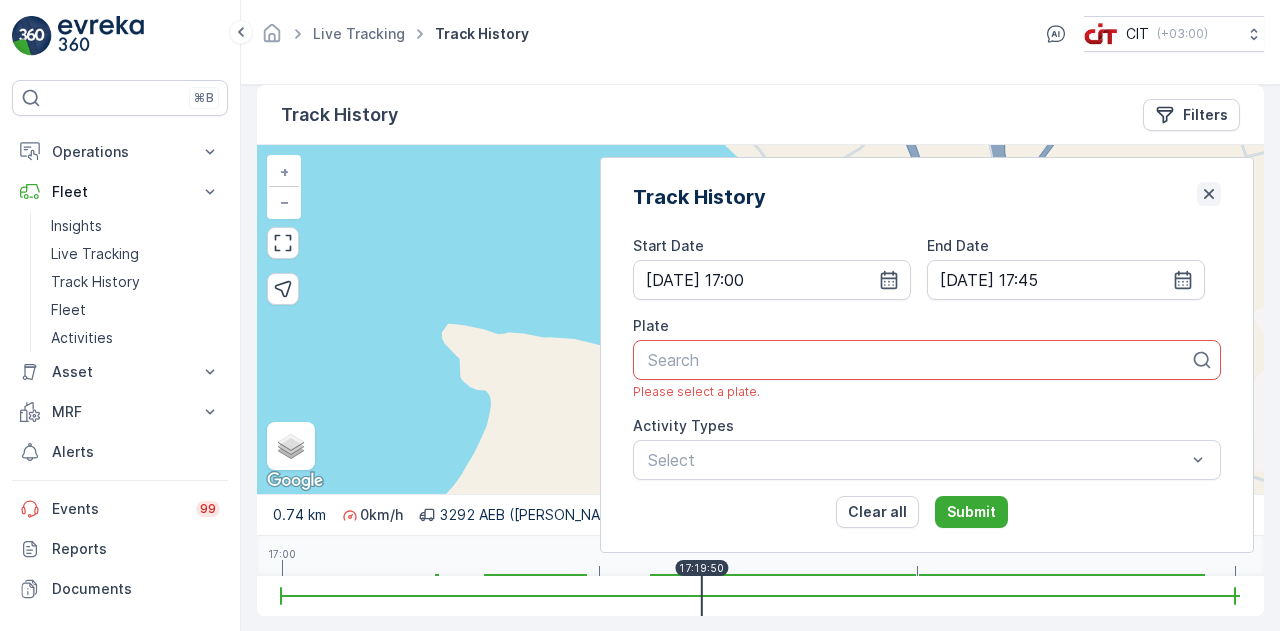 click 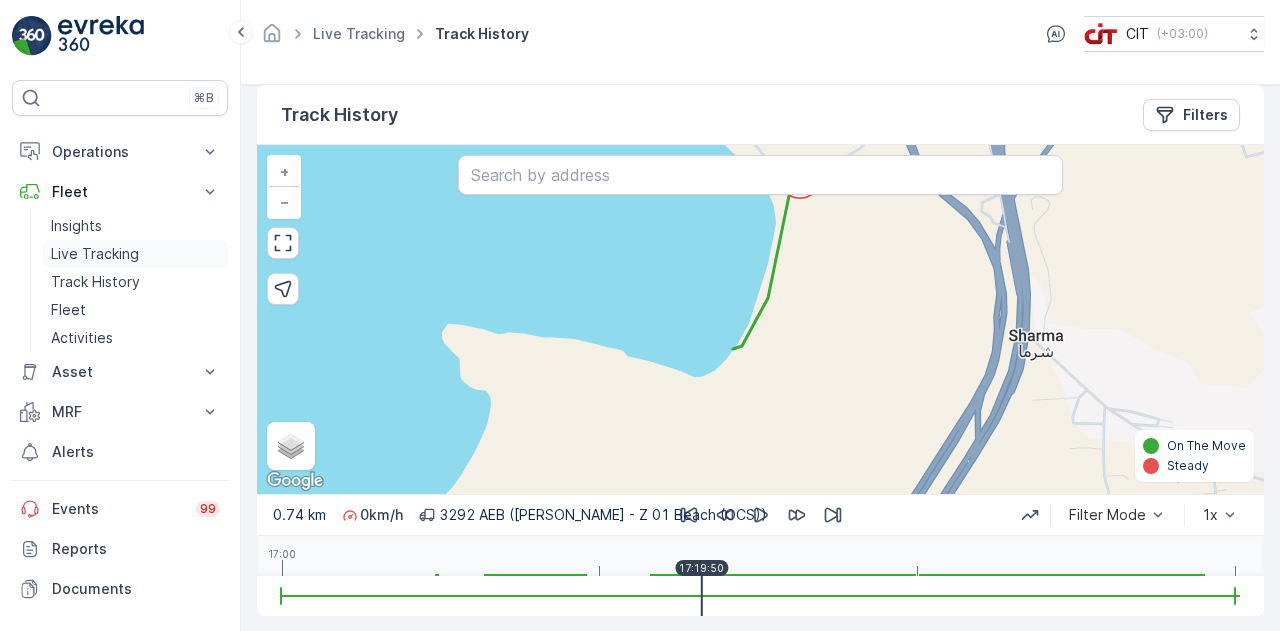 click on "Live Tracking" at bounding box center (95, 254) 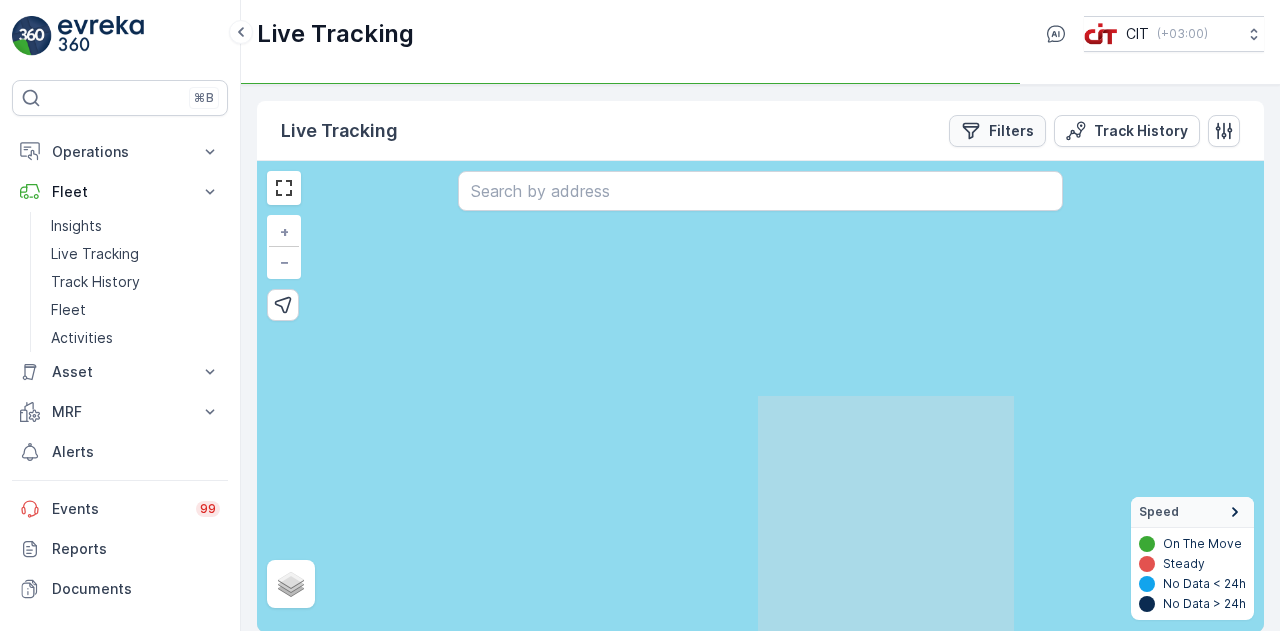 click on "Filters" at bounding box center [1011, 131] 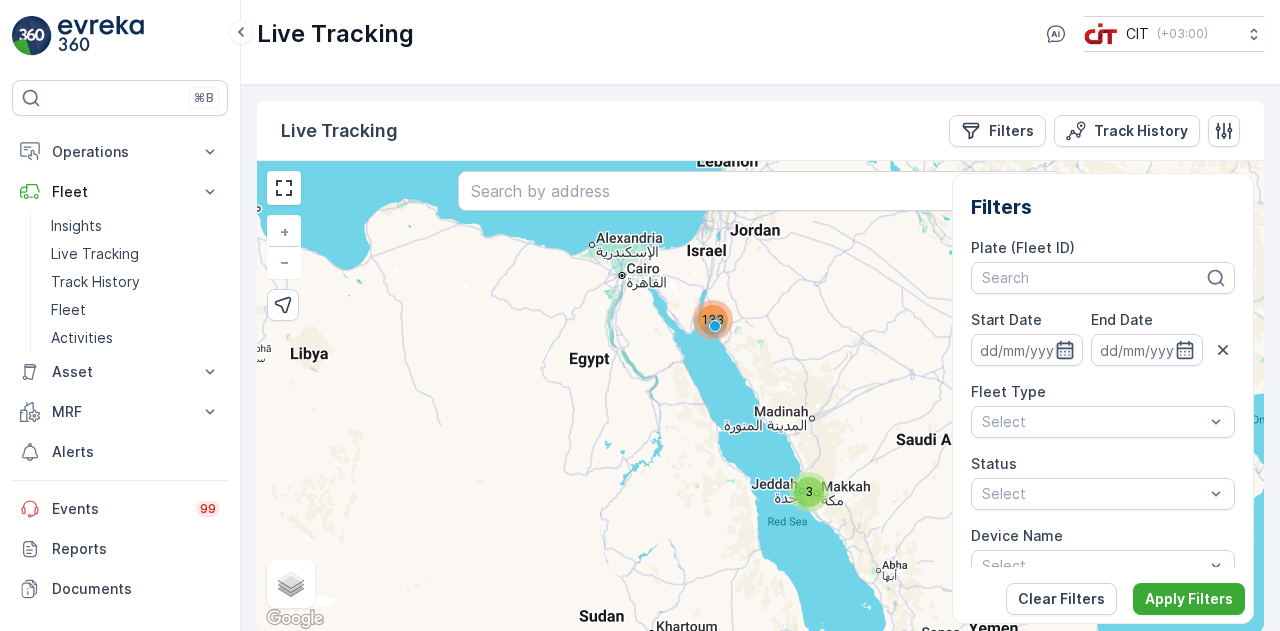 click 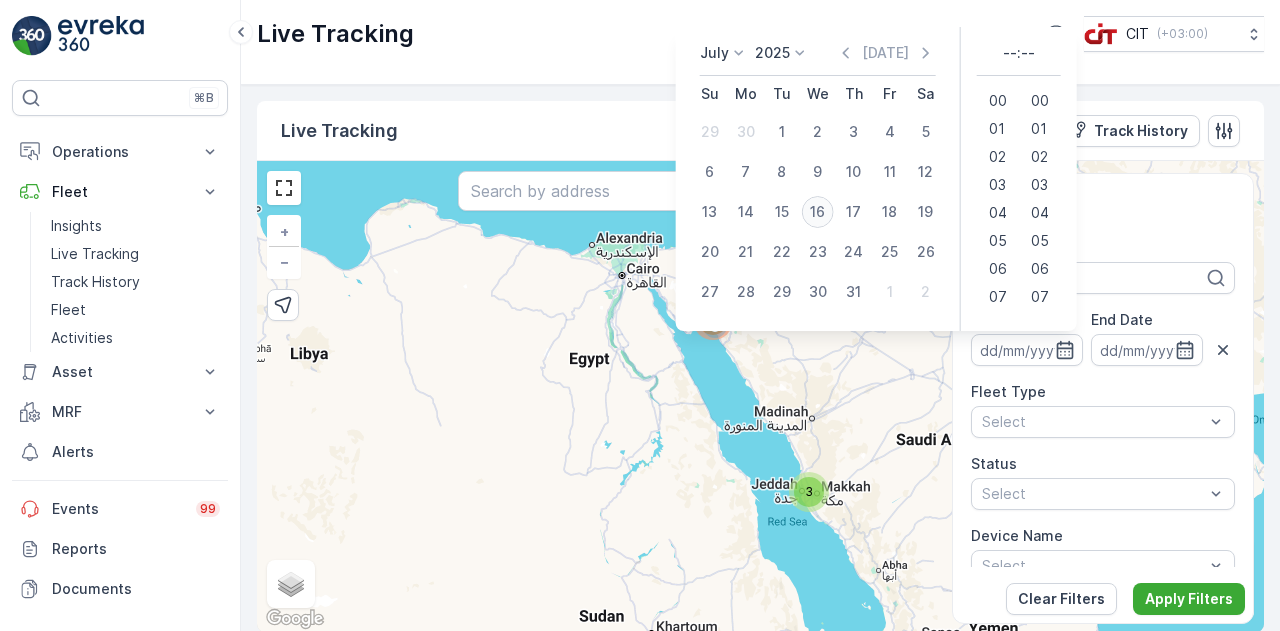 click on "16" at bounding box center (818, 212) 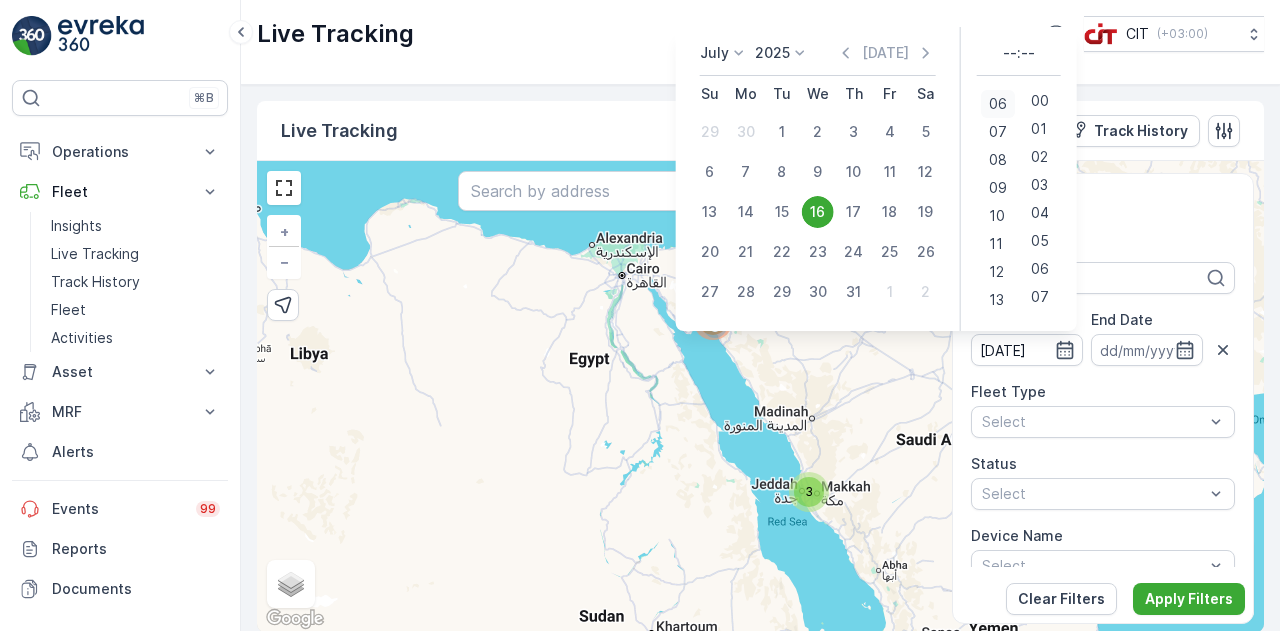 scroll, scrollTop: 349, scrollLeft: 0, axis: vertical 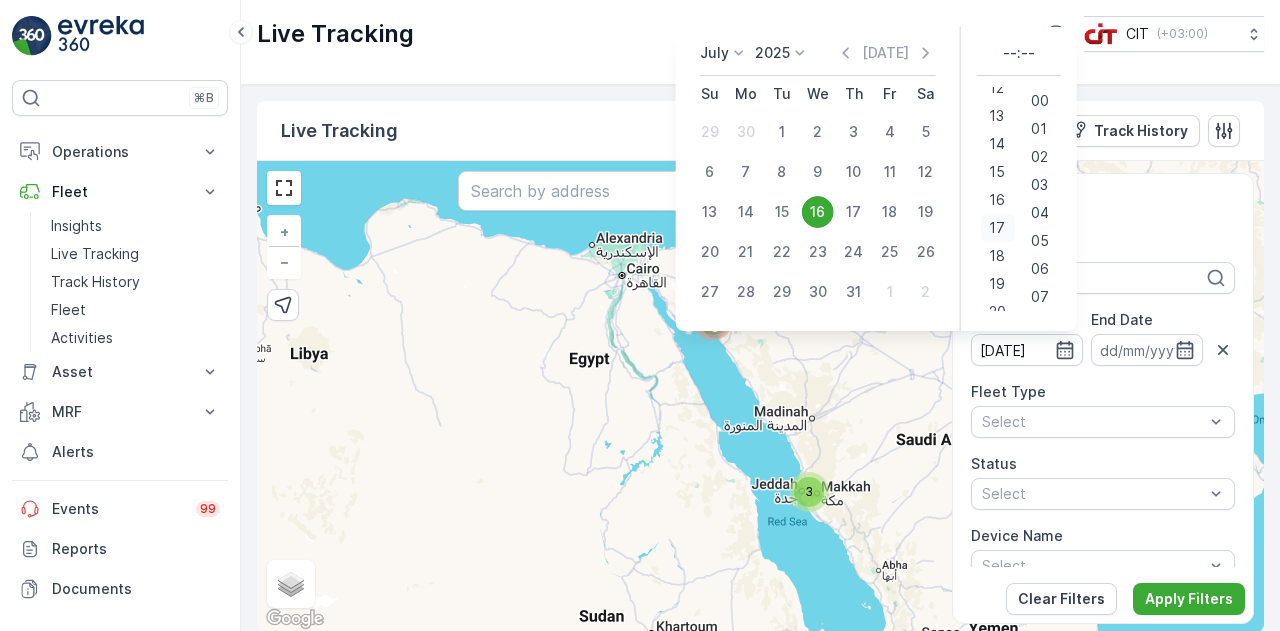 click on "17" at bounding box center (997, 228) 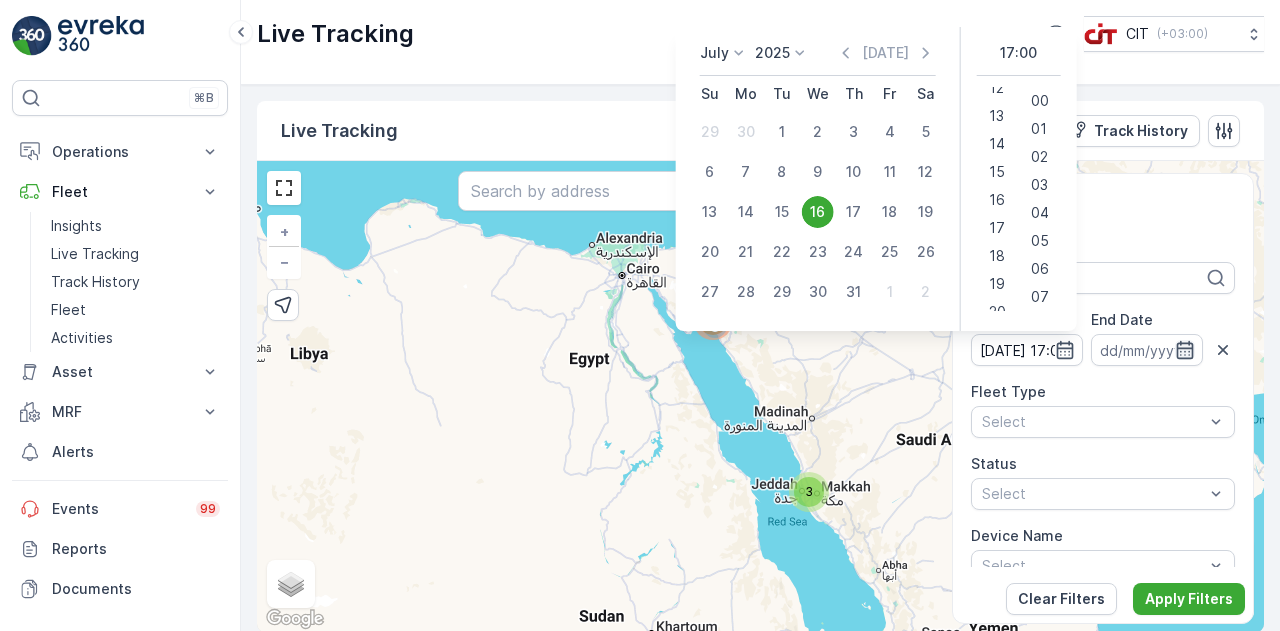 click 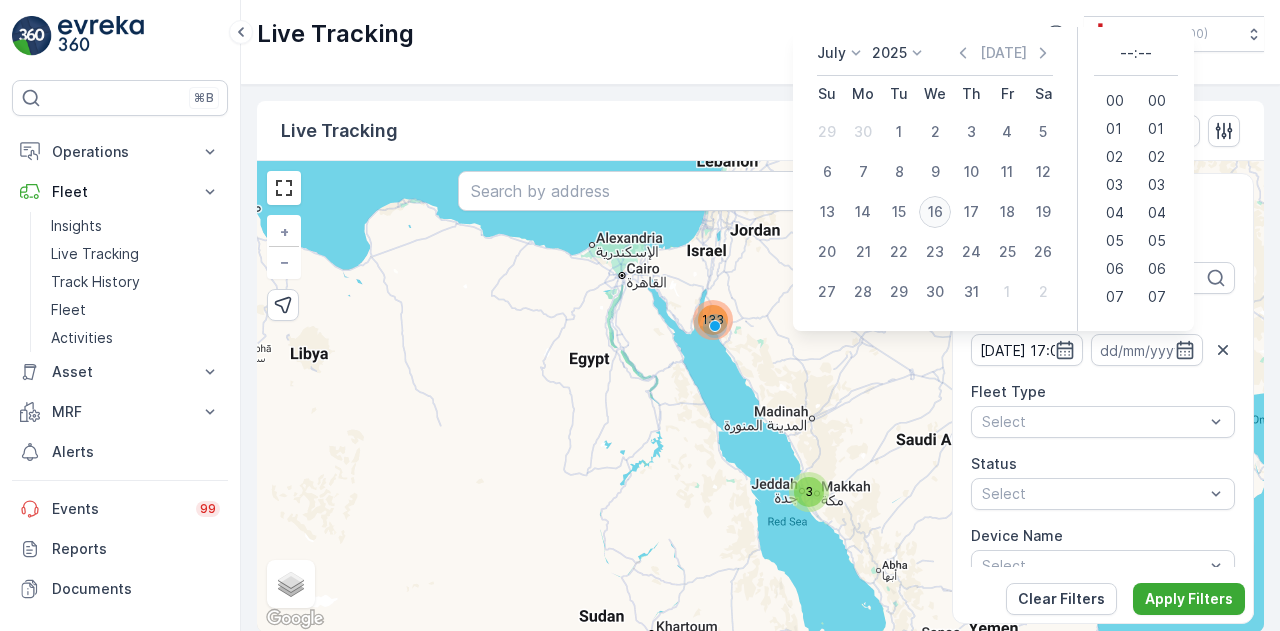 click on "16" at bounding box center (935, 212) 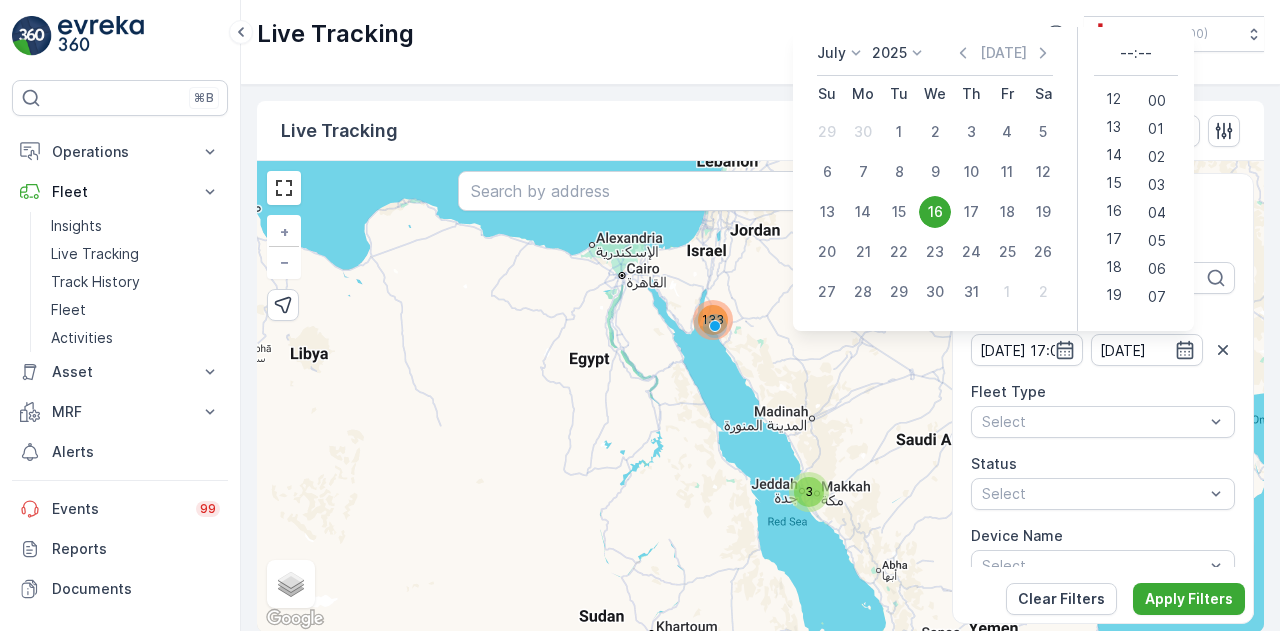 scroll, scrollTop: 398, scrollLeft: 0, axis: vertical 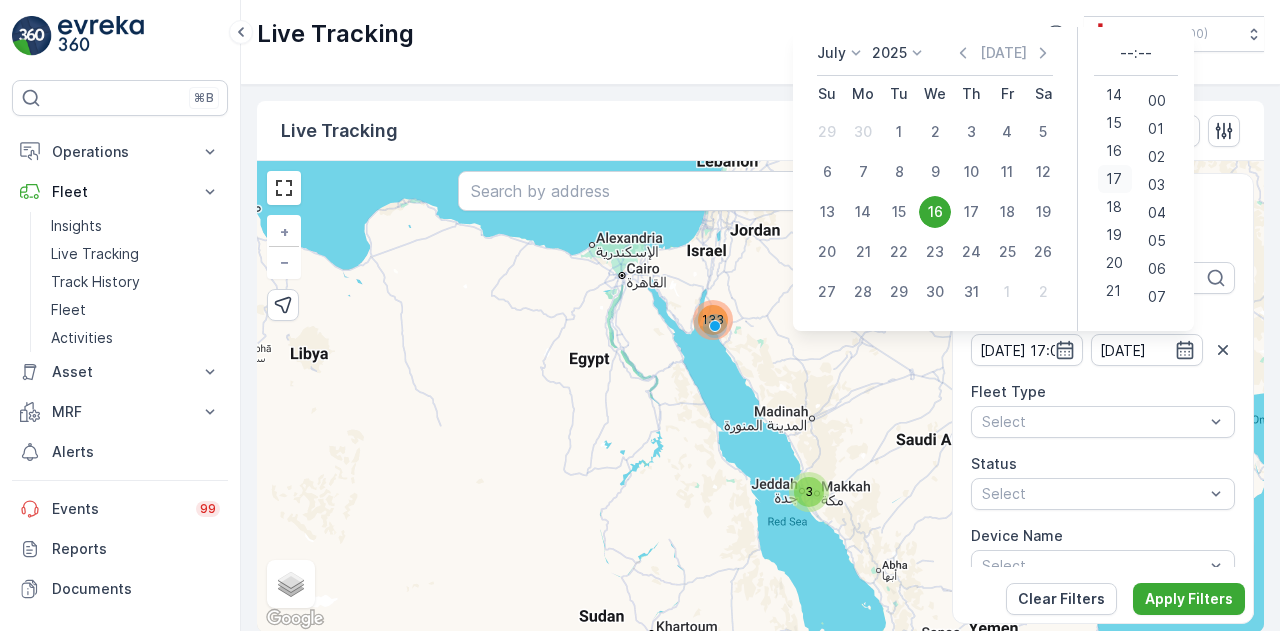 click on "17" at bounding box center (1114, 179) 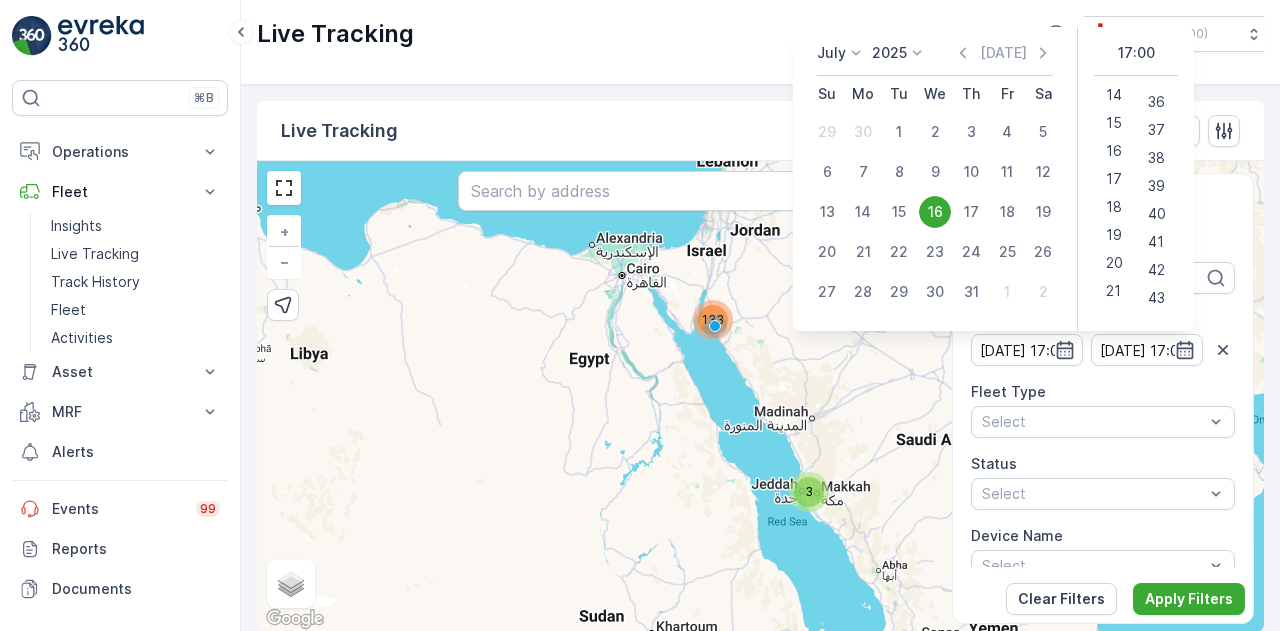 scroll, scrollTop: 1114, scrollLeft: 0, axis: vertical 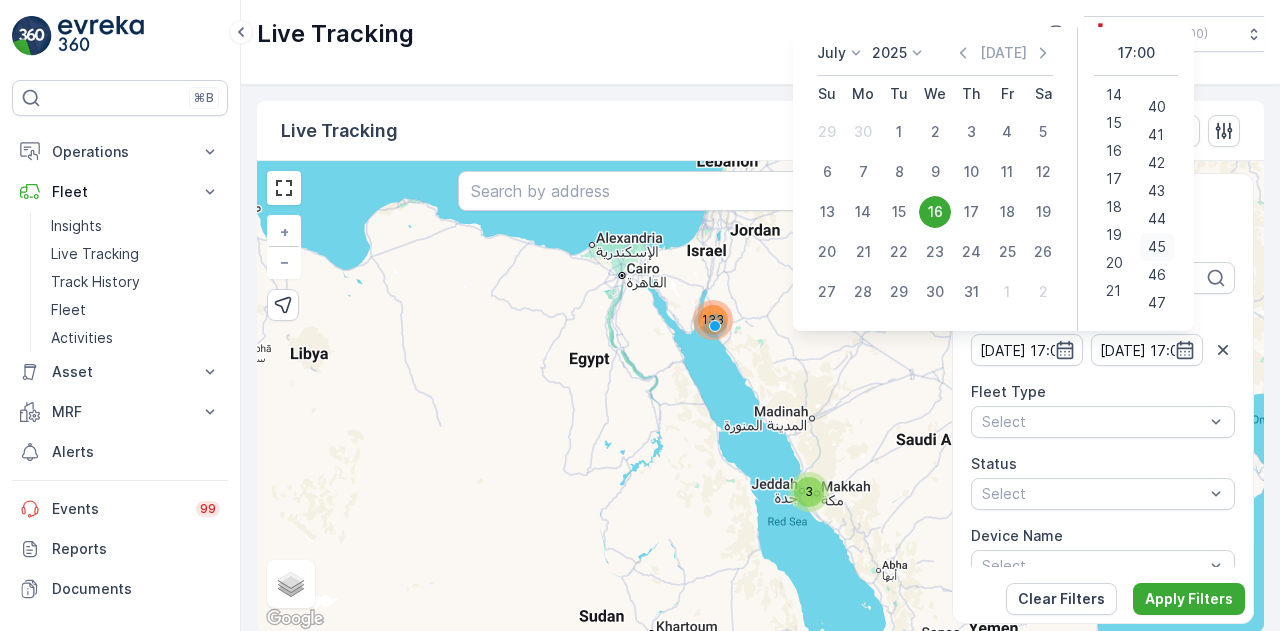 click on "45" at bounding box center (1157, 247) 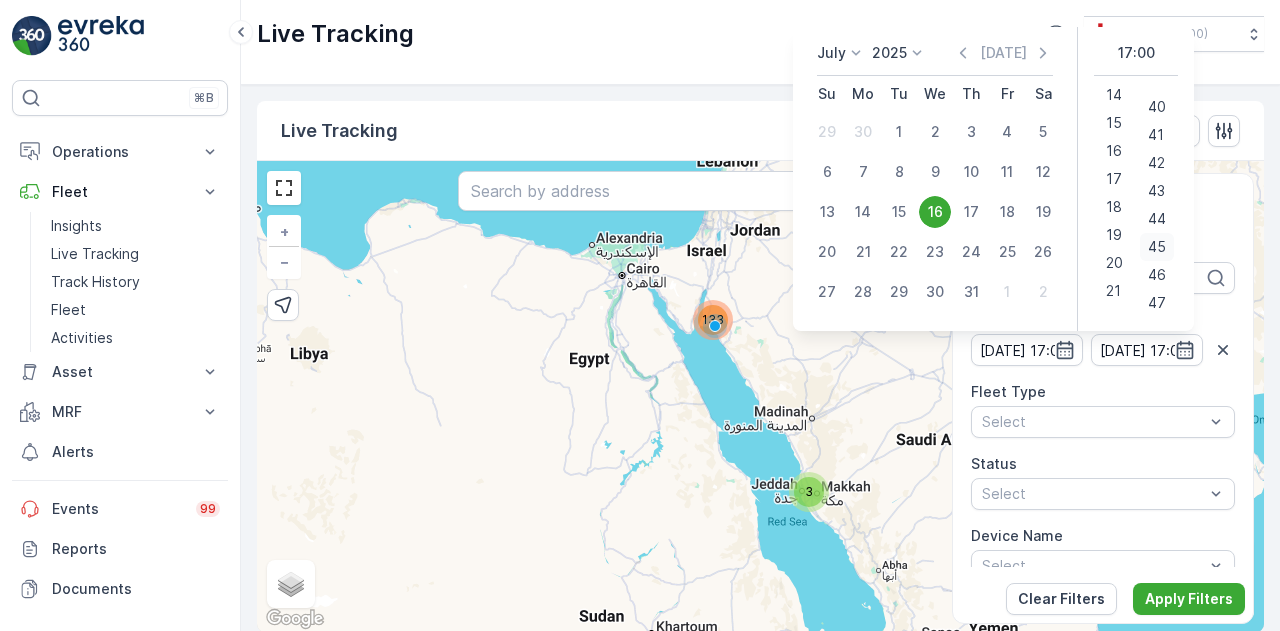 type on "[DATE] 17:45" 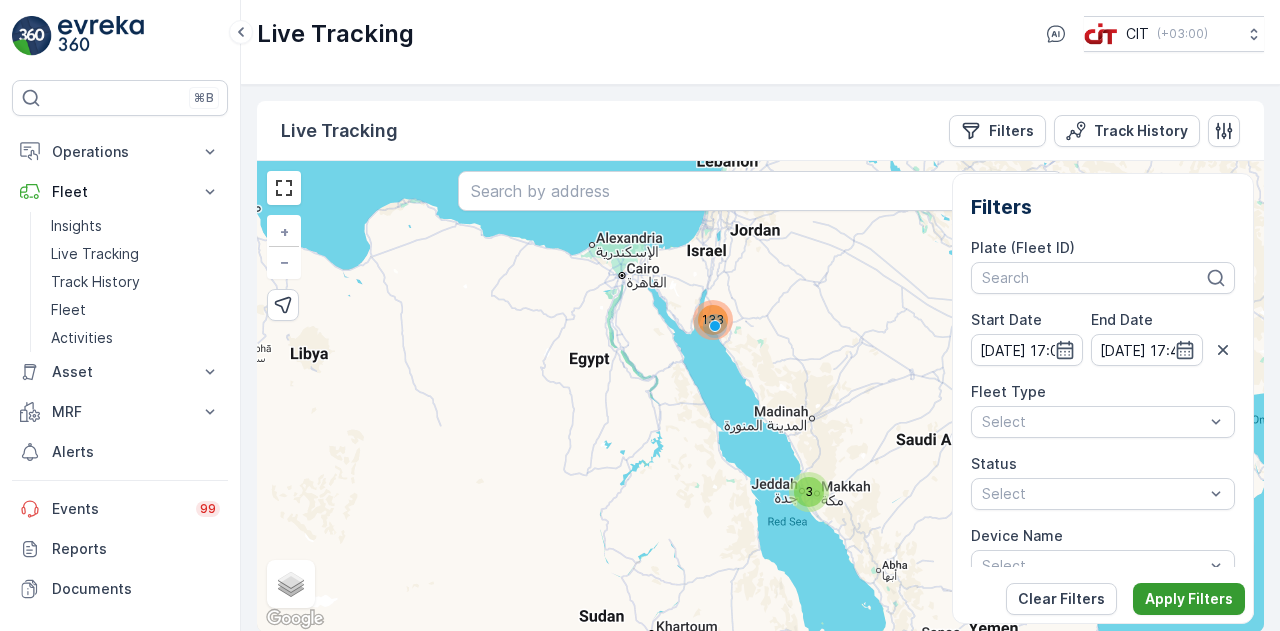 click on "Apply Filters" at bounding box center [1189, 599] 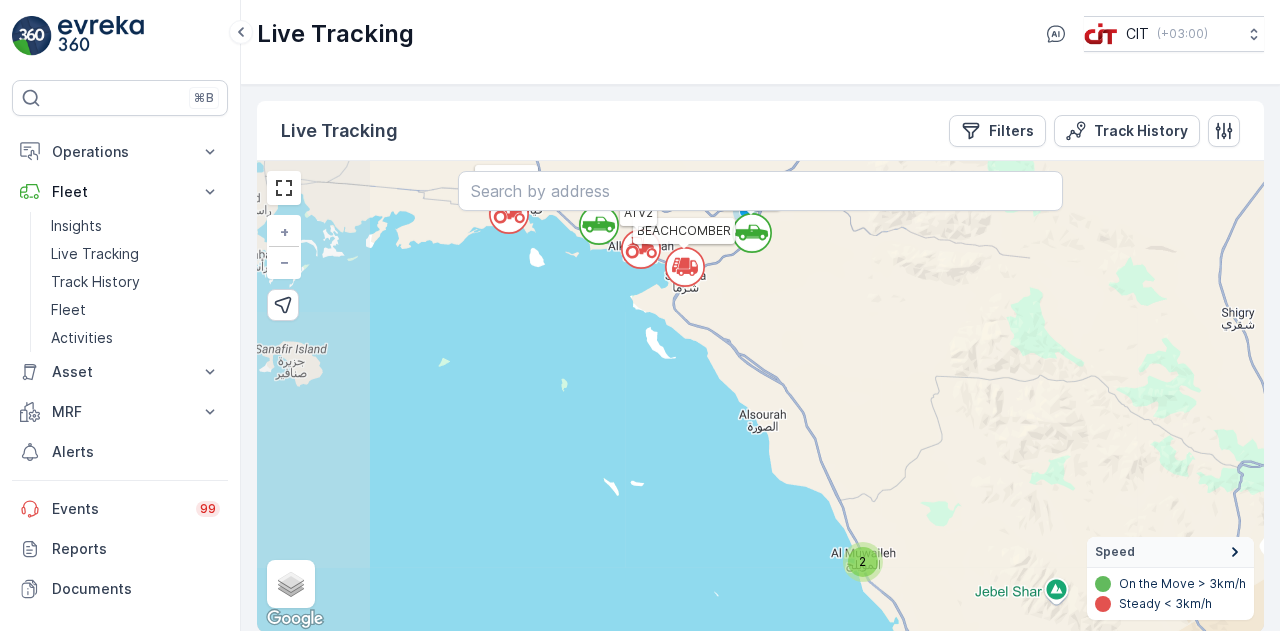 drag, startPoint x: 653, startPoint y: 338, endPoint x: 816, endPoint y: 446, distance: 195.53261 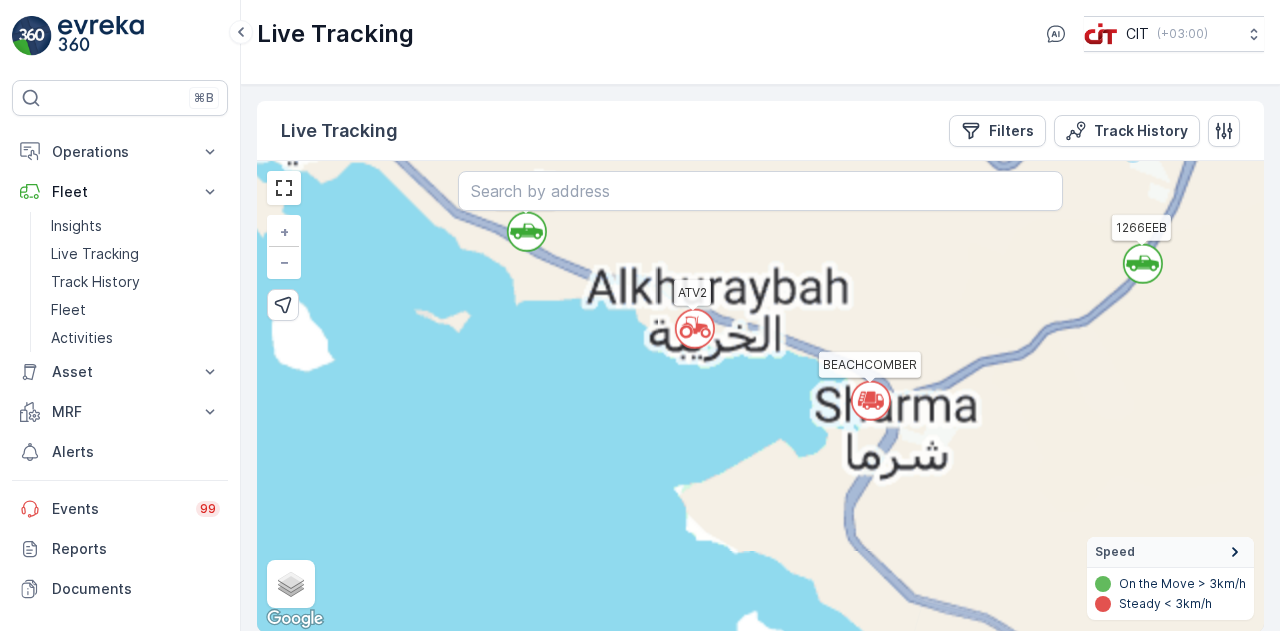 drag, startPoint x: 703, startPoint y: 344, endPoint x: 966, endPoint y: 678, distance: 425.11765 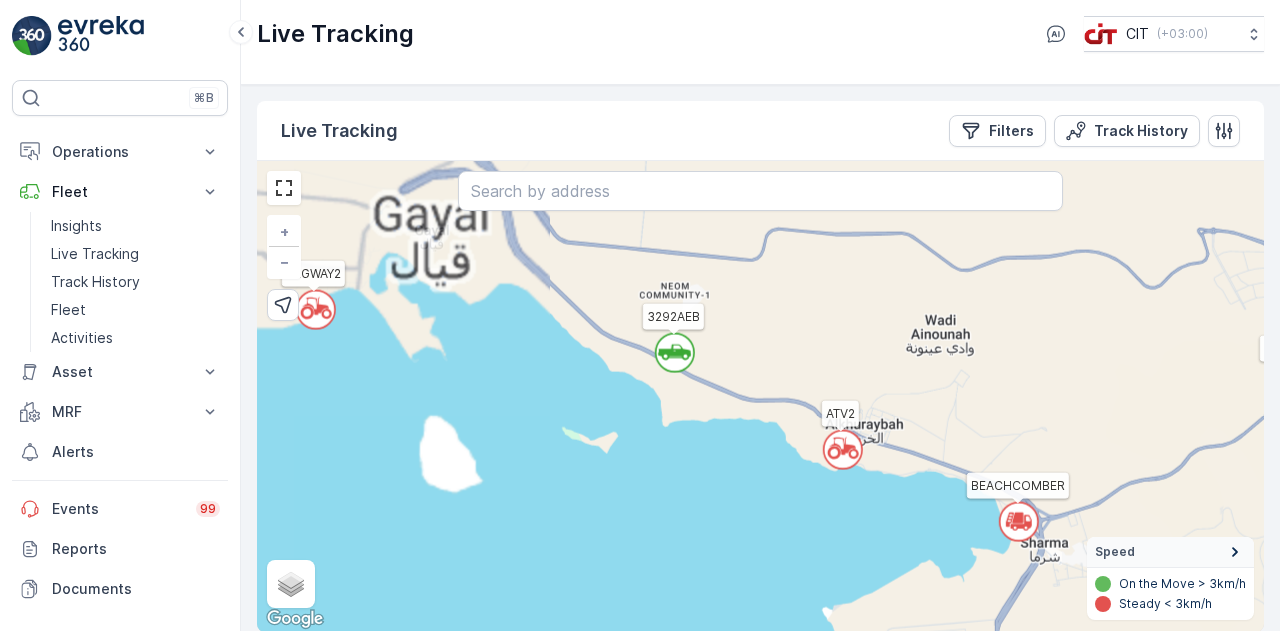 drag, startPoint x: 662, startPoint y: 497, endPoint x: 810, endPoint y: 620, distance: 192.4396 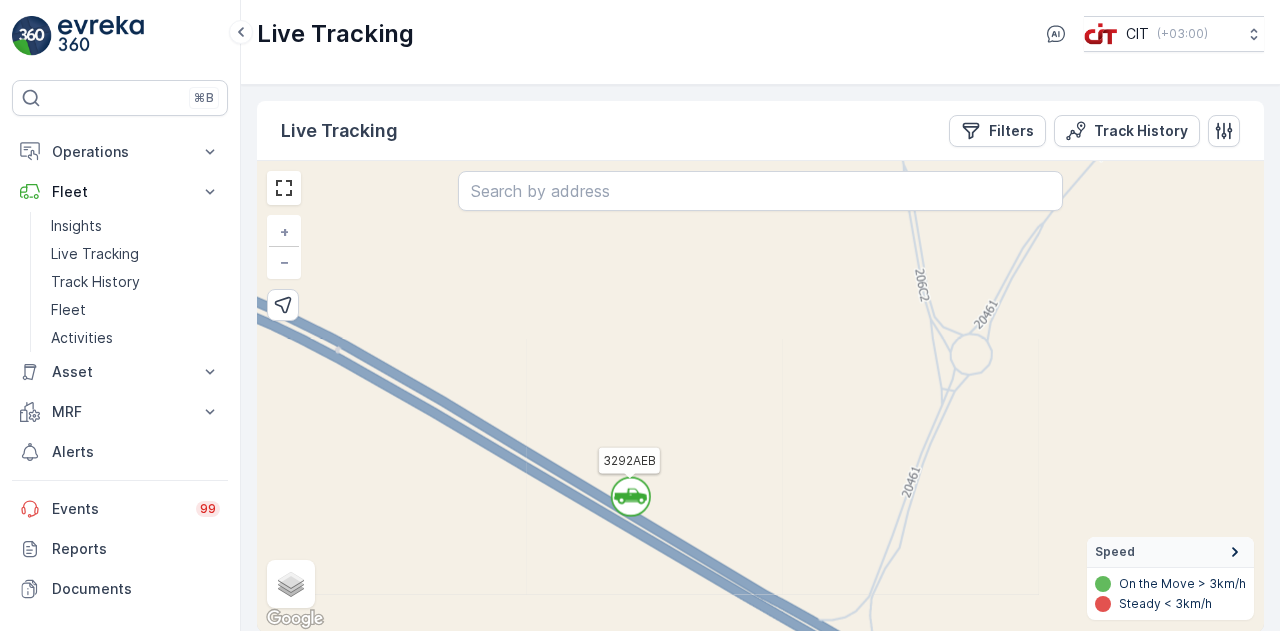 click 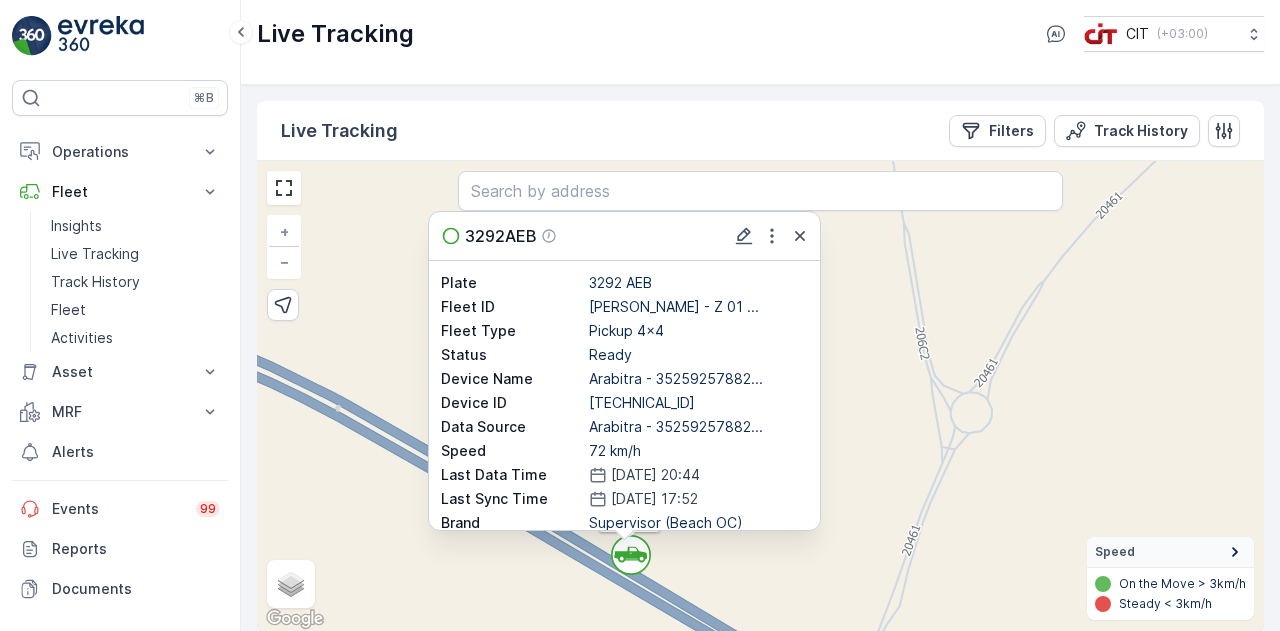 click on "` ` ` ` ` ` ` ` ` ` ` ` ` 2 2 2 3295AEB 3296AEB 3299AEB SEGWAY2 1266EEB 9717TAA 3292AEB BEACHCOMBER ATV2 3303AEB 5472EGR 3294AEB 3288AEB 7150JGB 2933EXB 3292AEB Plate 3292 AEB Fleet ID [PERSON_NAME] - Z 01 ... Fleet Type Pickup 4x4 Status Ready Device Name Arabitra - 35259257882... Device ID [TECHNICAL_ID] Data Source Arabitra - 35259257882... Speed 72 km/h Last Data Time [DATE] 20:44 Last Sync Time [DATE] 17:52 Brand Supervisor (Beach OC) Model Zone 1 Last Maintenance Date - Next Maintenance Date - Next Maintenance KM Zone Zone 1 + −  Satellite  Roadmap  Terrain  Hybrid  Leaflet Keyboard shortcuts Map Data Map data ©2025 Map data ©2025 100 m  Click to toggle between metric and imperial units Terms Report a map error Speed On the Move > 3km/h Steady < 3km/h" at bounding box center (760, 396) 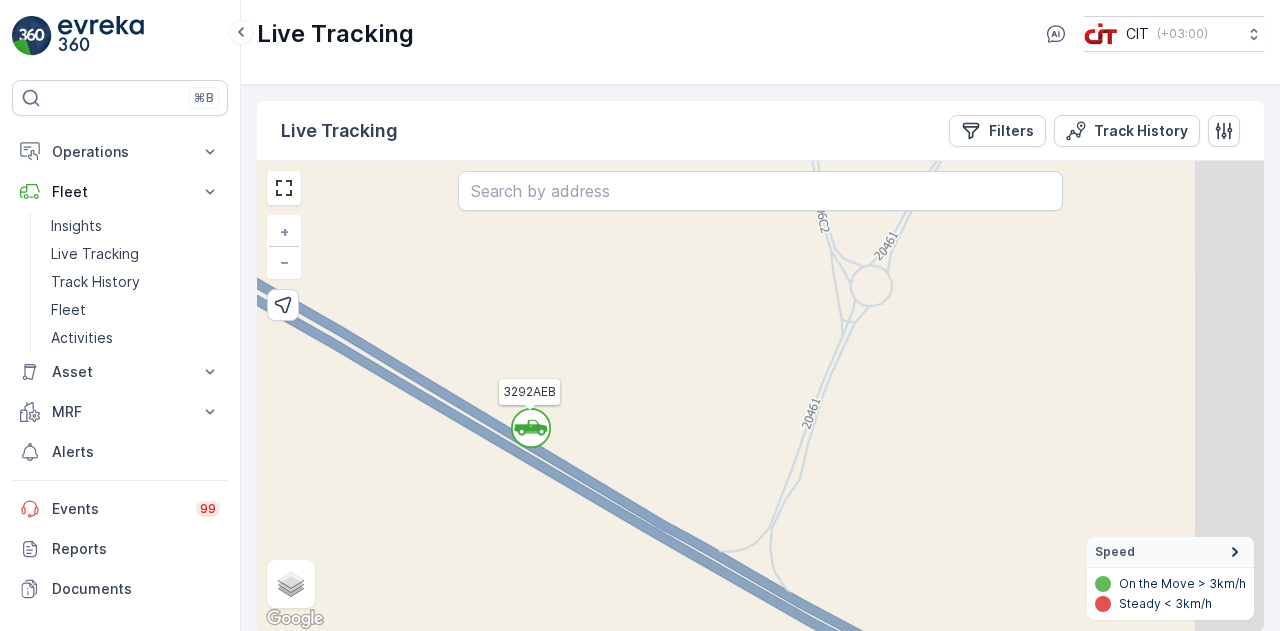 drag, startPoint x: 761, startPoint y: 445, endPoint x: 661, endPoint y: 318, distance: 161.64467 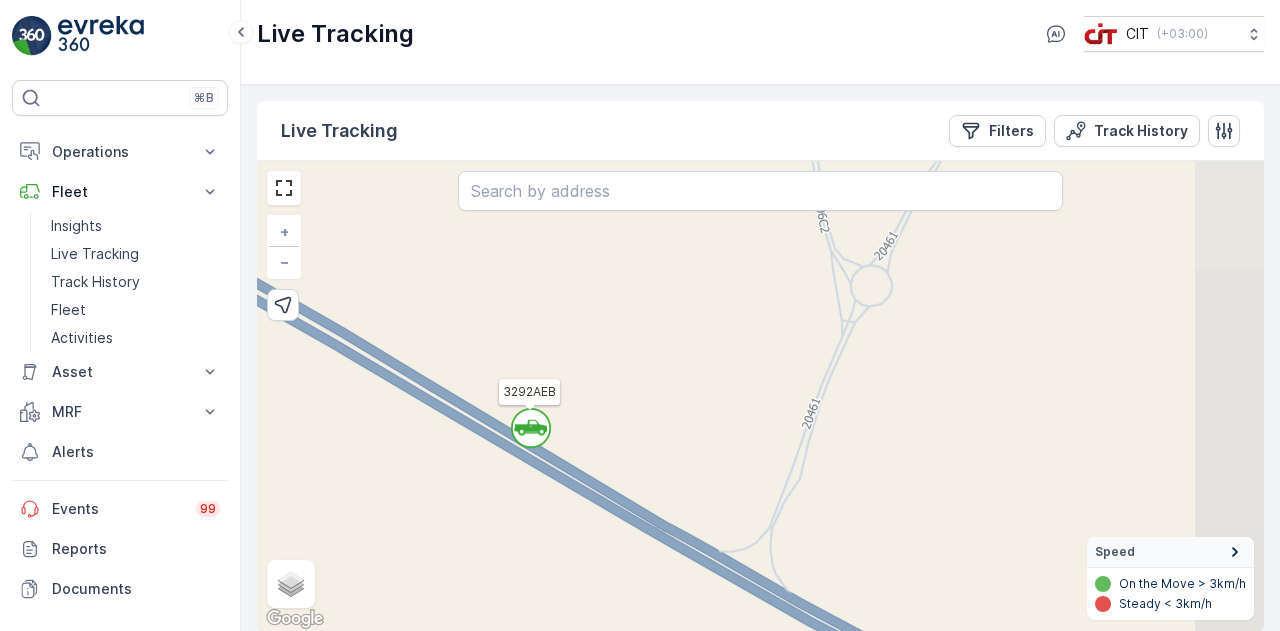 click on "` ` ` ` ` ` ` ` ` ` ` ` ` 2 2 2 3295AEB 3296AEB 3299AEB SEGWAY2 1266EEB 9717TAA 3292AEB BEACHCOMBER ATV2 3303AEB 5472EGR 3294AEB 3288AEB 7150JGB 2933EXB + −  Satellite  Roadmap  Terrain  Hybrid  Leaflet Keyboard shortcuts Map Data Map data ©2025 Map data ©2025 100 m  Click to toggle between metric and imperial units Terms Report a map error Speed On the Move > 3km/h Steady < 3km/h" at bounding box center [760, 396] 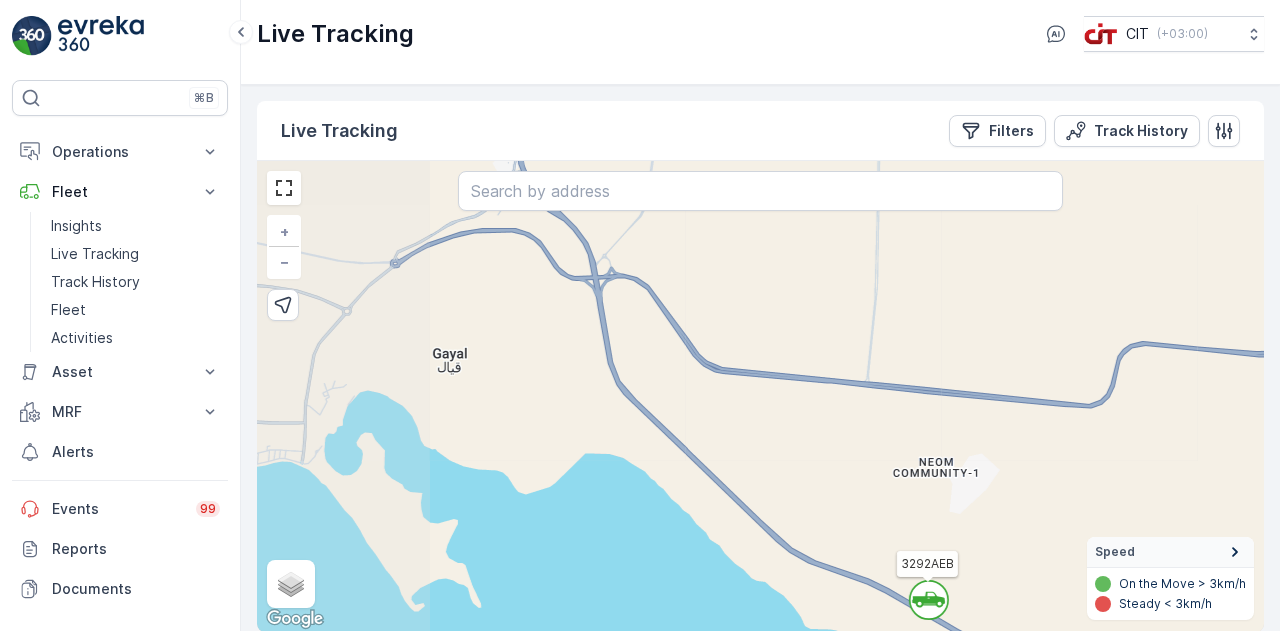 drag, startPoint x: 554, startPoint y: 349, endPoint x: 1126, endPoint y: 595, distance: 622.6556 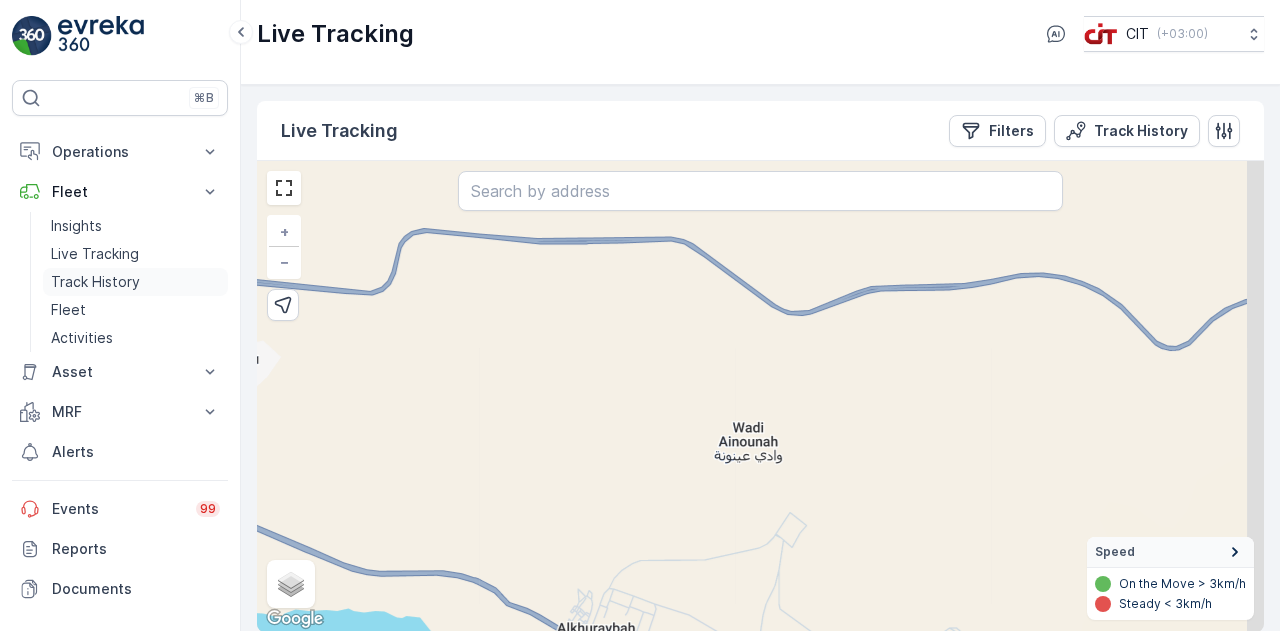 drag, startPoint x: 953, startPoint y: 438, endPoint x: 93, endPoint y: 267, distance: 876.8358 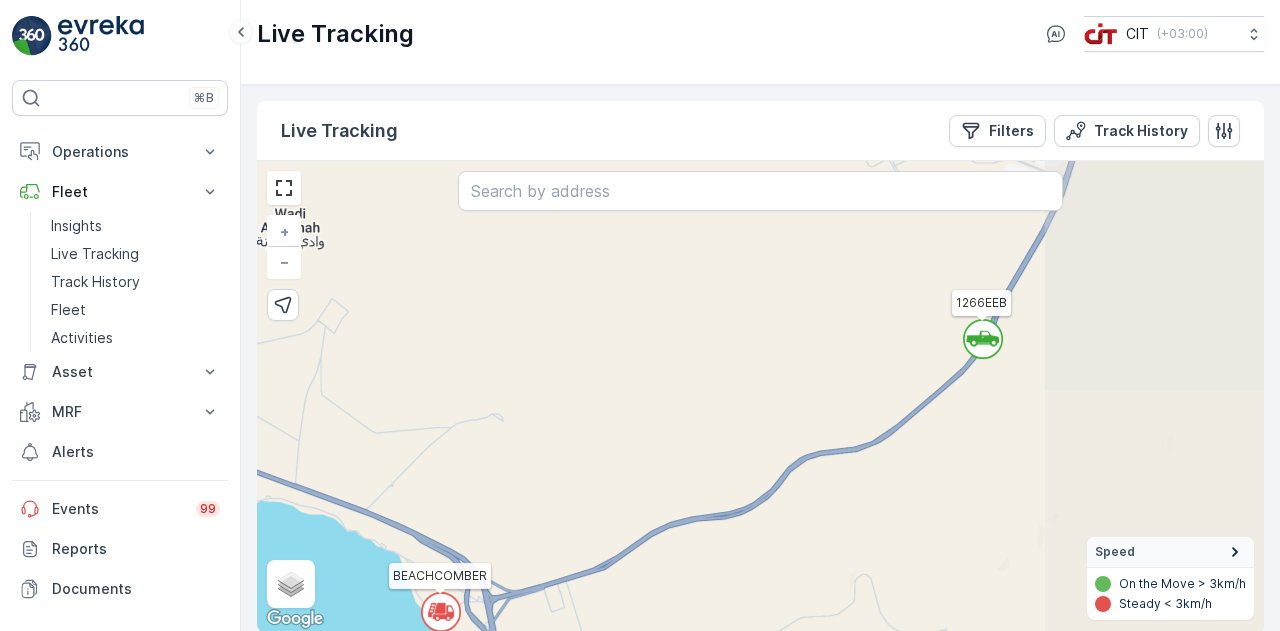 drag, startPoint x: 635, startPoint y: 473, endPoint x: 324, endPoint y: 317, distance: 347.93246 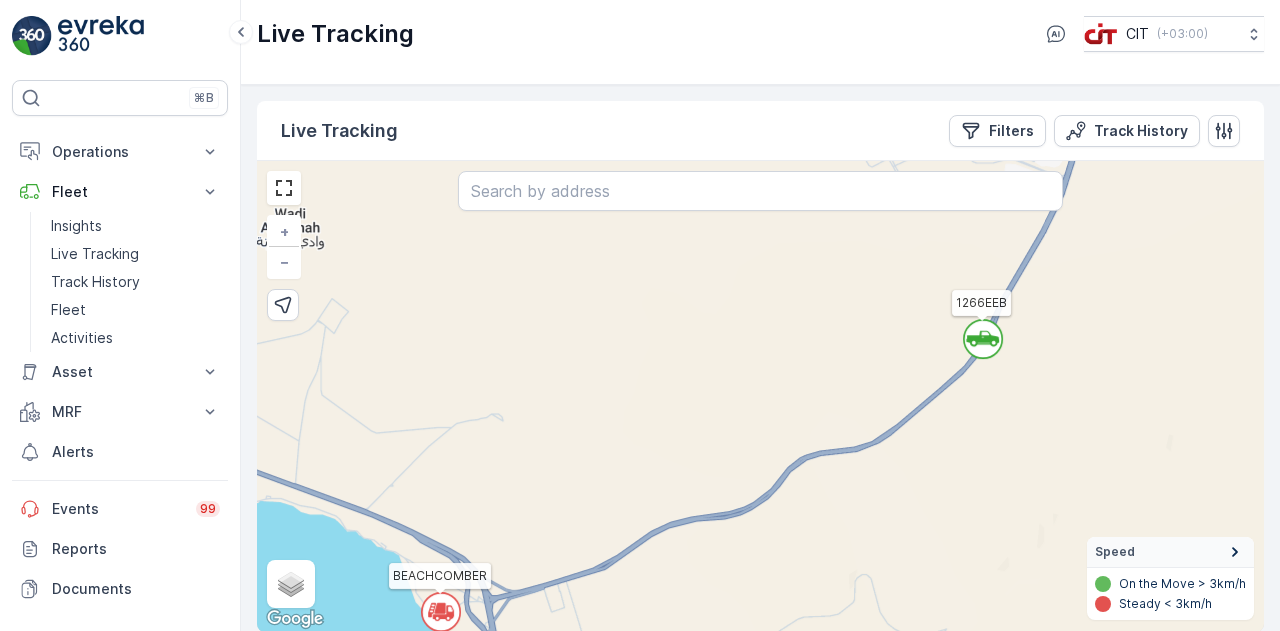 click 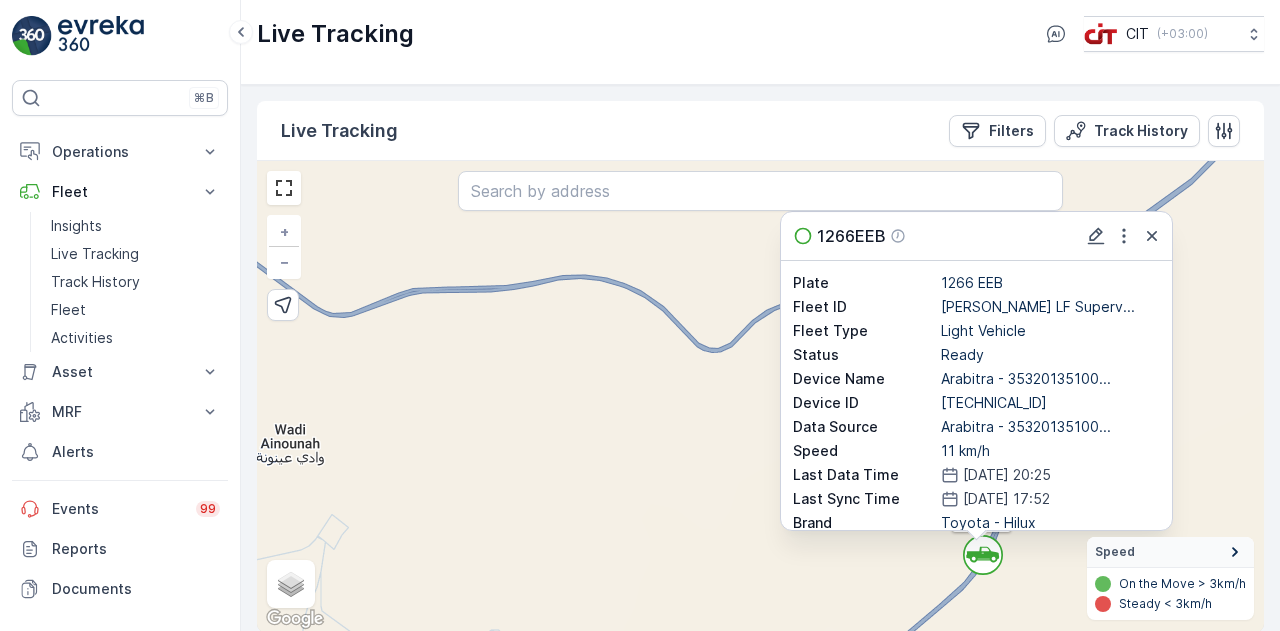 click on "Plate 1266 EEB Fleet ID [PERSON_NAME] LF Superv... Fleet Type Light Vehicle Status Ready Device Name Arabitra - 35320135100... Device ID [TECHNICAL_ID] Data Source Arabitra - 35320135100... Speed 11 km/h Last Data Time [DATE] 20:25 Last Sync Time [DATE] 17:52 Brand Toyota - Hilux Model [PERSON_NAME] Last Maintenance Date - Next Maintenance Date - Next Maintenance KM Zone" at bounding box center (976, 493) 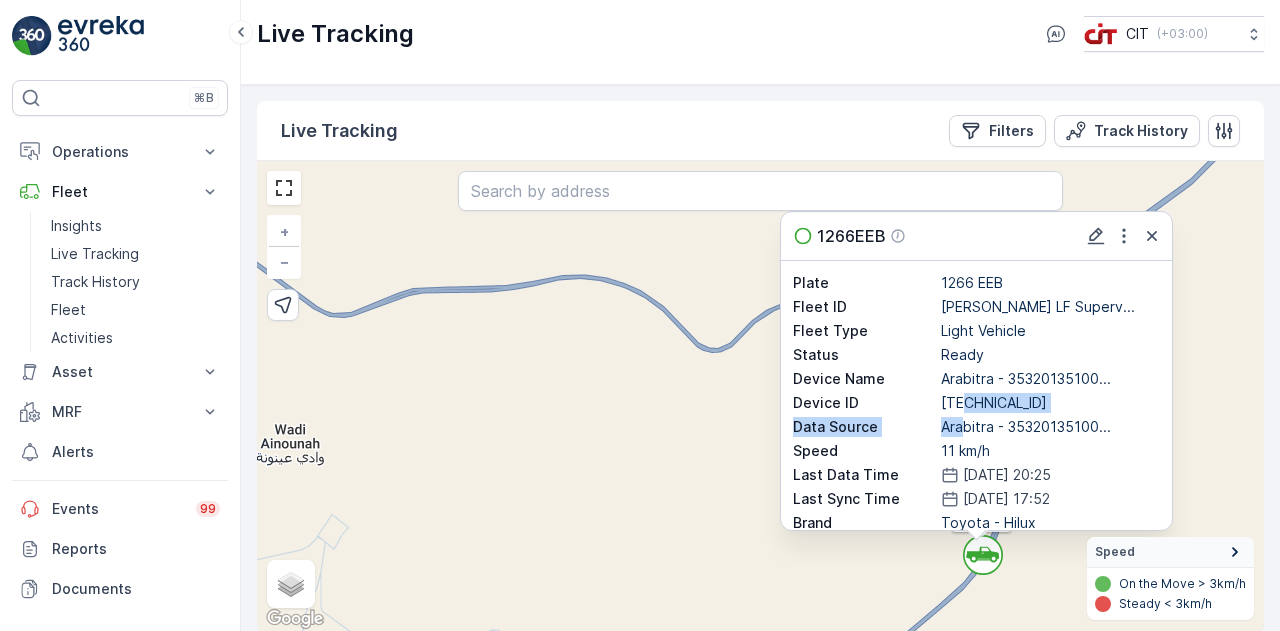 drag, startPoint x: 966, startPoint y: 427, endPoint x: 967, endPoint y: 401, distance: 26.019224 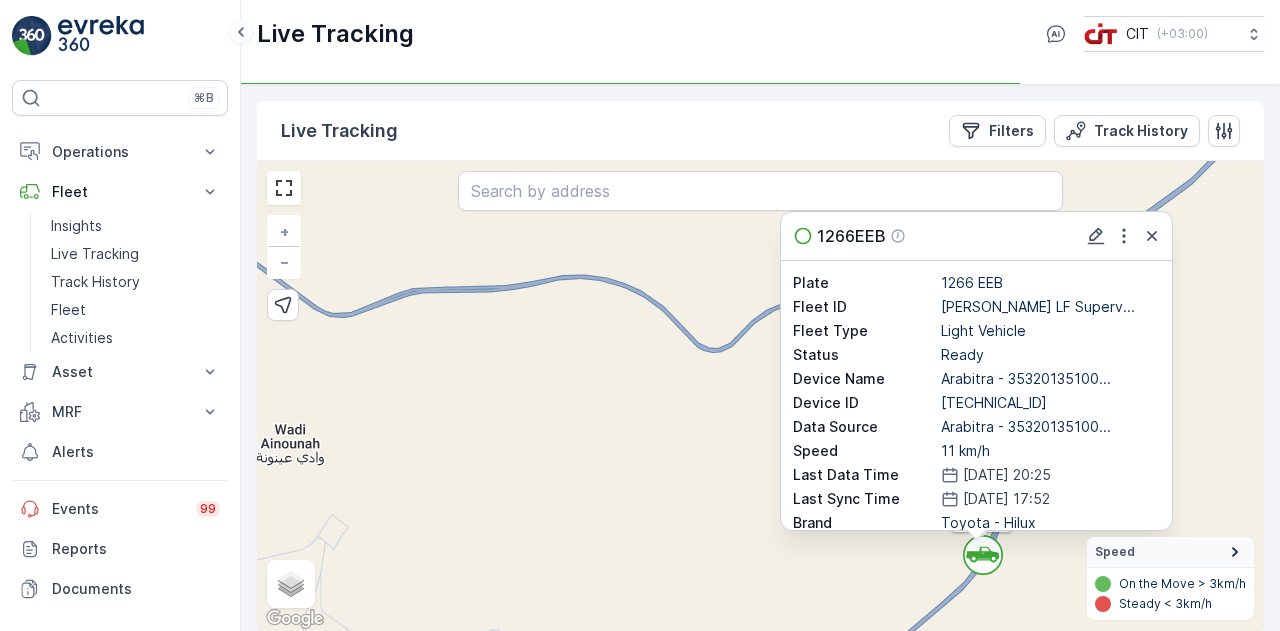 click on "[PERSON_NAME] LF Superv..." at bounding box center (1050, 307) 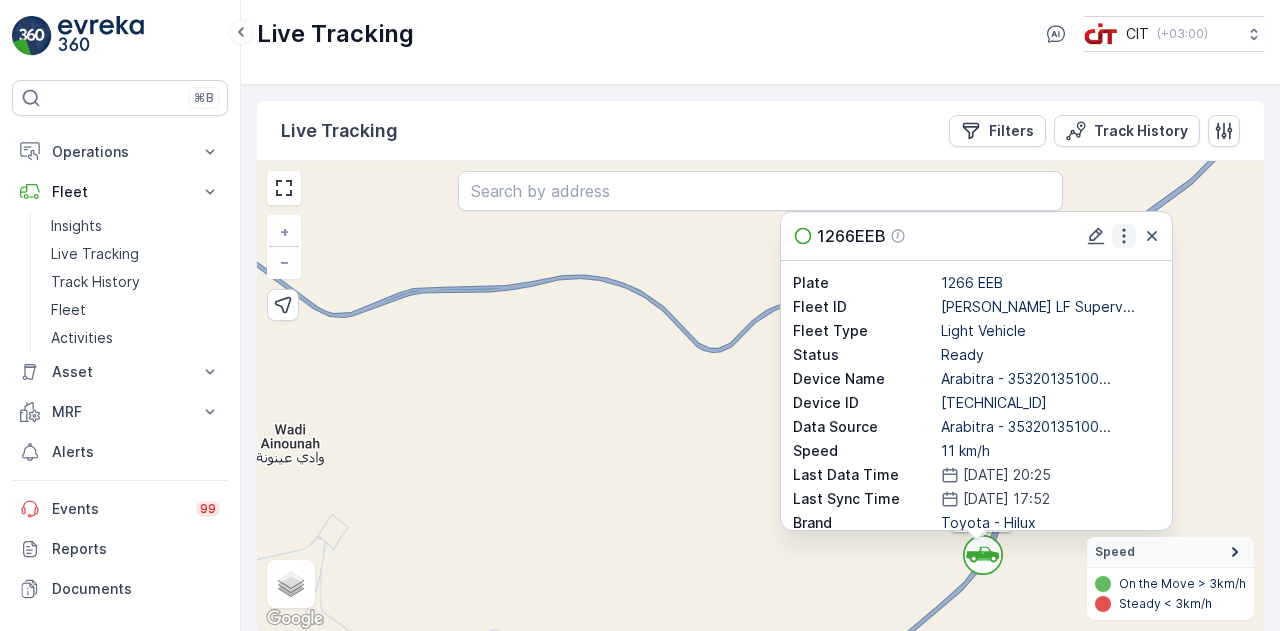 click 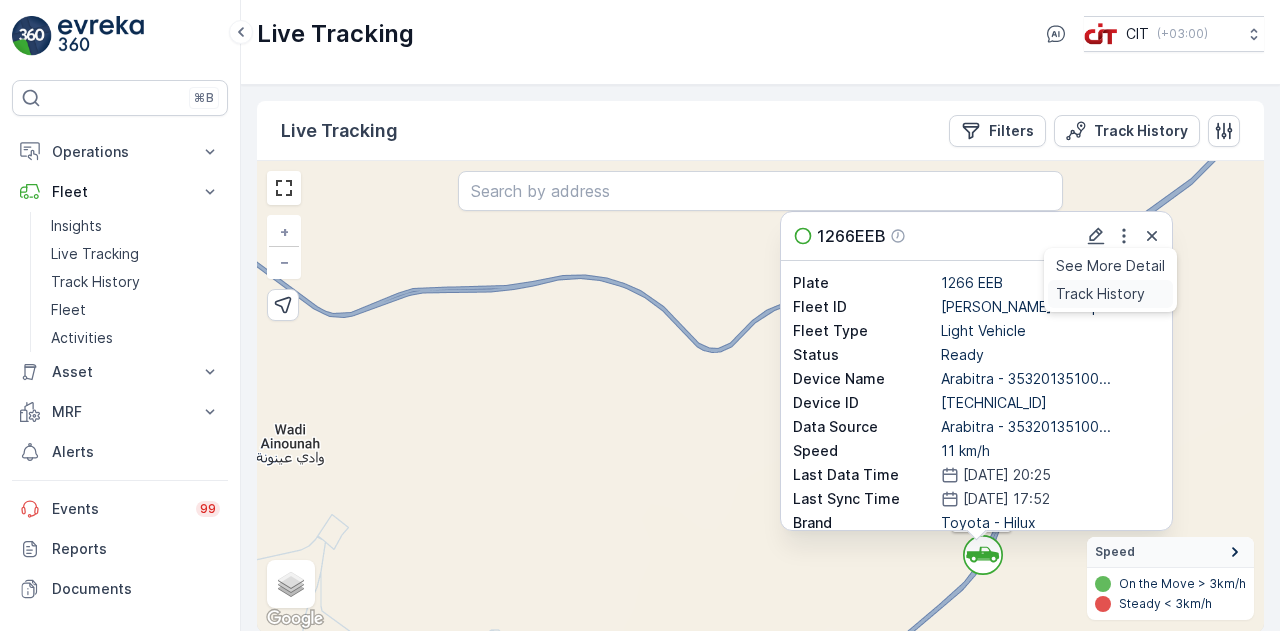 click on "Track History" at bounding box center (1100, 294) 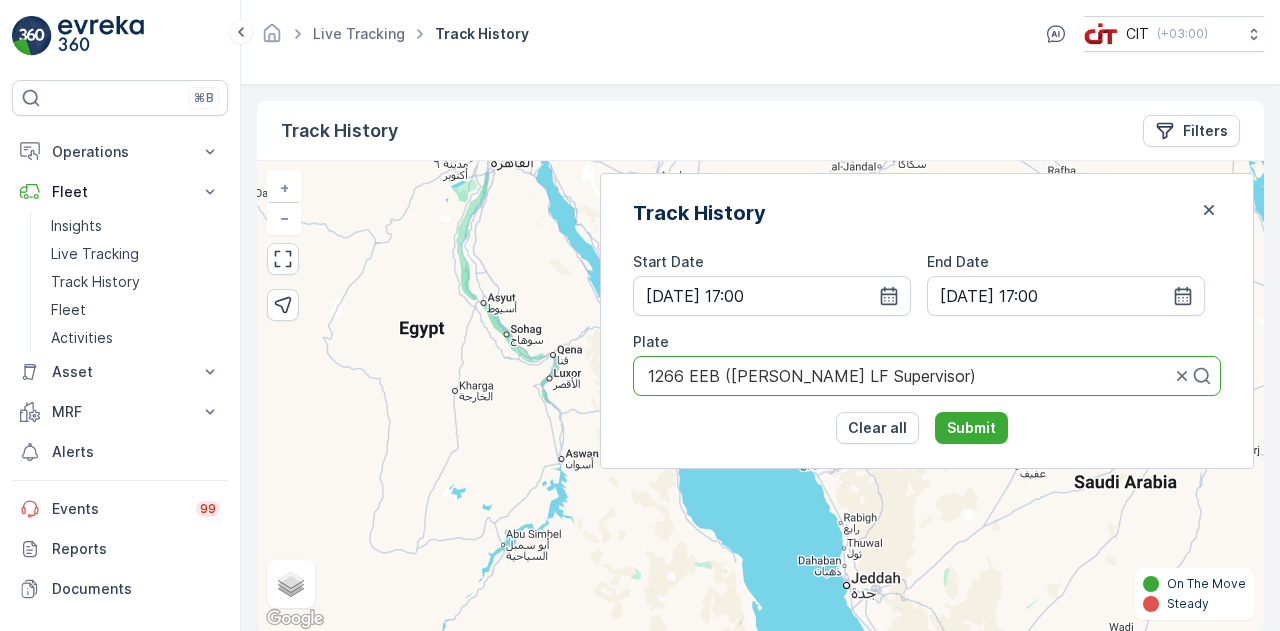 drag, startPoint x: 805, startPoint y: 376, endPoint x: 764, endPoint y: 335, distance: 57.982758 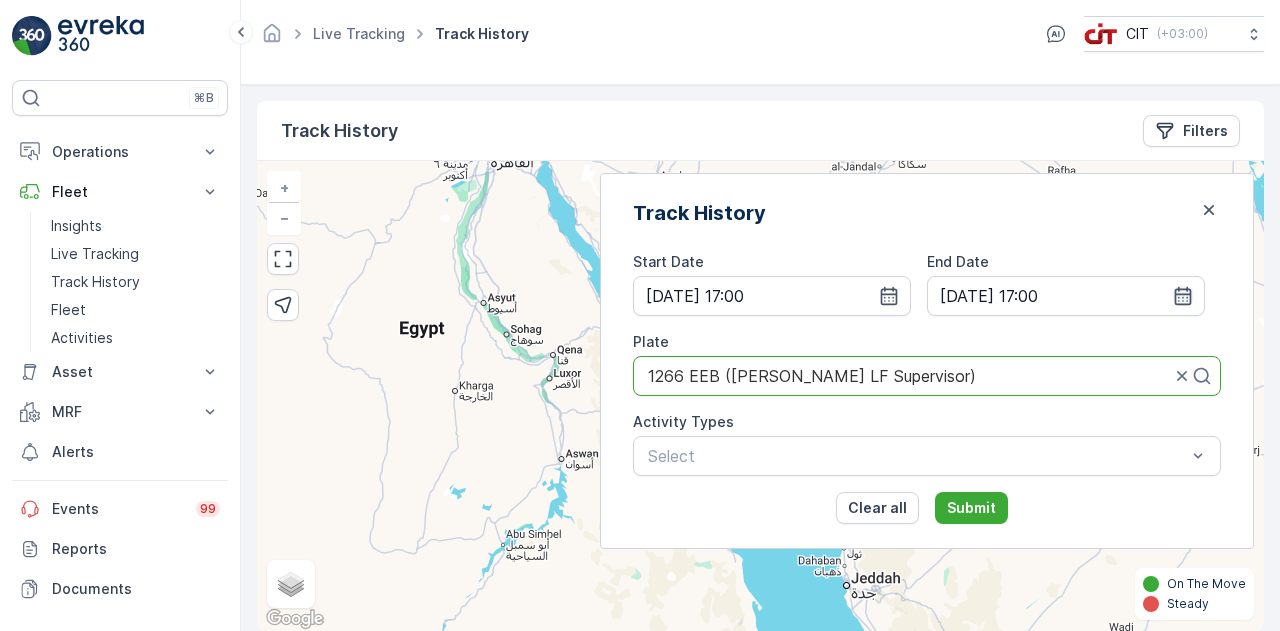 click 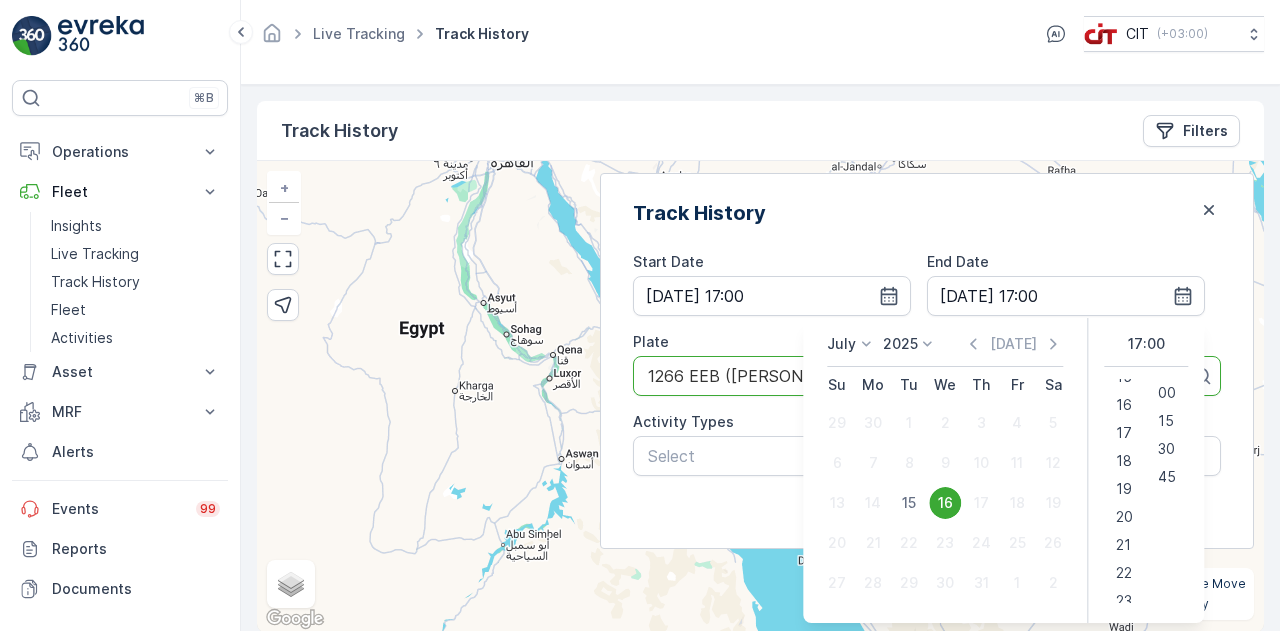 scroll, scrollTop: 448, scrollLeft: 0, axis: vertical 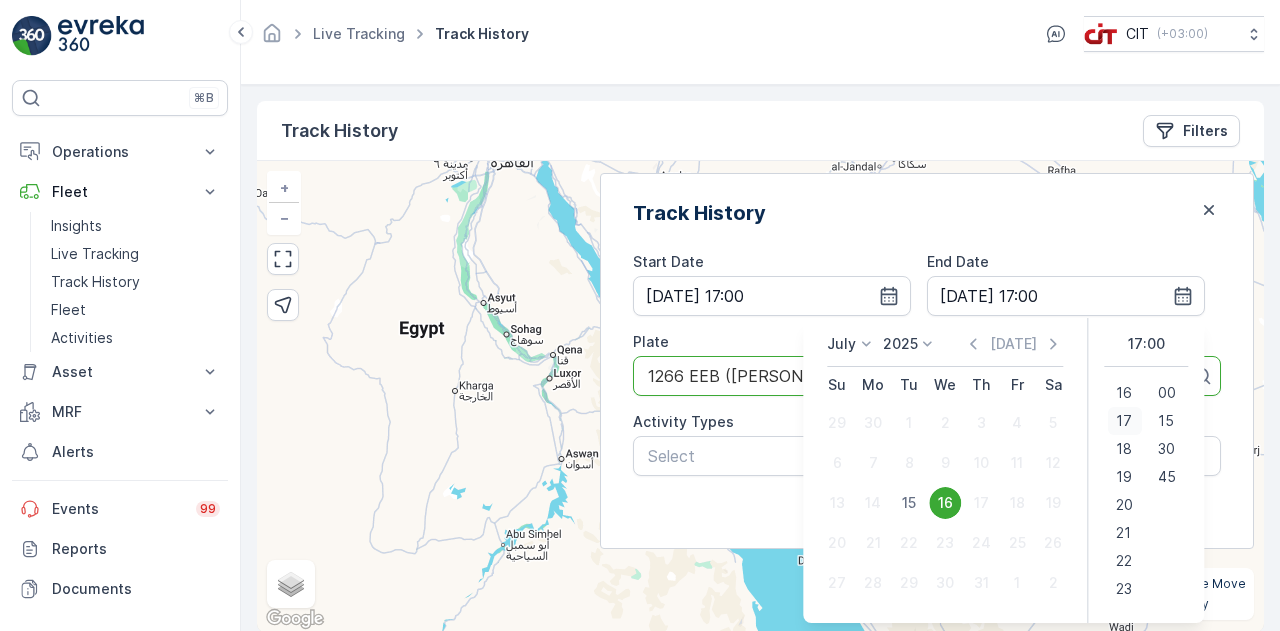 click on "17" at bounding box center [1124, 421] 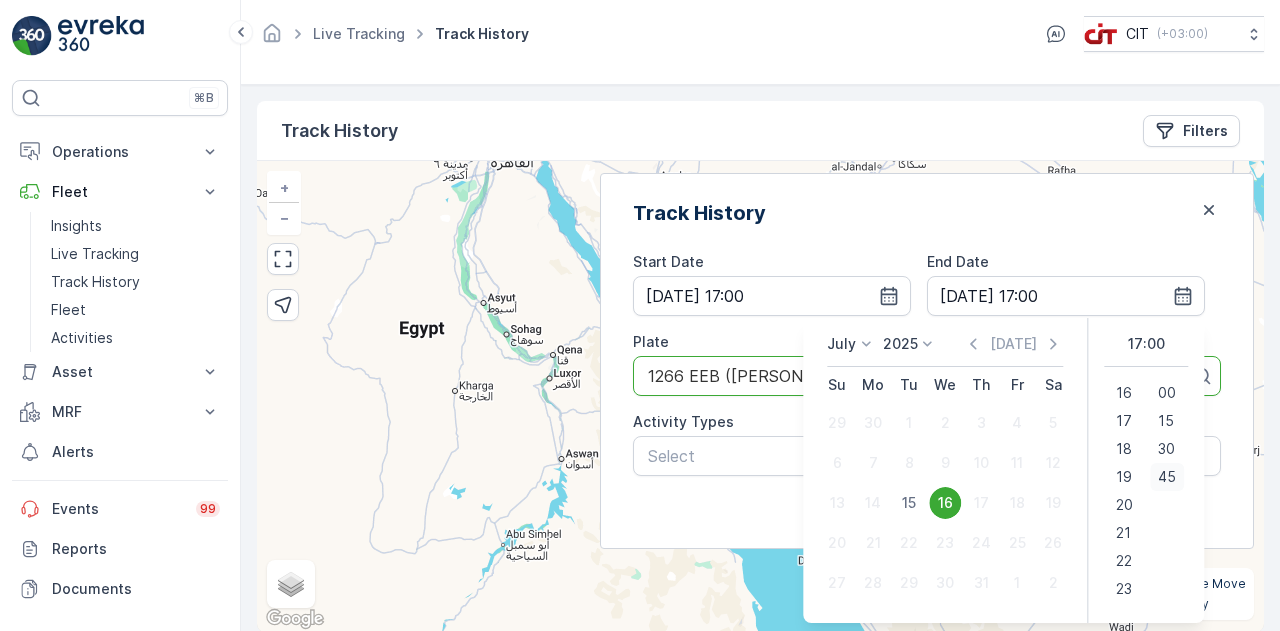 click on "45" at bounding box center [1167, 477] 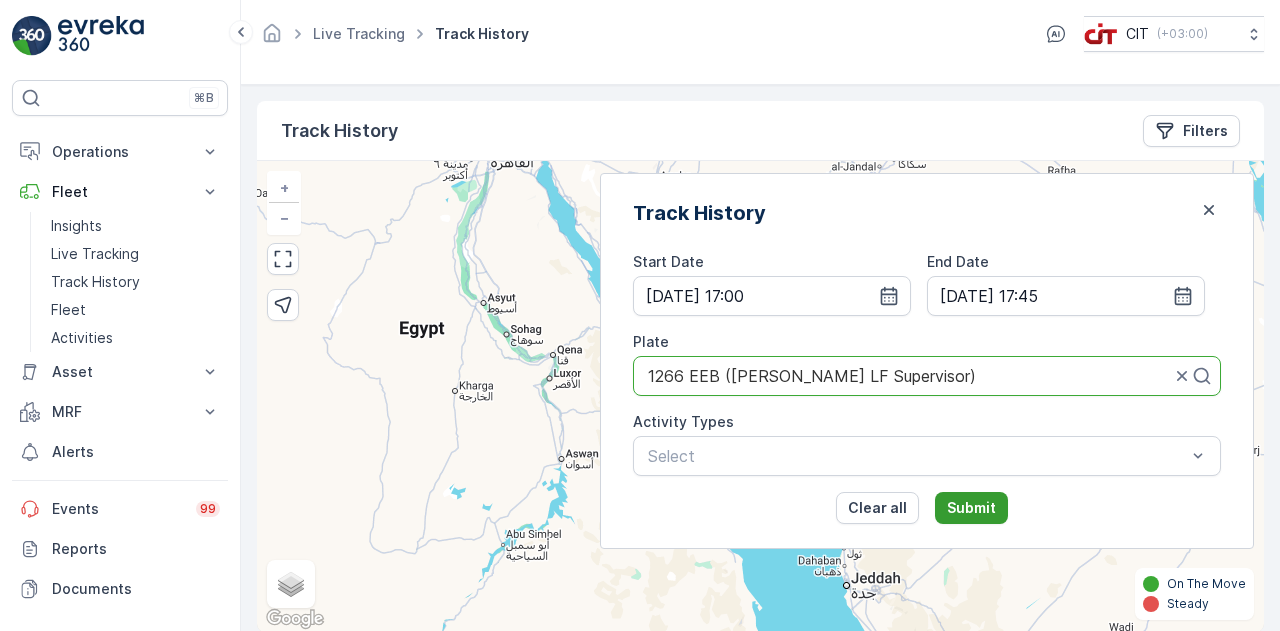 click on "Submit" at bounding box center (971, 508) 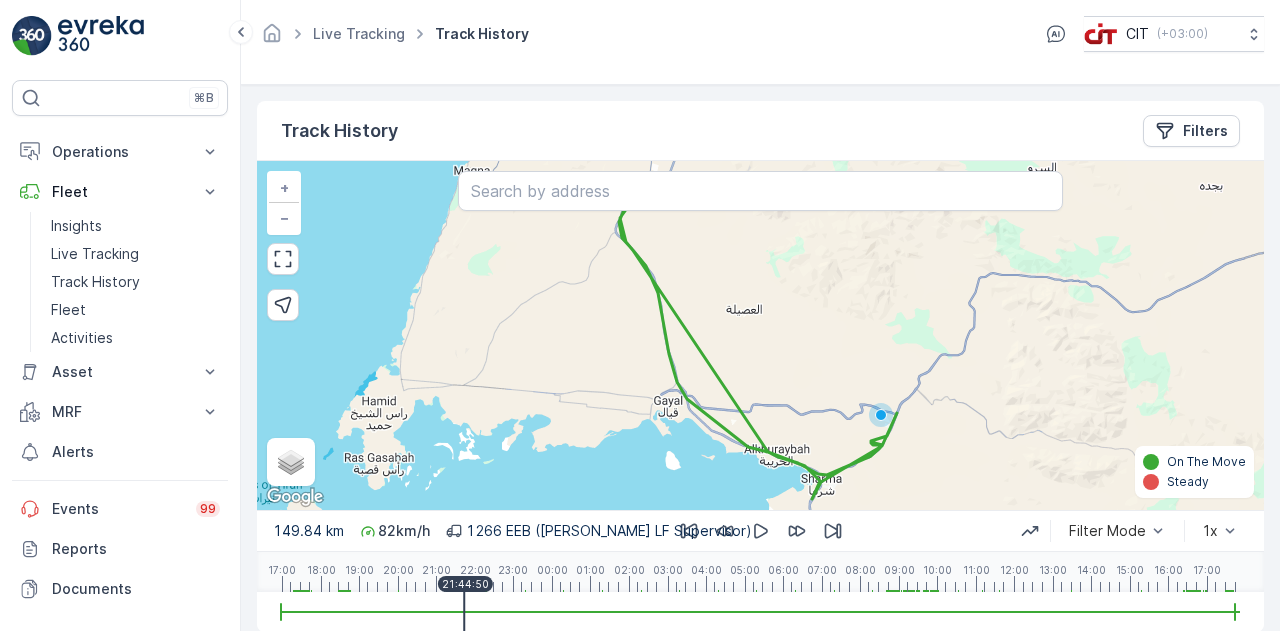 drag, startPoint x: 282, startPoint y: 608, endPoint x: 466, endPoint y: 617, distance: 184.21997 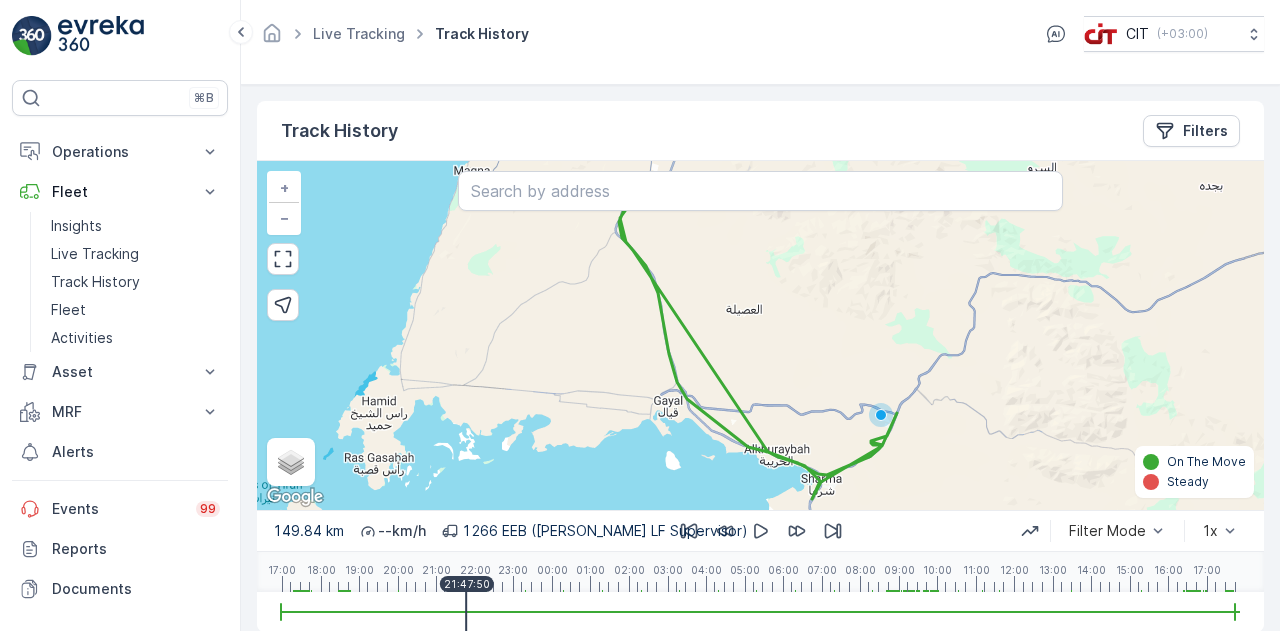 click at bounding box center [760, 612] 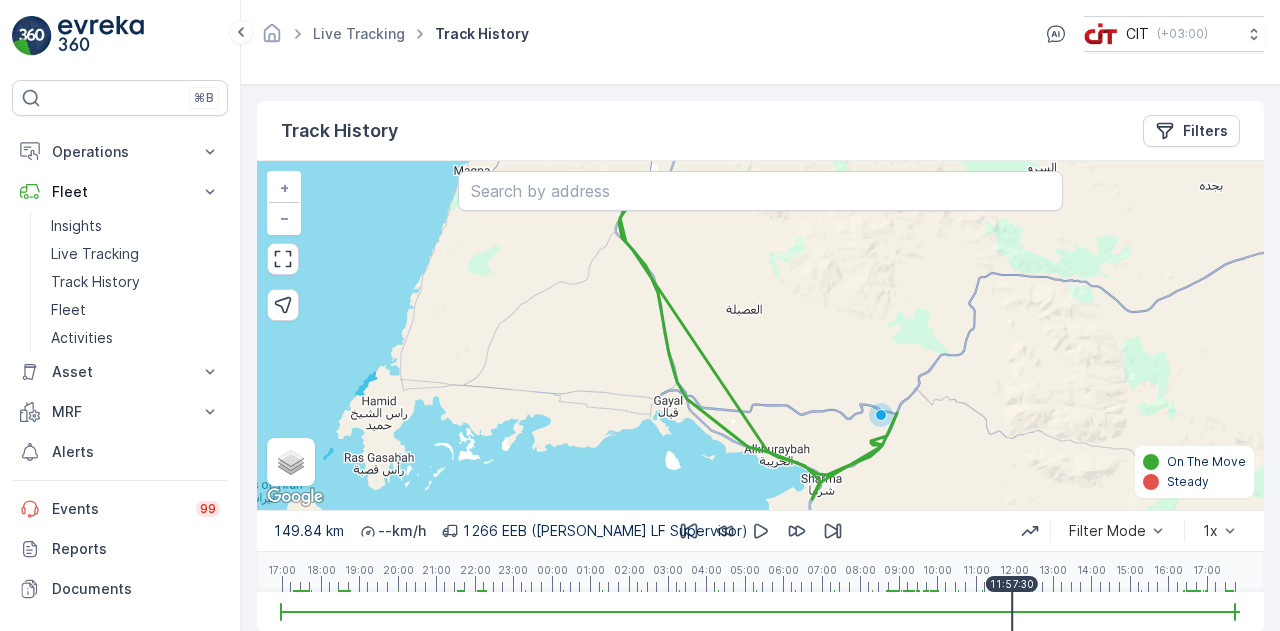 drag, startPoint x: 644, startPoint y: 604, endPoint x: 1040, endPoint y: 611, distance: 396.06186 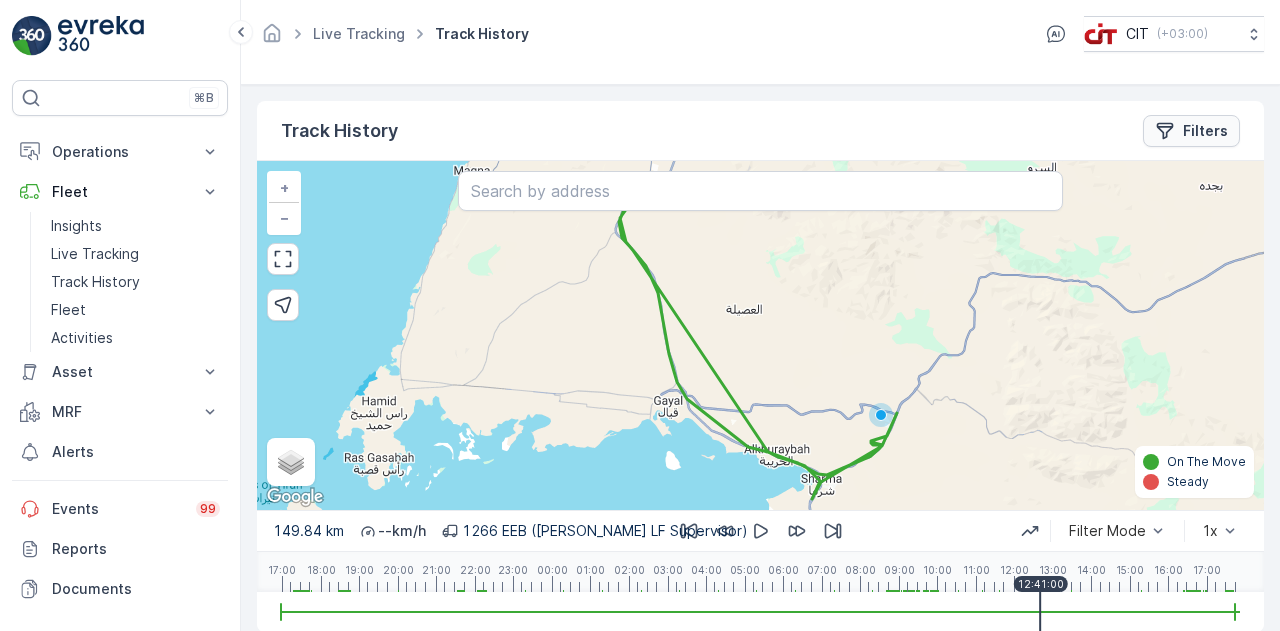 click on "Filters" at bounding box center [1191, 131] 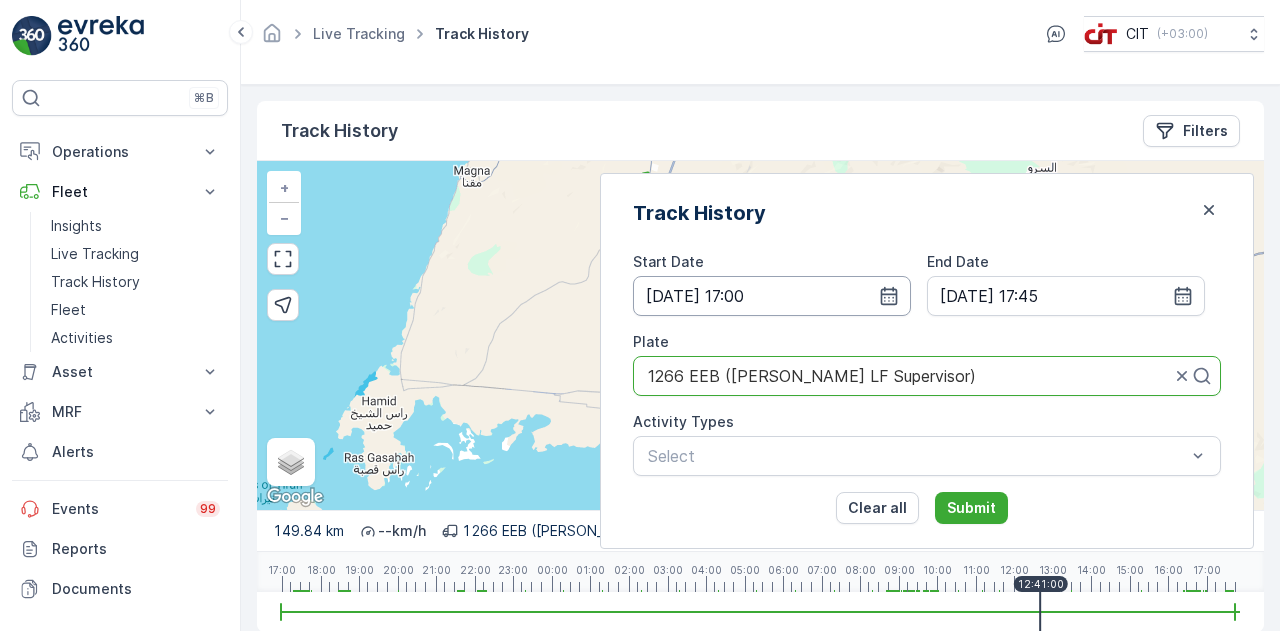 click on "[DATE] 17:00" at bounding box center (772, 296) 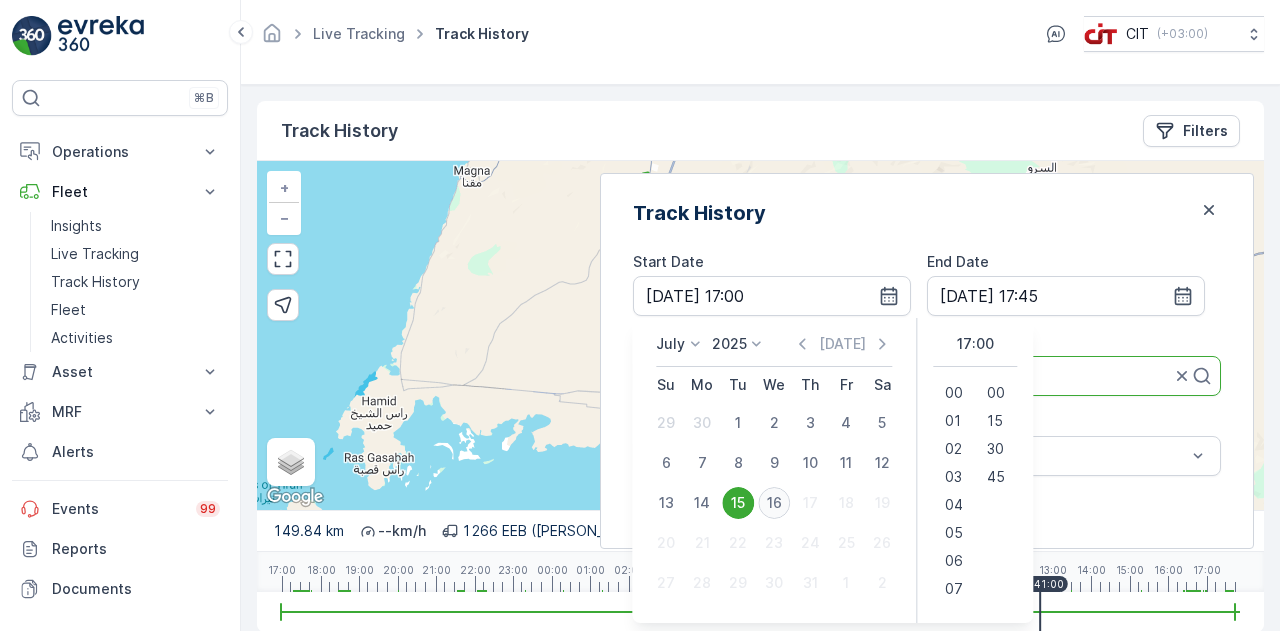 click on "16" at bounding box center (774, 503) 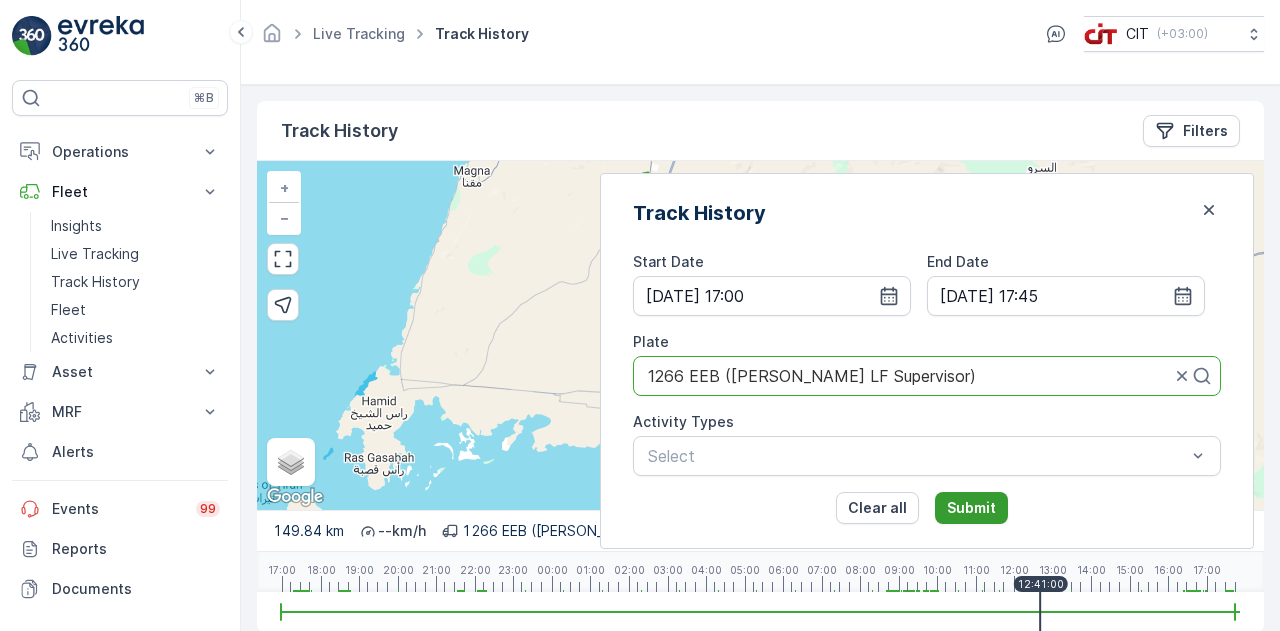 click on "Submit" at bounding box center [971, 508] 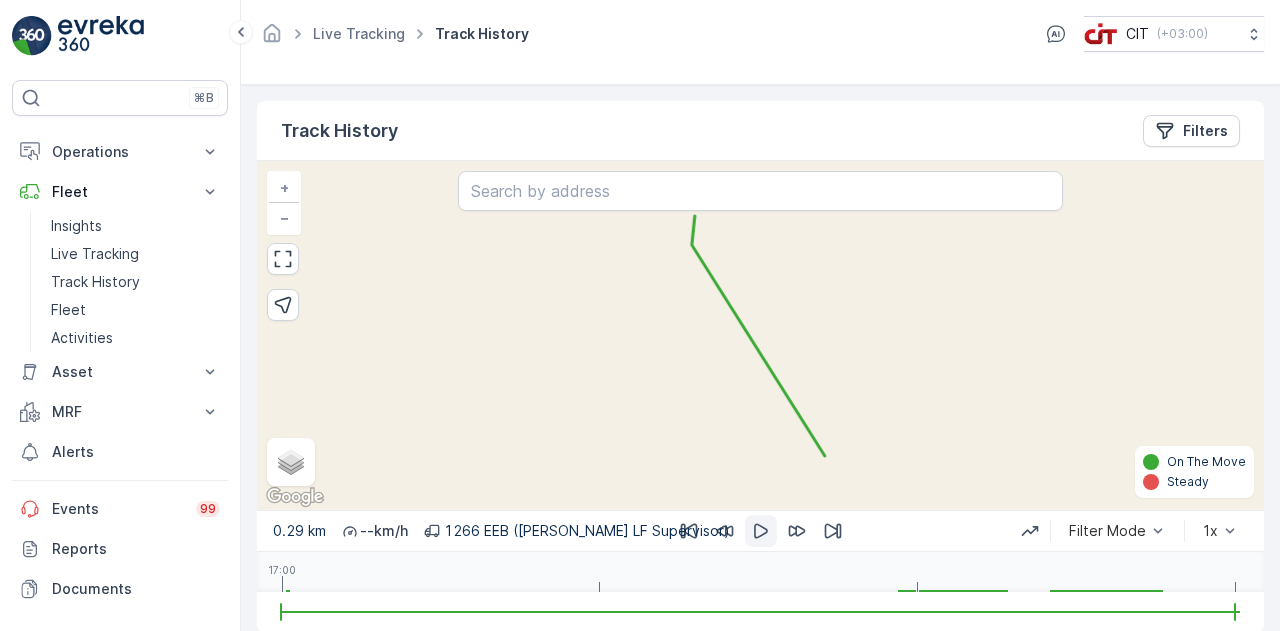 click 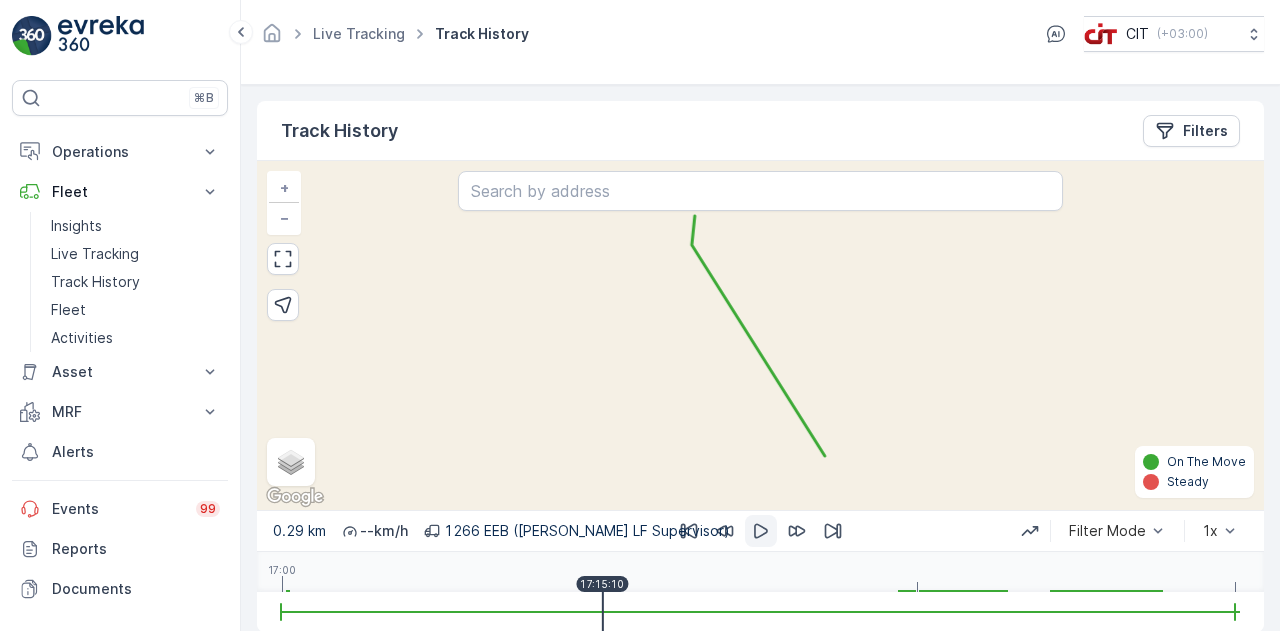 drag, startPoint x: 289, startPoint y: 587, endPoint x: 601, endPoint y: 581, distance: 312.05768 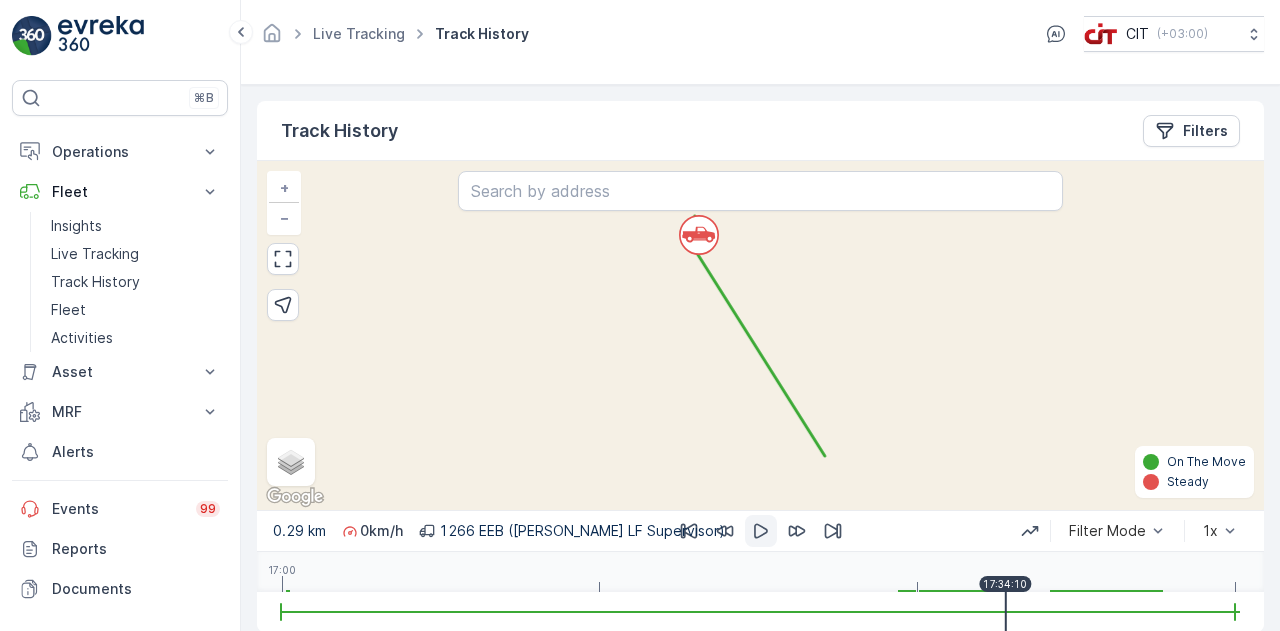 drag, startPoint x: 604, startPoint y: 598, endPoint x: 1007, endPoint y: 596, distance: 403.00497 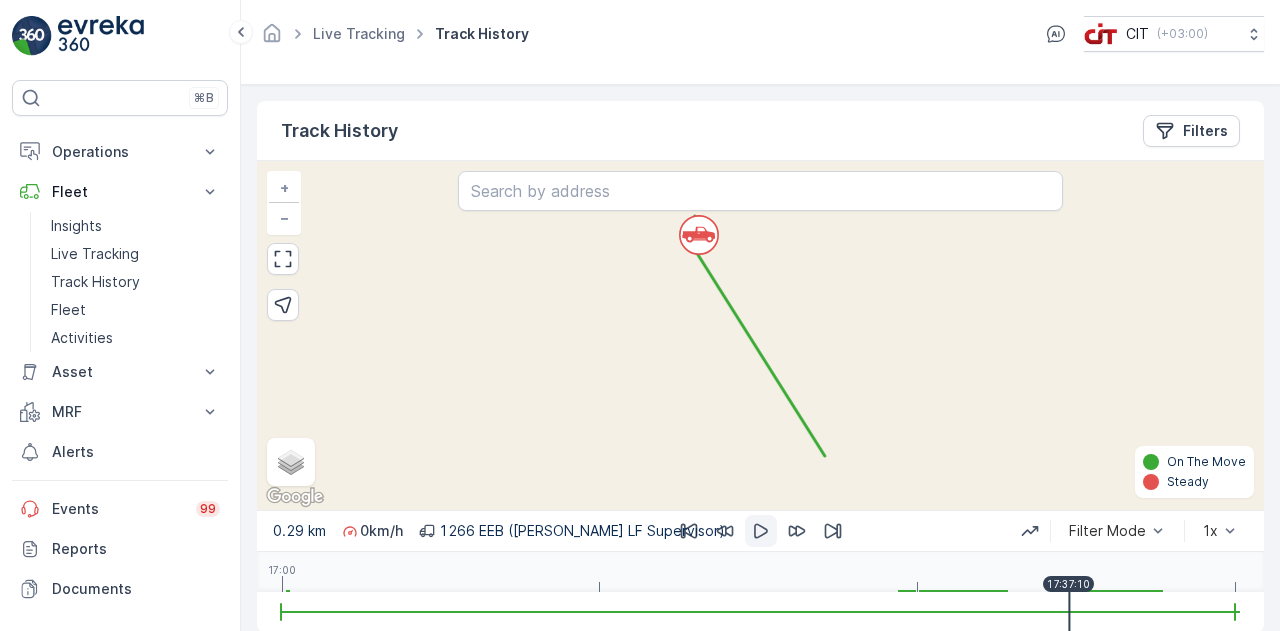 drag, startPoint x: 1007, startPoint y: 596, endPoint x: 1068, endPoint y: 593, distance: 61.073727 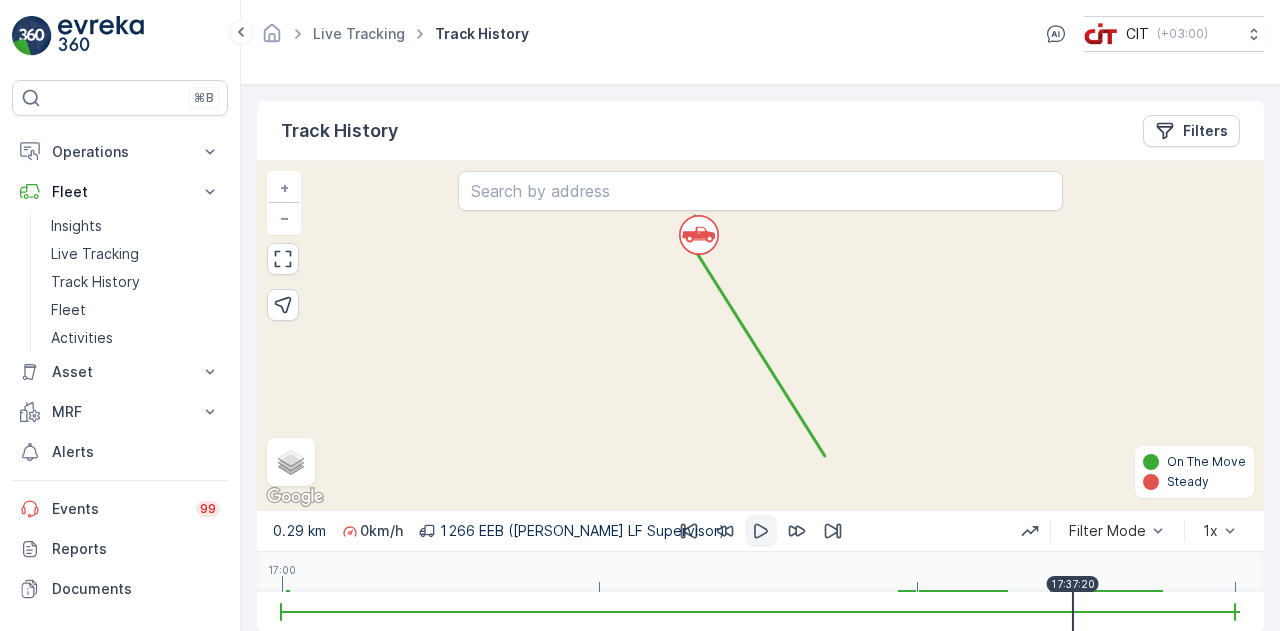 click at bounding box center [760, 612] 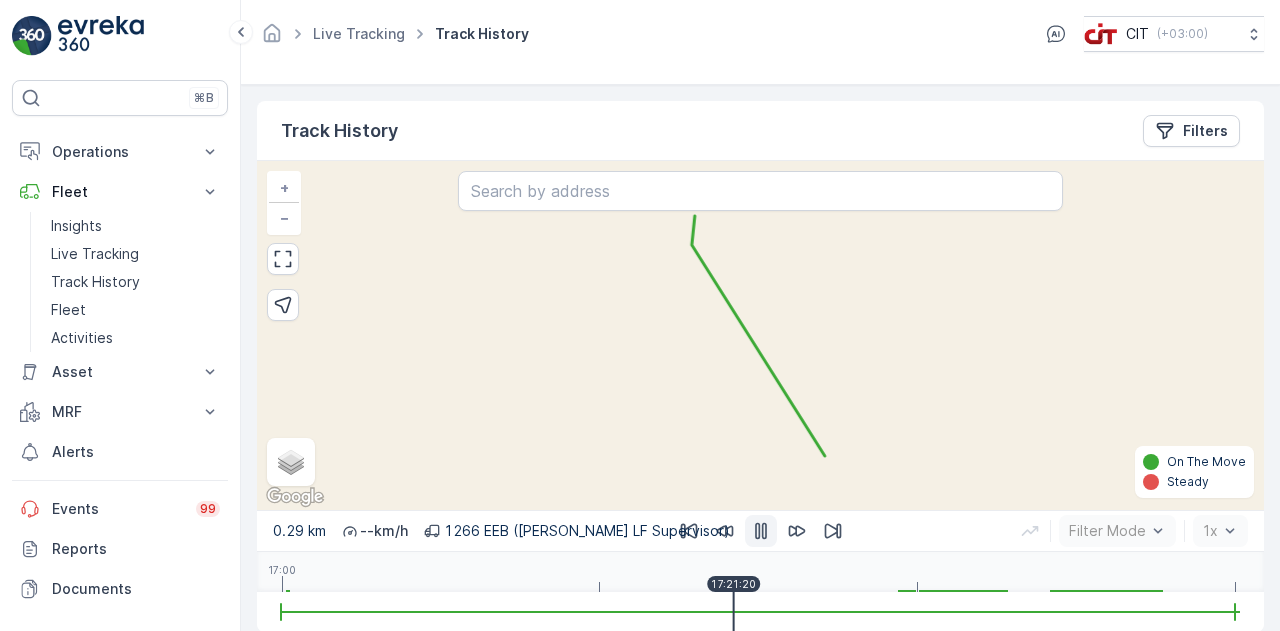 drag, startPoint x: 1126, startPoint y: 599, endPoint x: 734, endPoint y: 657, distance: 396.26758 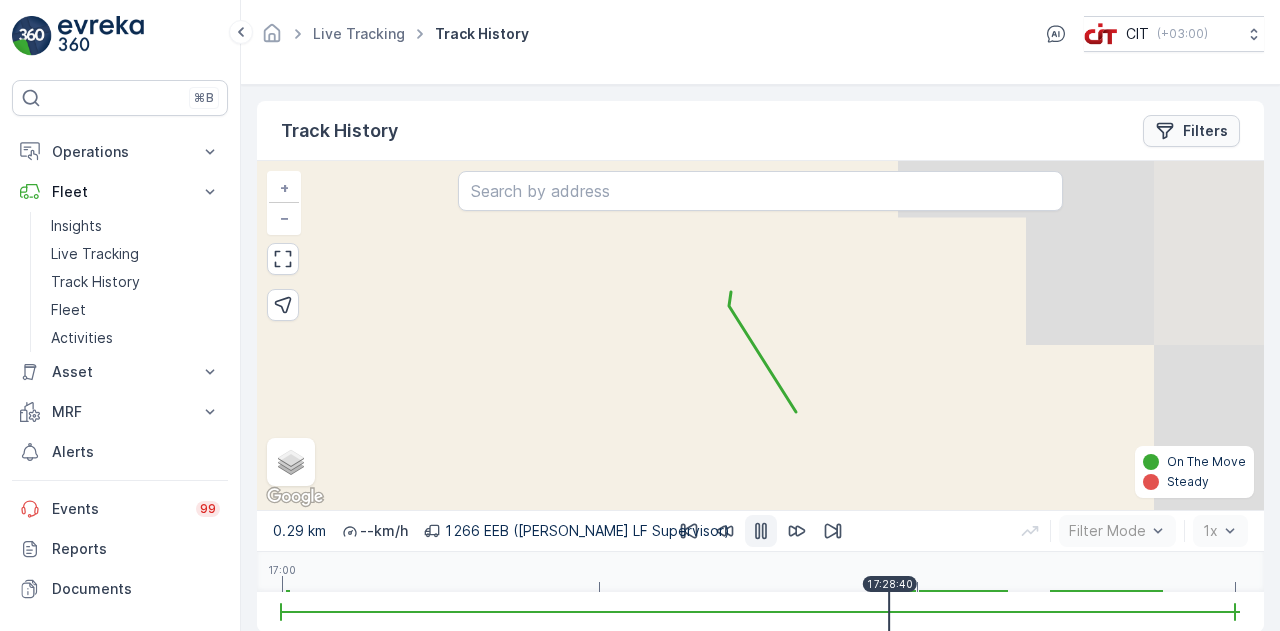 click on "Filters" at bounding box center [1191, 131] 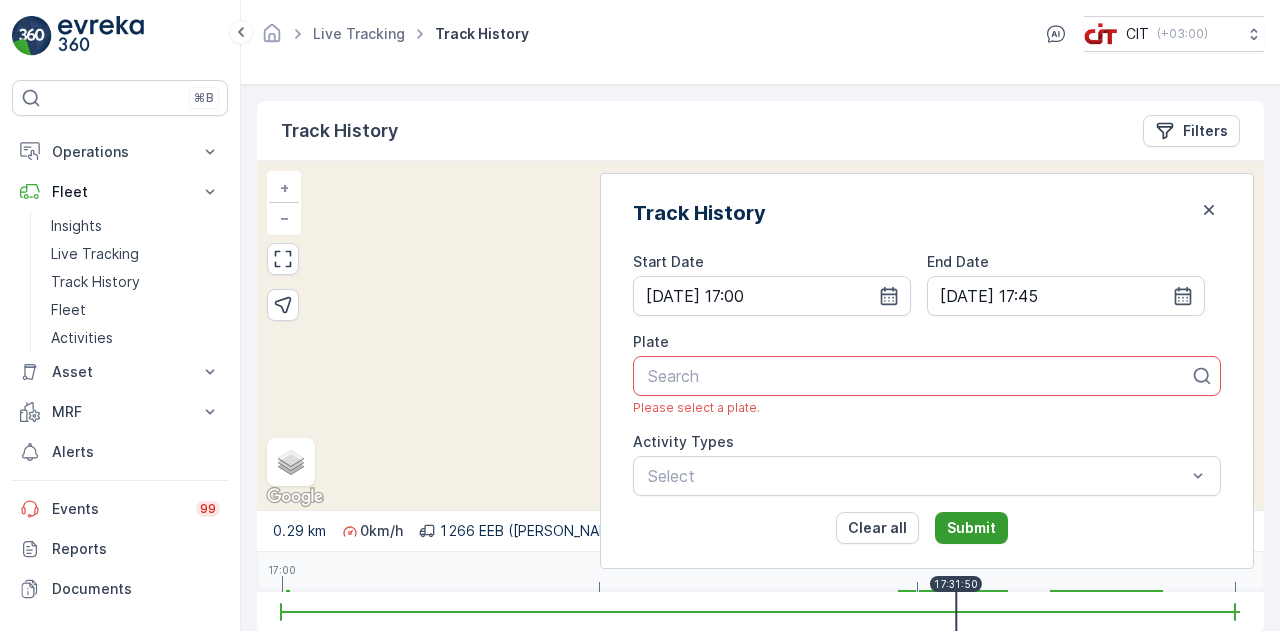 click on "Submit" at bounding box center [971, 528] 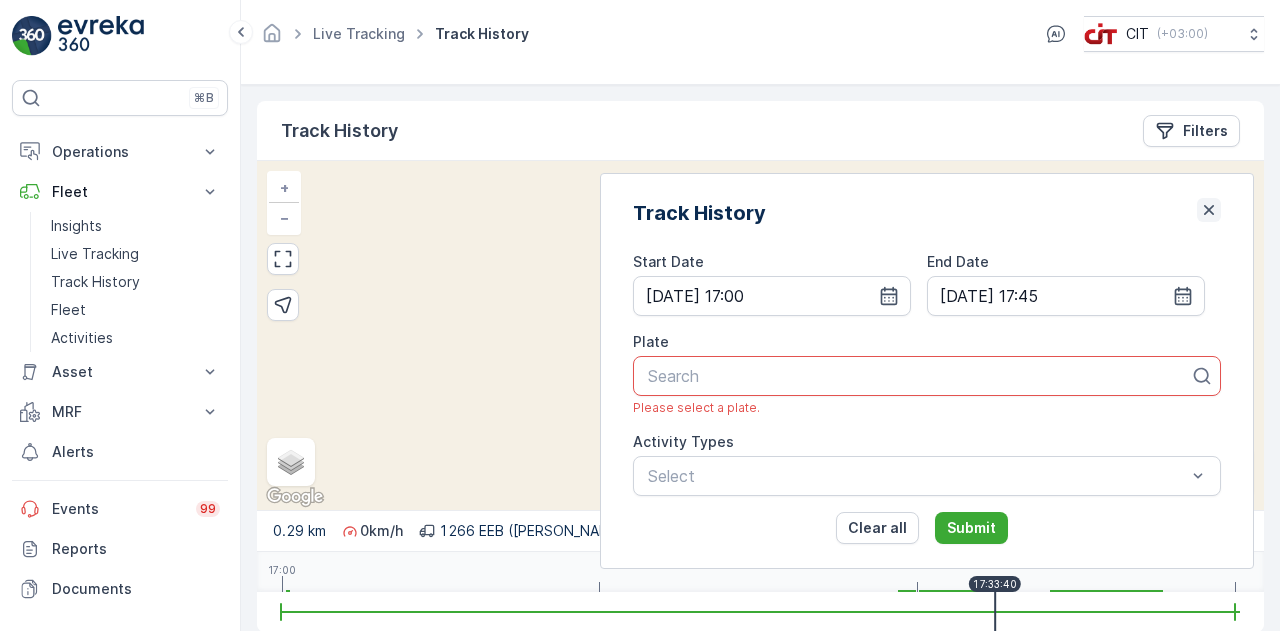 click 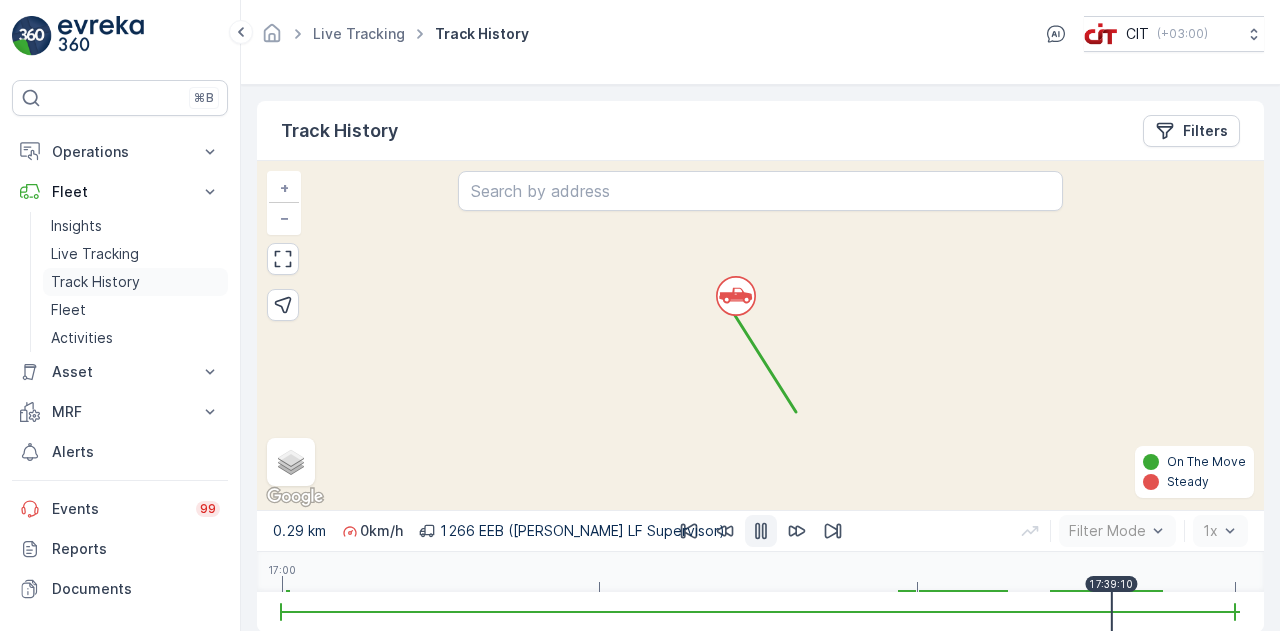 click on "Track History" at bounding box center (95, 282) 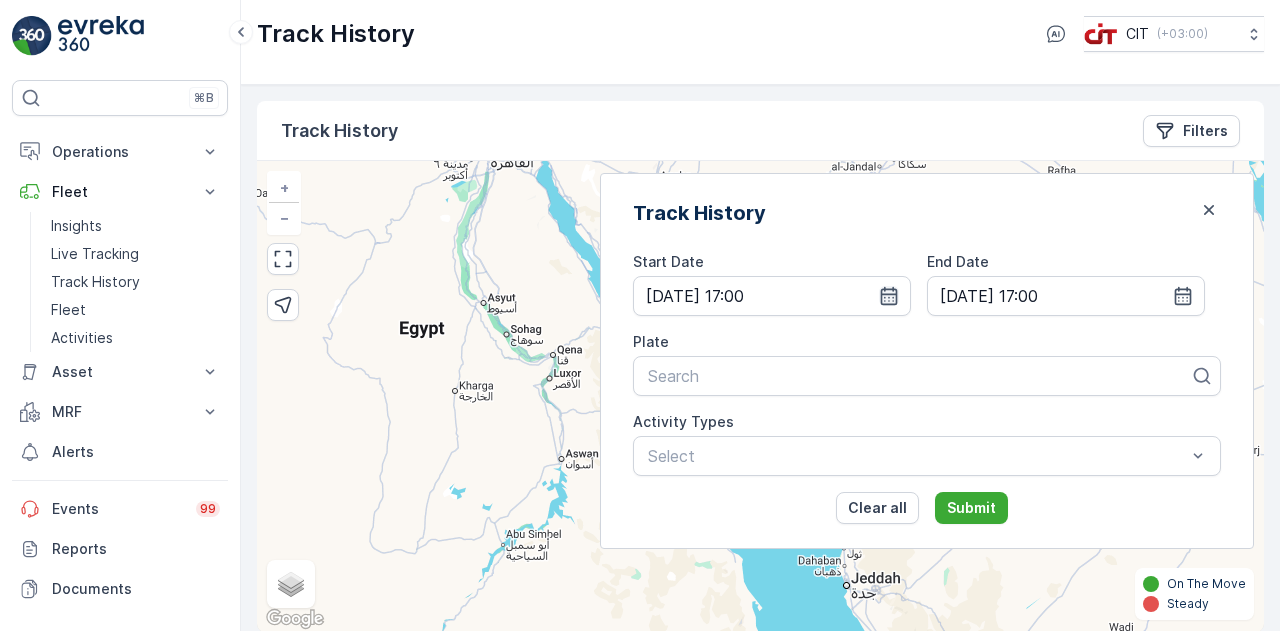 click 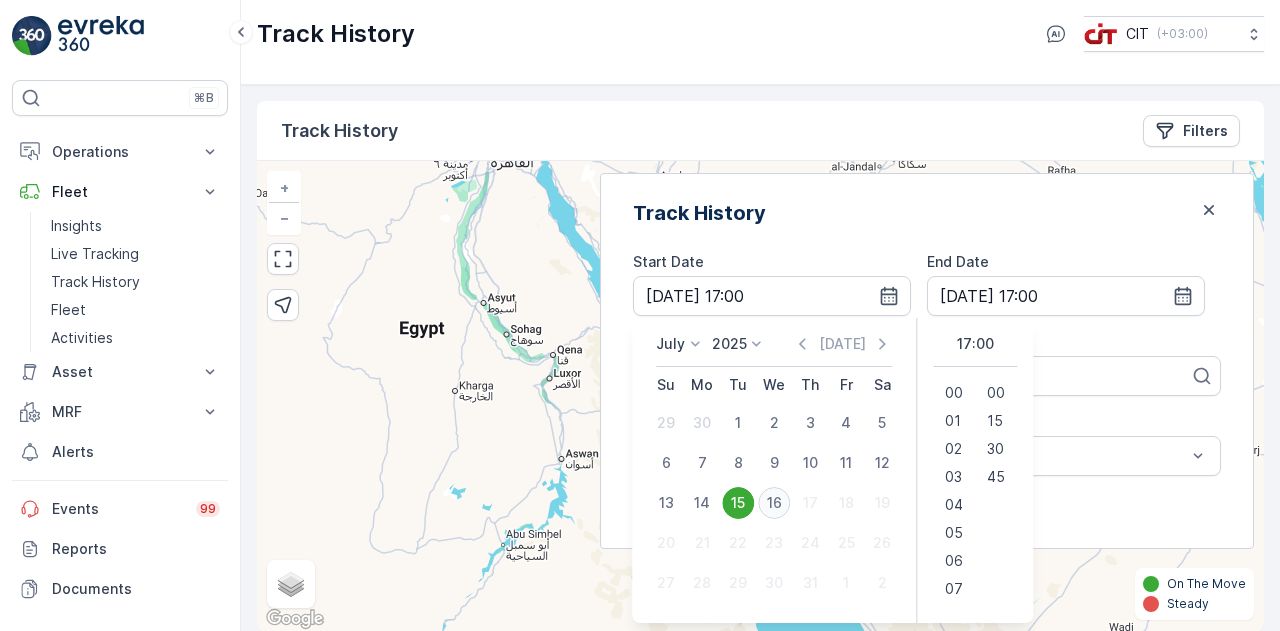 click on "16" at bounding box center [774, 503] 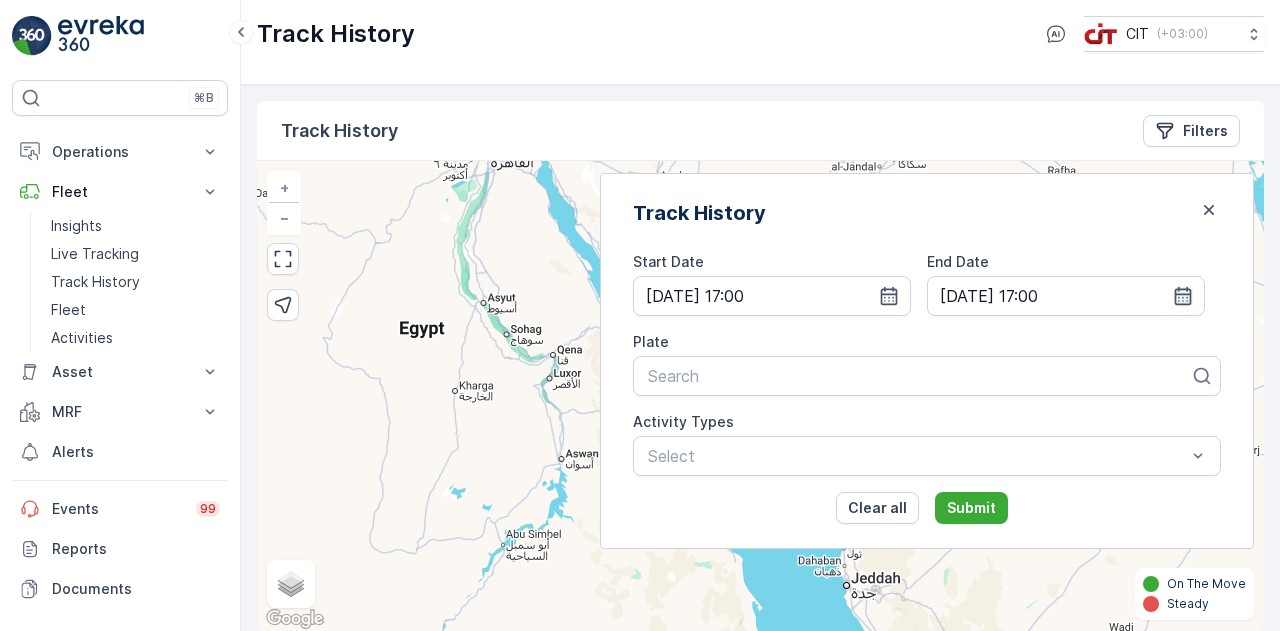 click 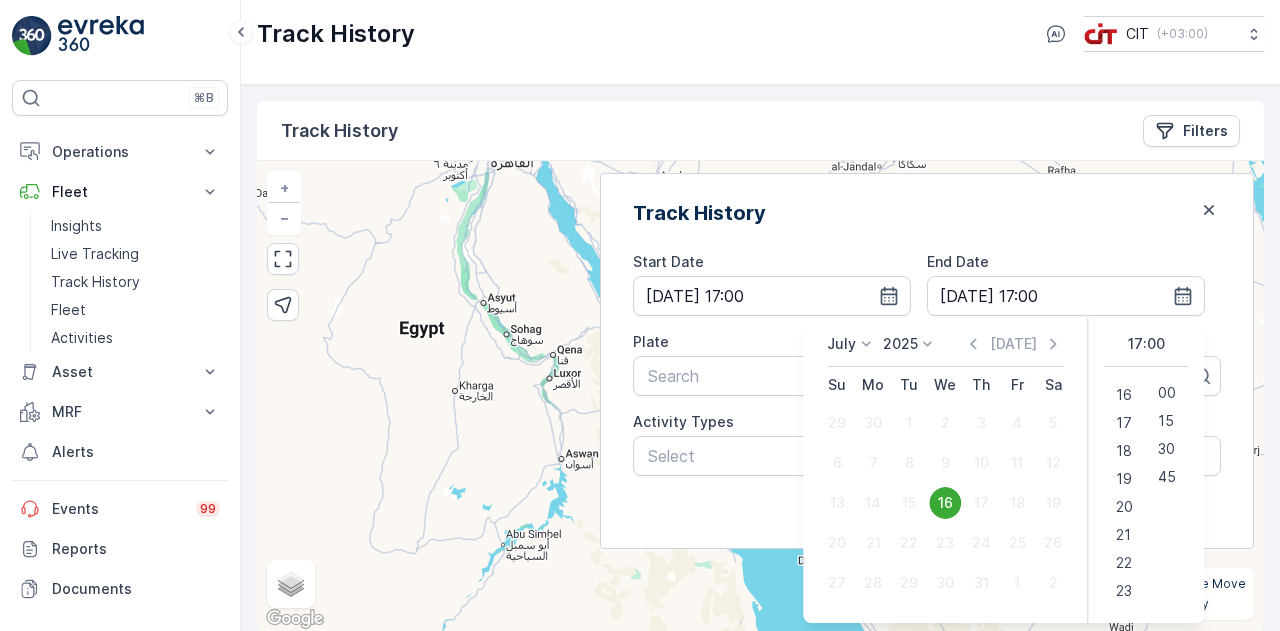 scroll, scrollTop: 448, scrollLeft: 0, axis: vertical 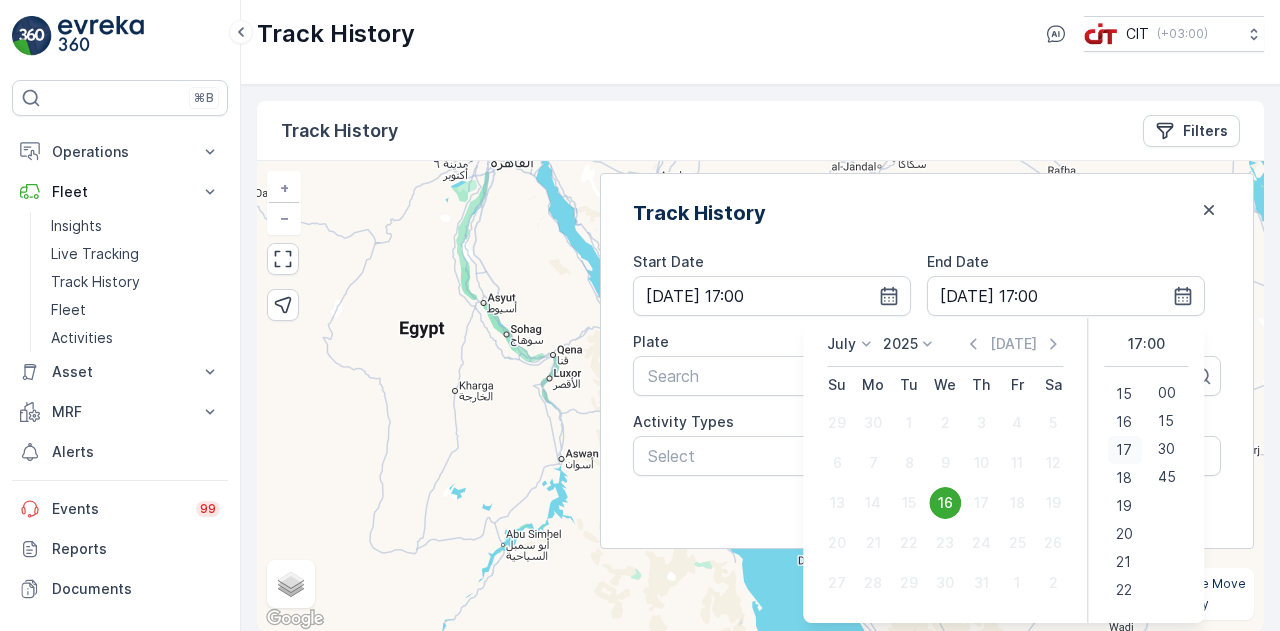 click on "17" at bounding box center (1124, 450) 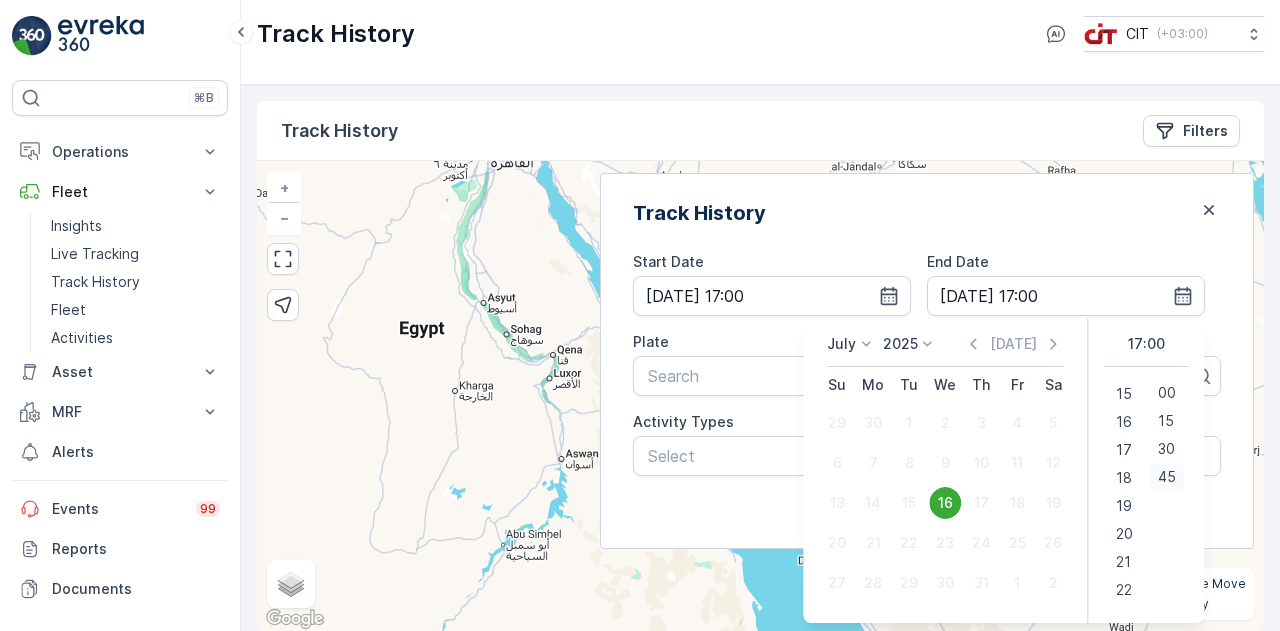 click on "45" at bounding box center (1167, 477) 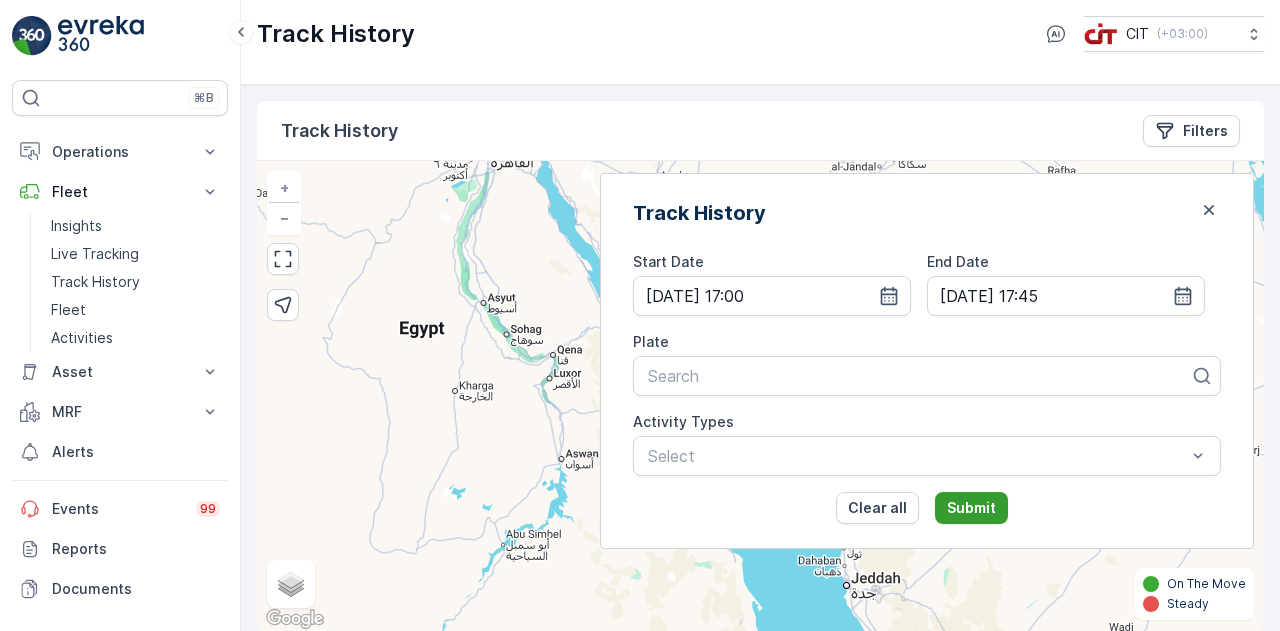 click on "Submit" at bounding box center [971, 508] 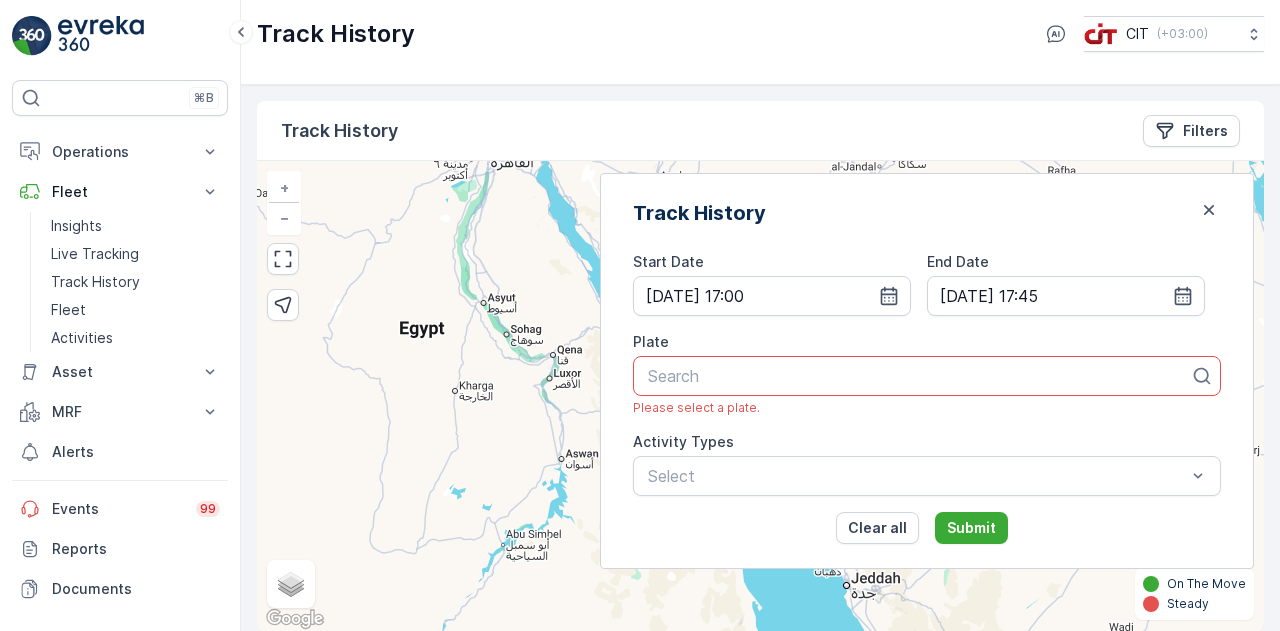 click at bounding box center (919, 376) 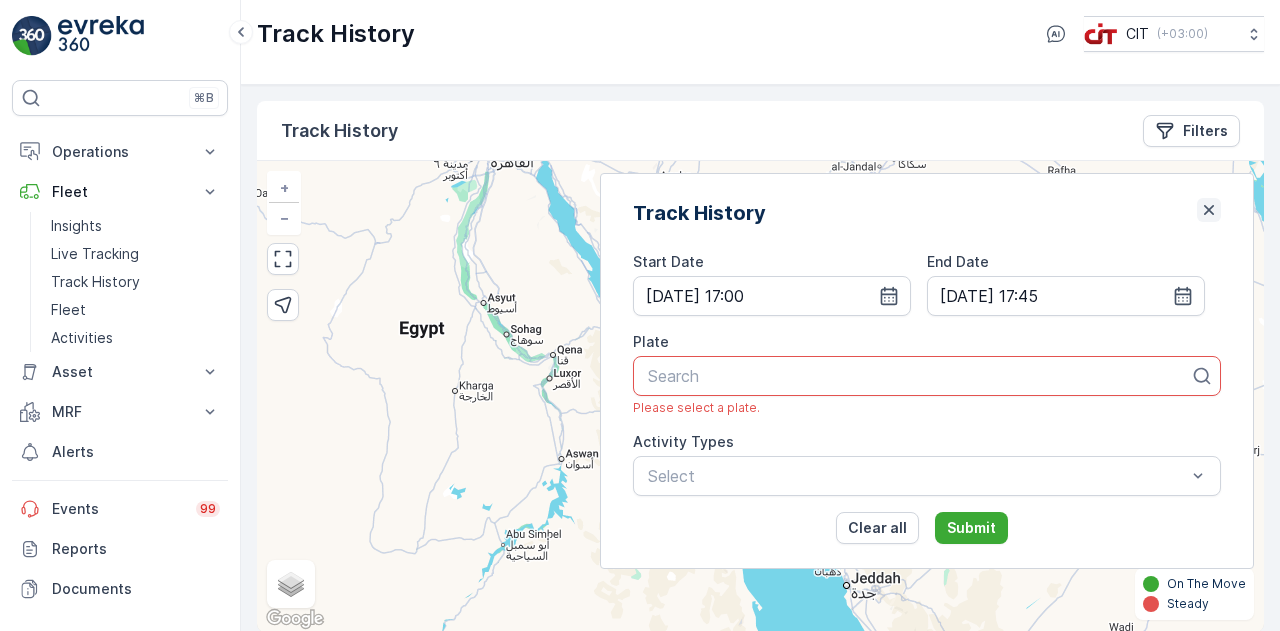click 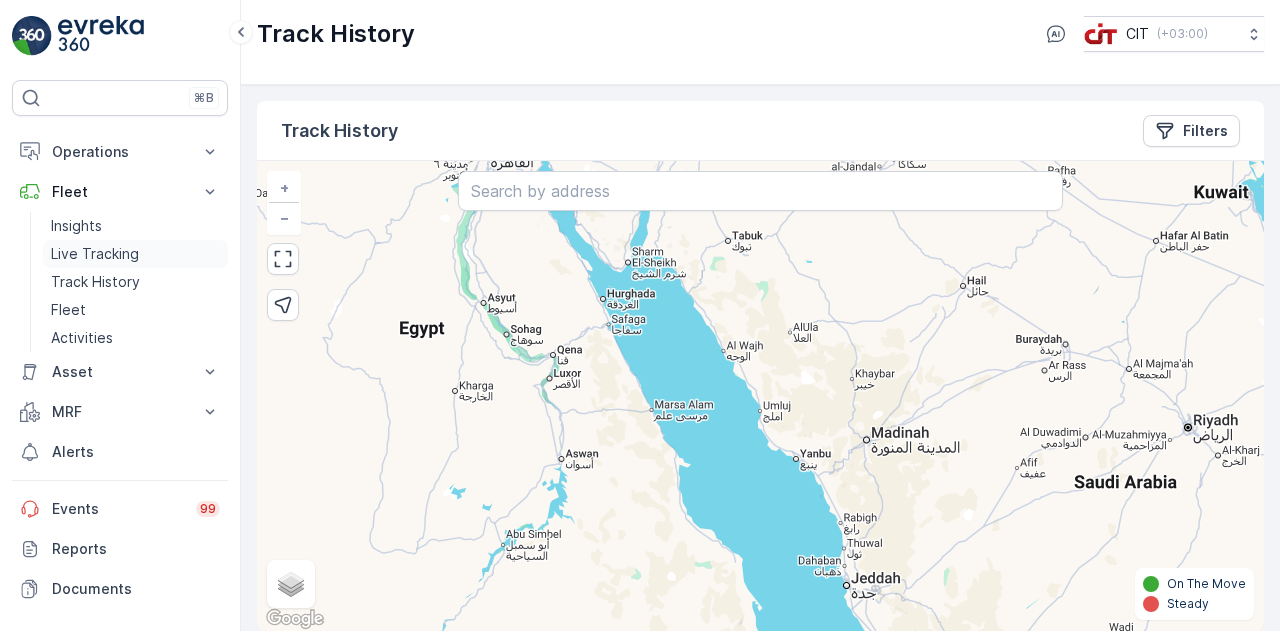 click on "Live Tracking" at bounding box center (95, 254) 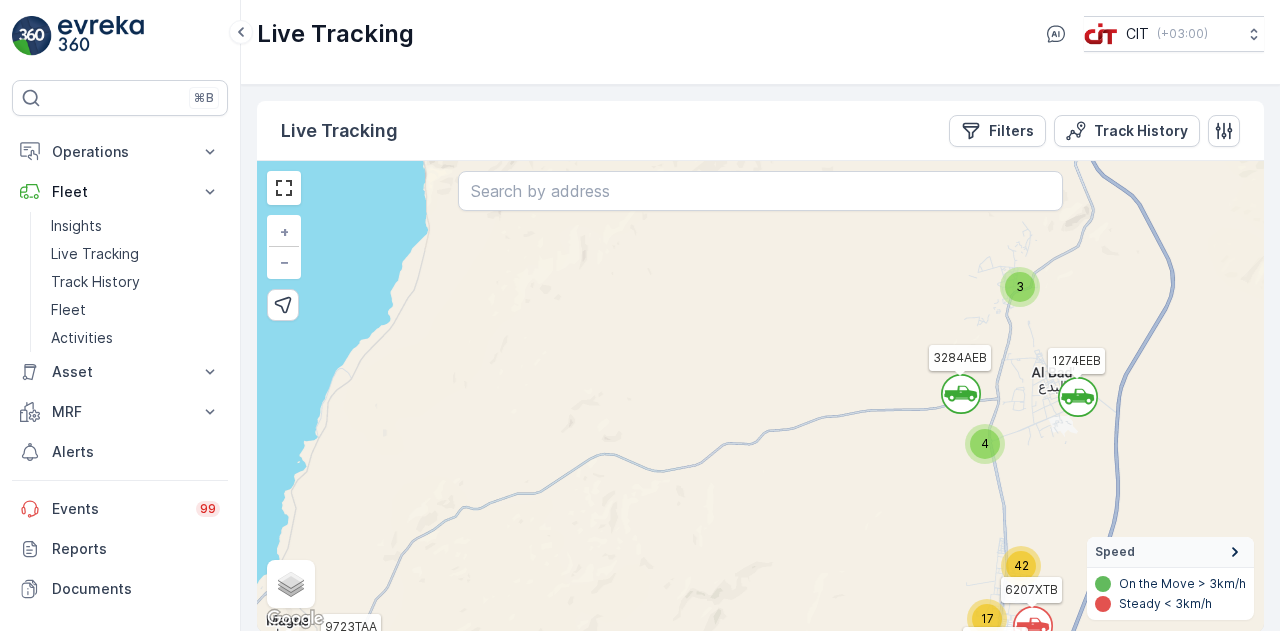 drag, startPoint x: 838, startPoint y: 426, endPoint x: 813, endPoint y: 427, distance: 25.019993 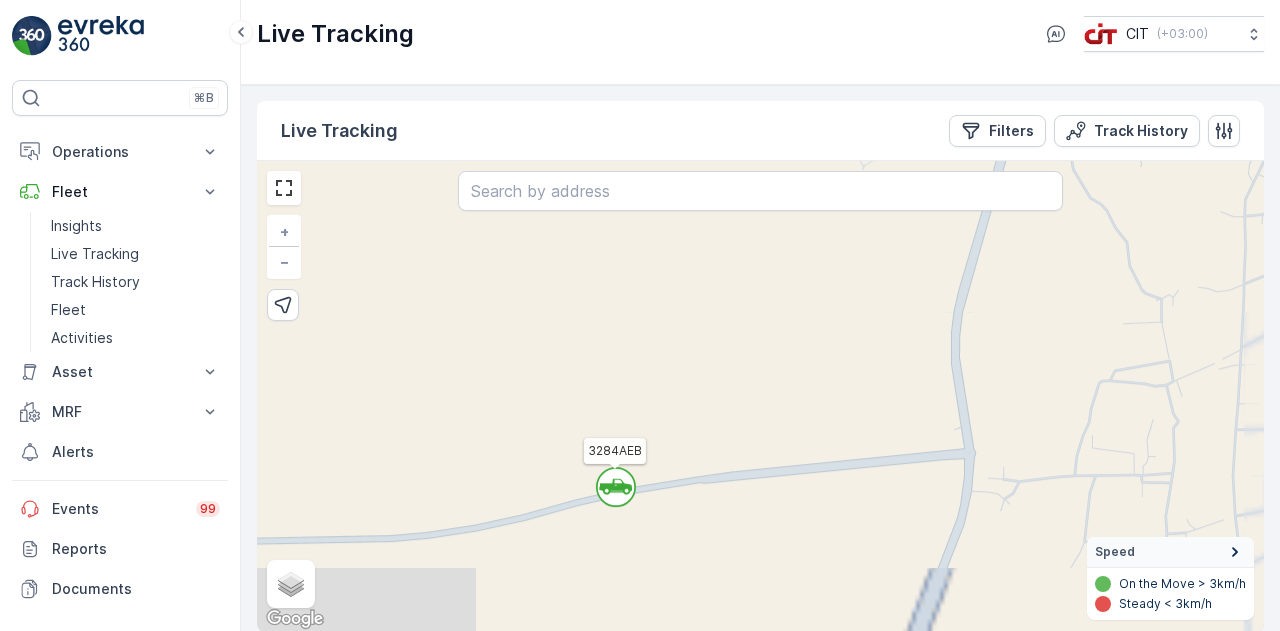 drag, startPoint x: 620, startPoint y: 464, endPoint x: 805, endPoint y: 339, distance: 223.27113 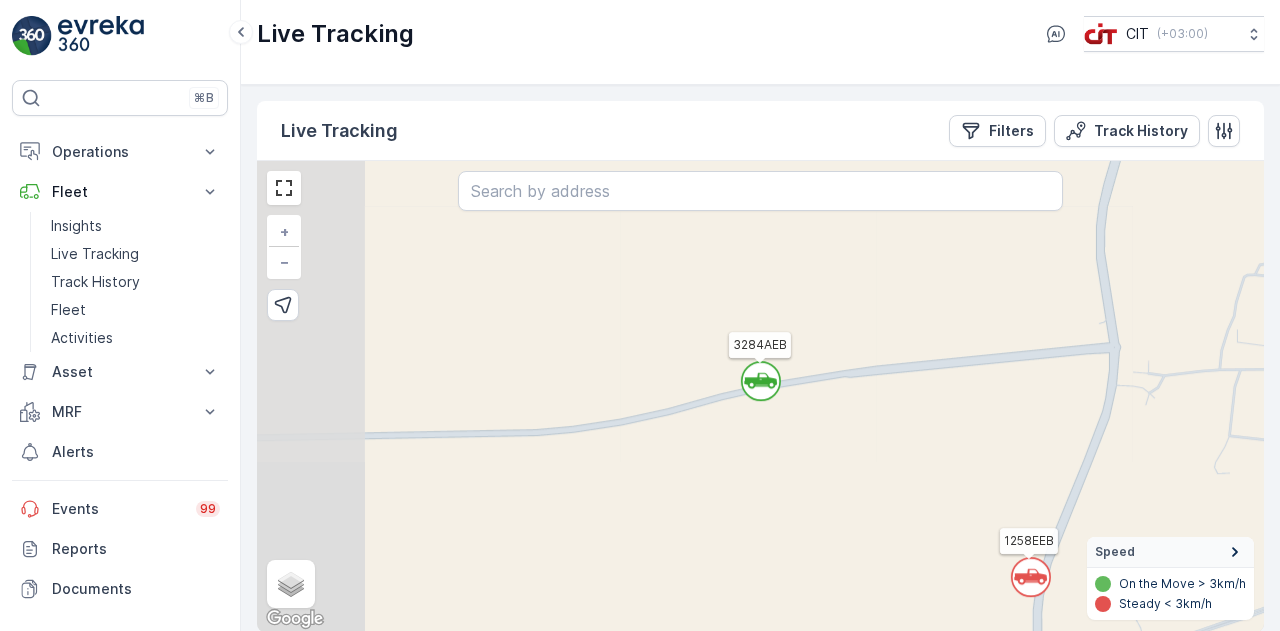 drag, startPoint x: 722, startPoint y: 465, endPoint x: 866, endPoint y: 359, distance: 178.80716 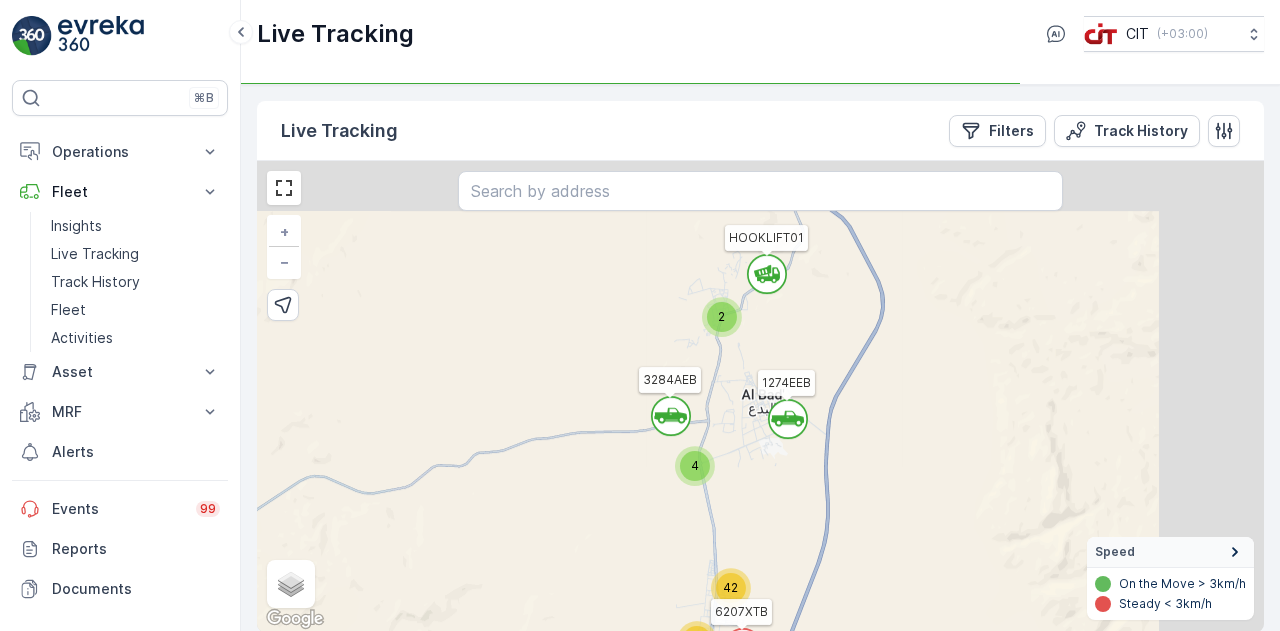 drag, startPoint x: 987, startPoint y: 441, endPoint x: 790, endPoint y: 510, distance: 208.73428 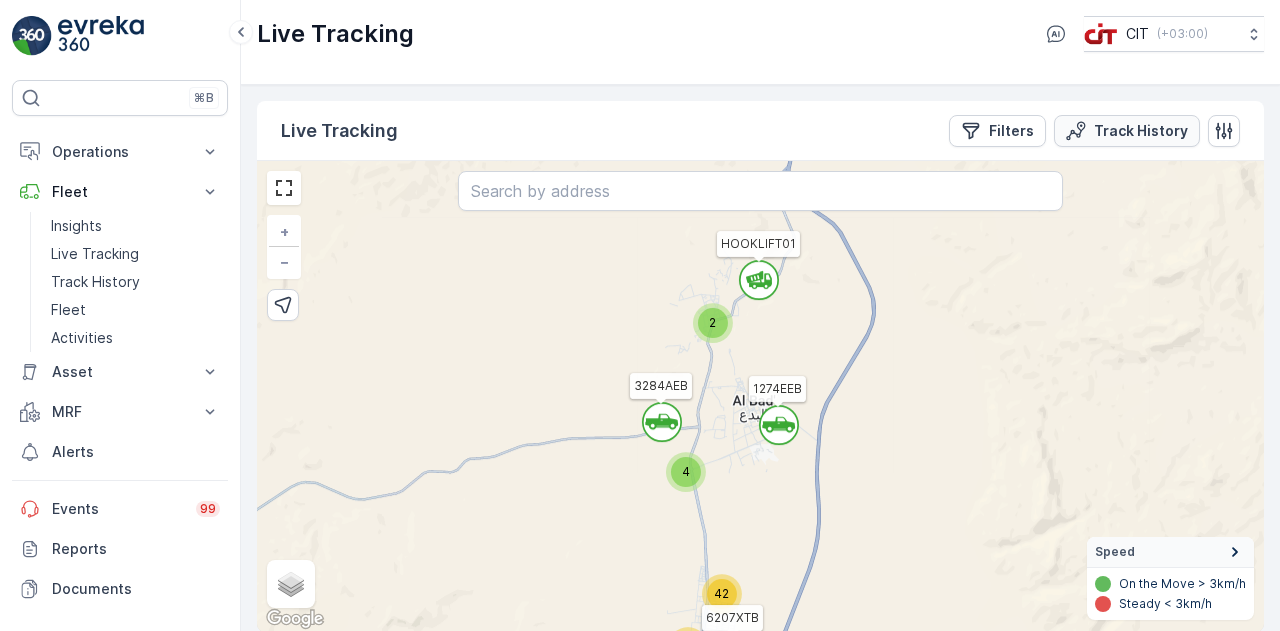 click on "Track History" at bounding box center (1141, 131) 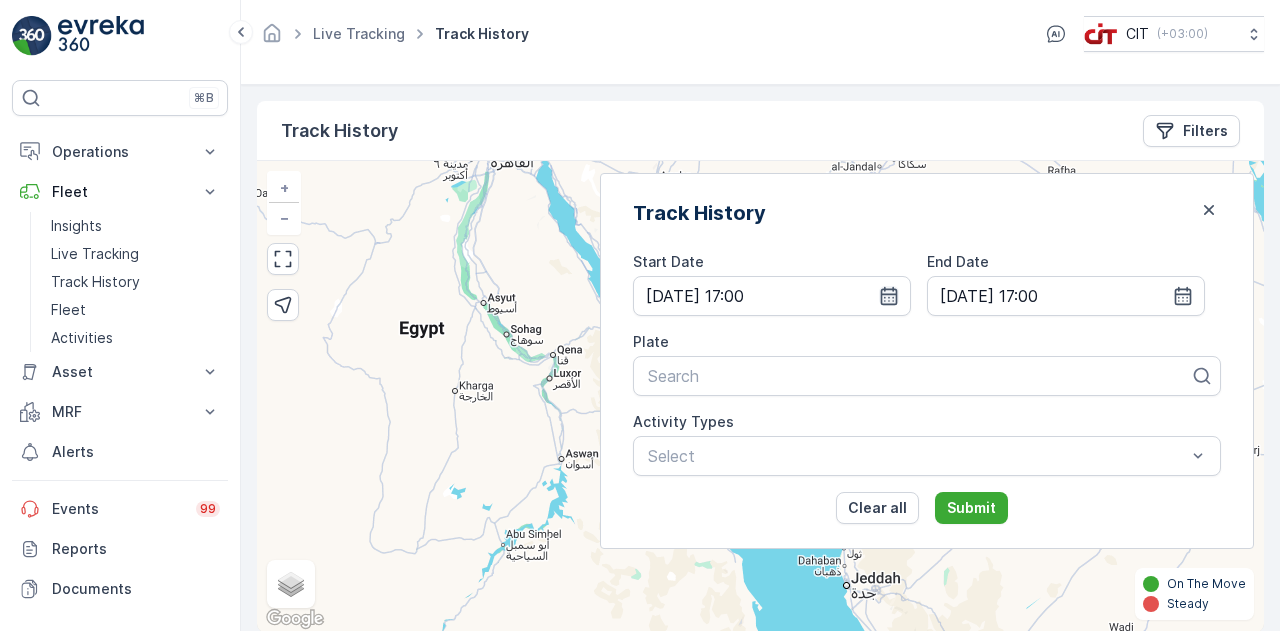 click 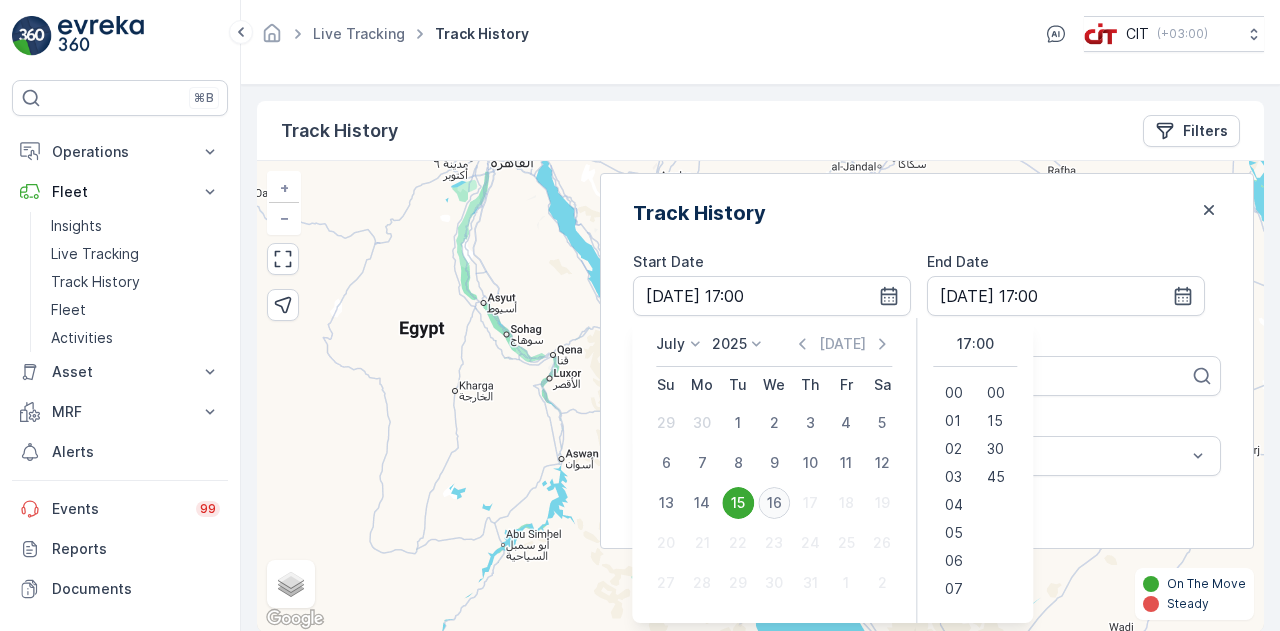 click on "16" at bounding box center [774, 503] 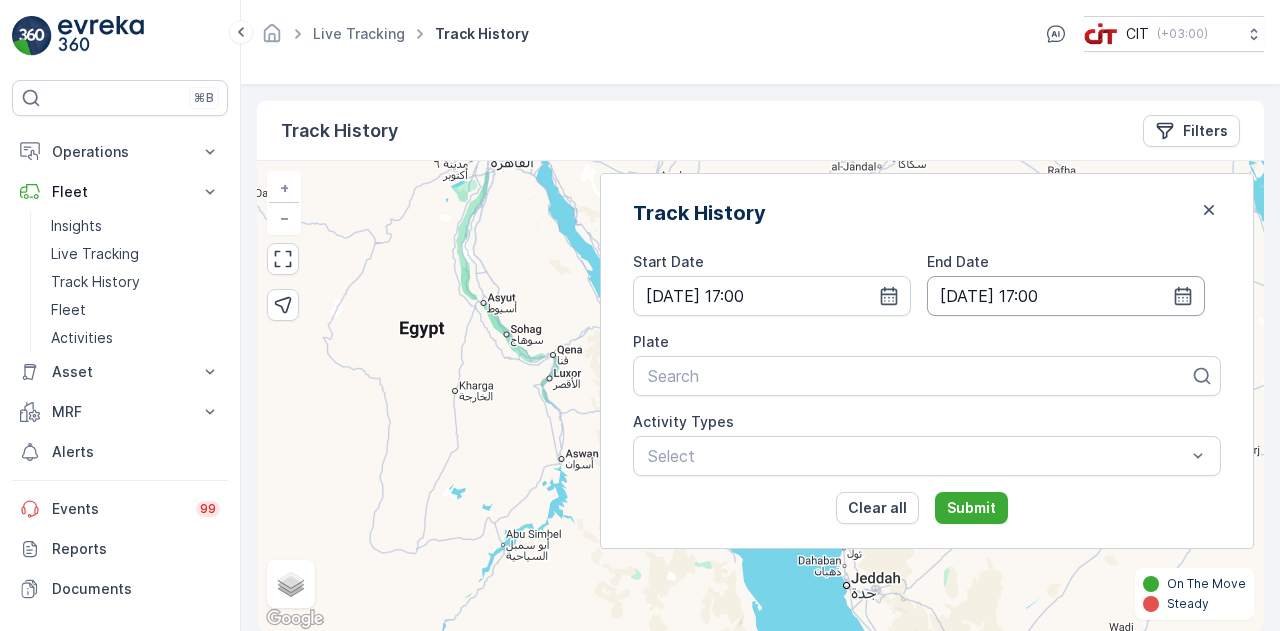 click on "[DATE] 17:00" at bounding box center [1066, 296] 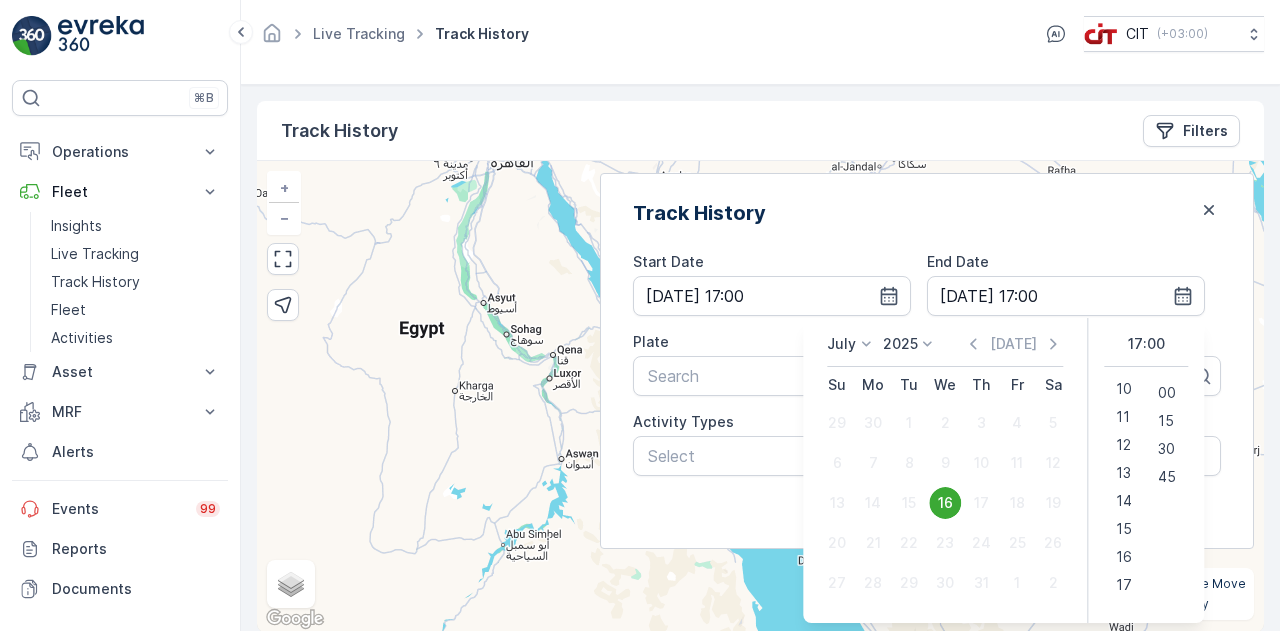 scroll, scrollTop: 289, scrollLeft: 0, axis: vertical 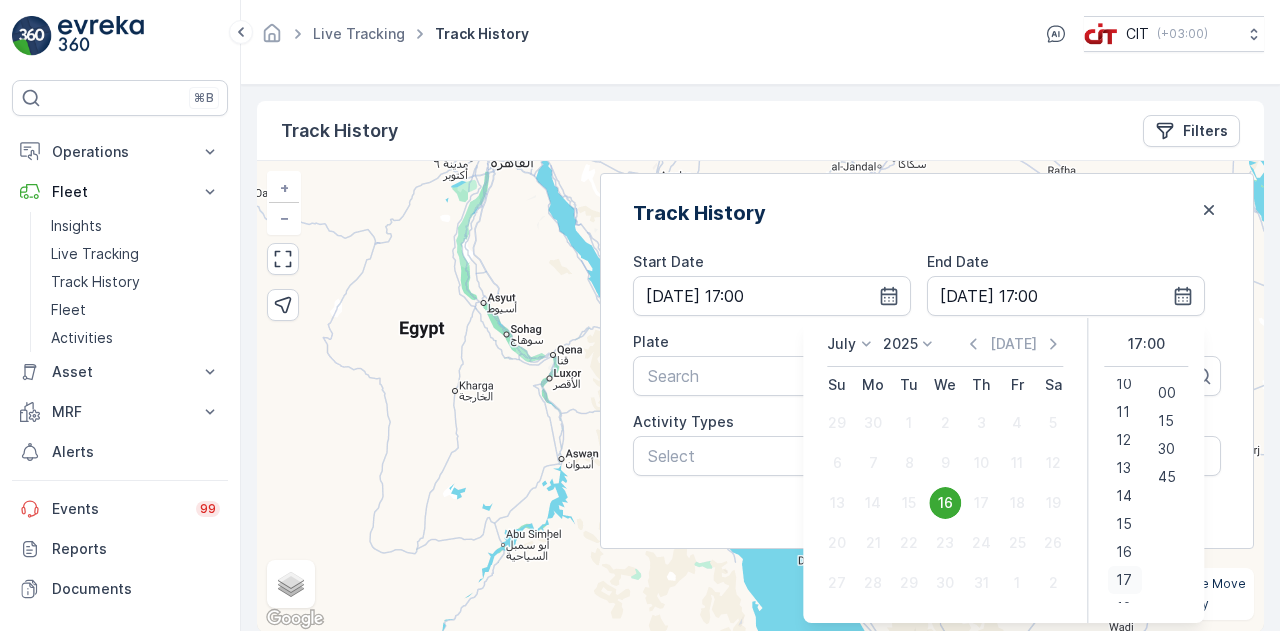 click on "17" at bounding box center [1124, 580] 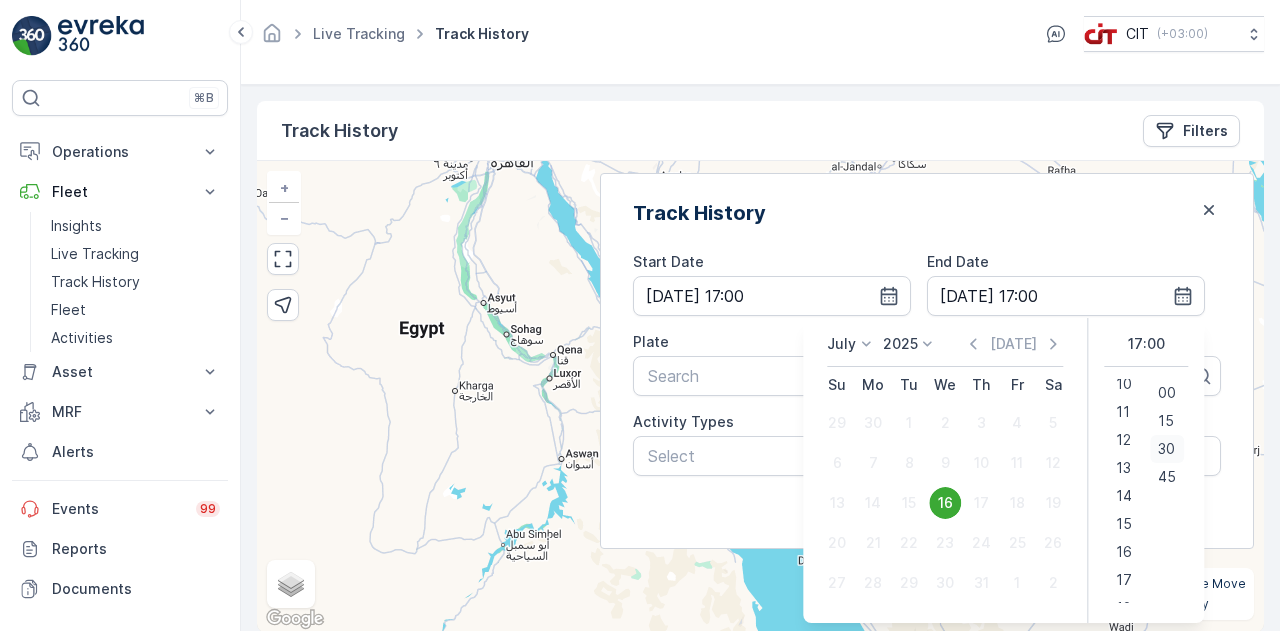 click on "30" at bounding box center (1166, 449) 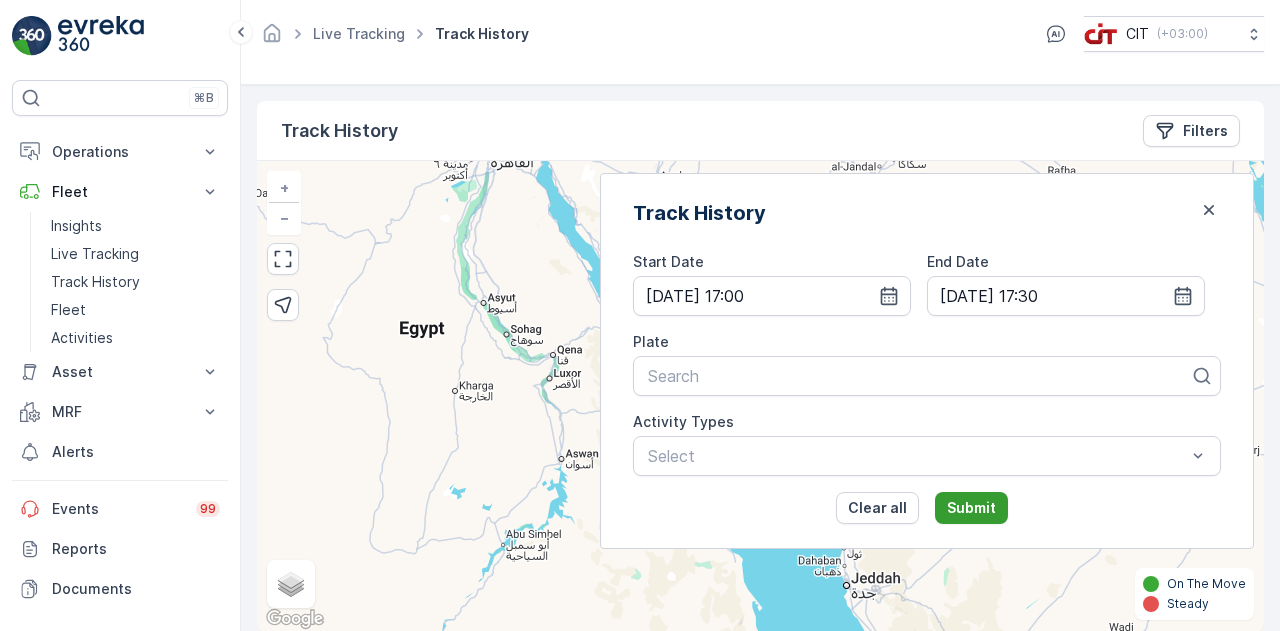 click on "Submit" at bounding box center (971, 508) 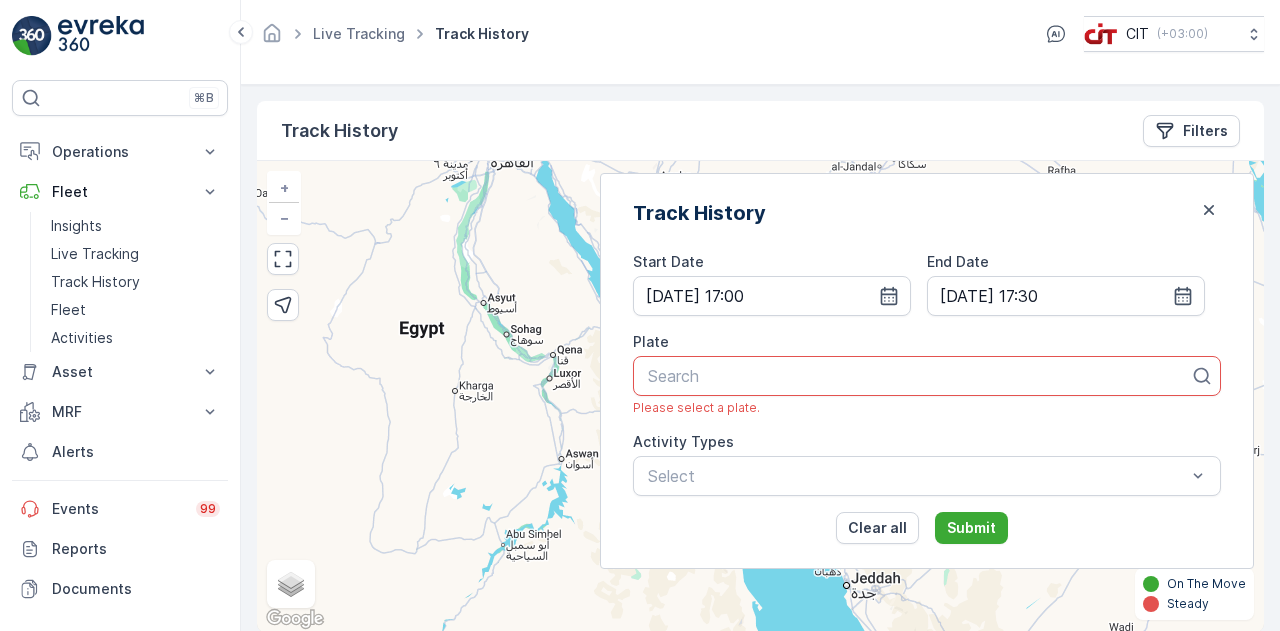 click at bounding box center [919, 376] 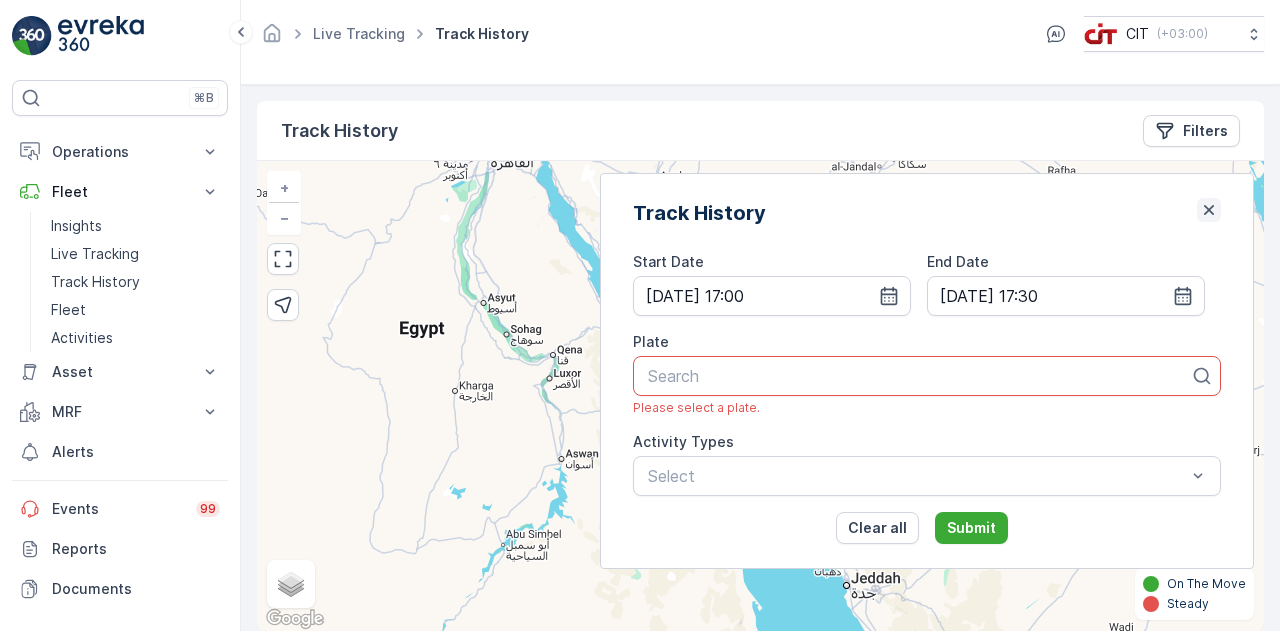 click 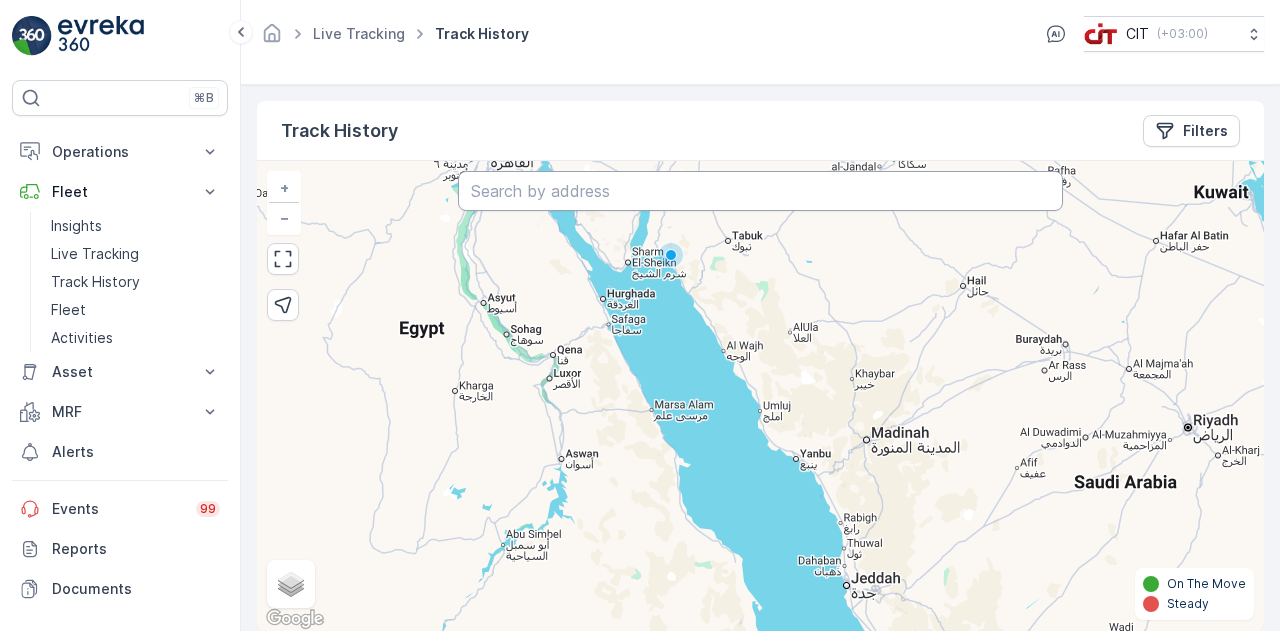 click at bounding box center [760, 191] 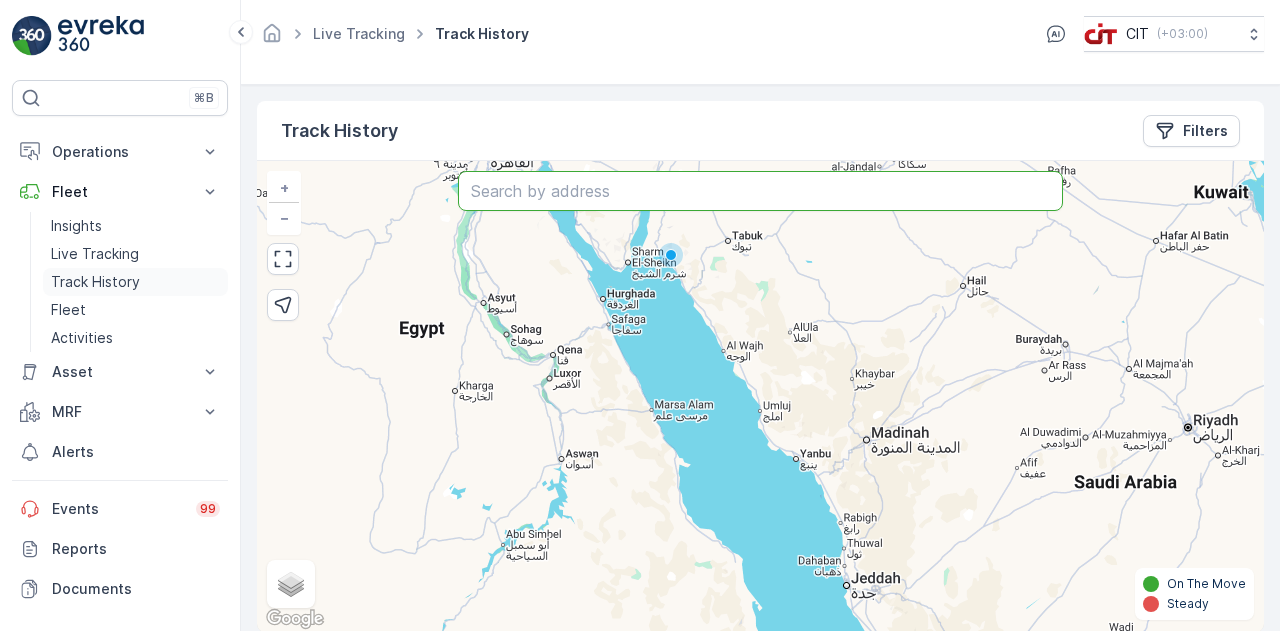 click on "Track History" at bounding box center [95, 282] 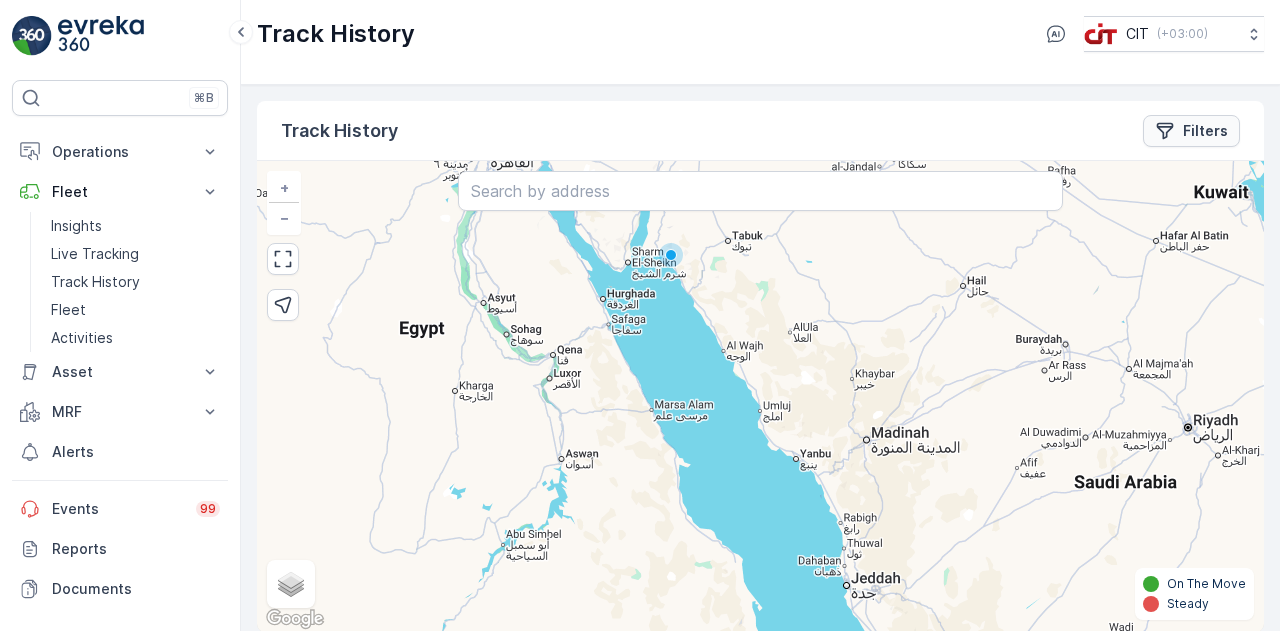 click on "Filters" at bounding box center [1191, 131] 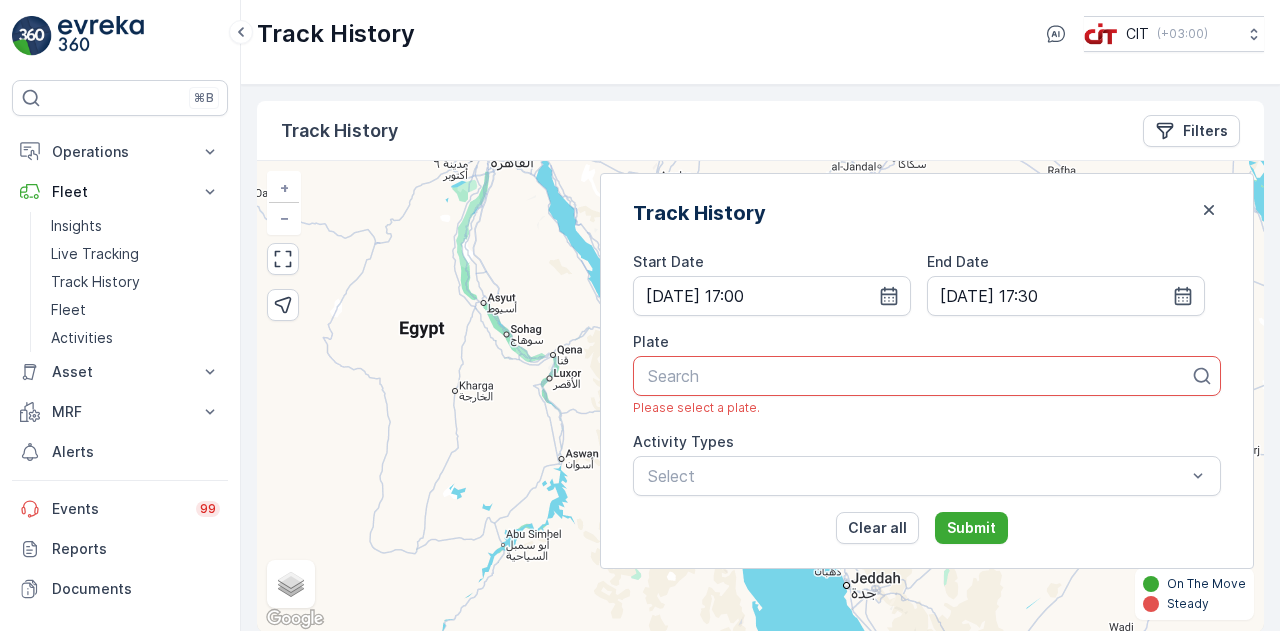 click at bounding box center (919, 376) 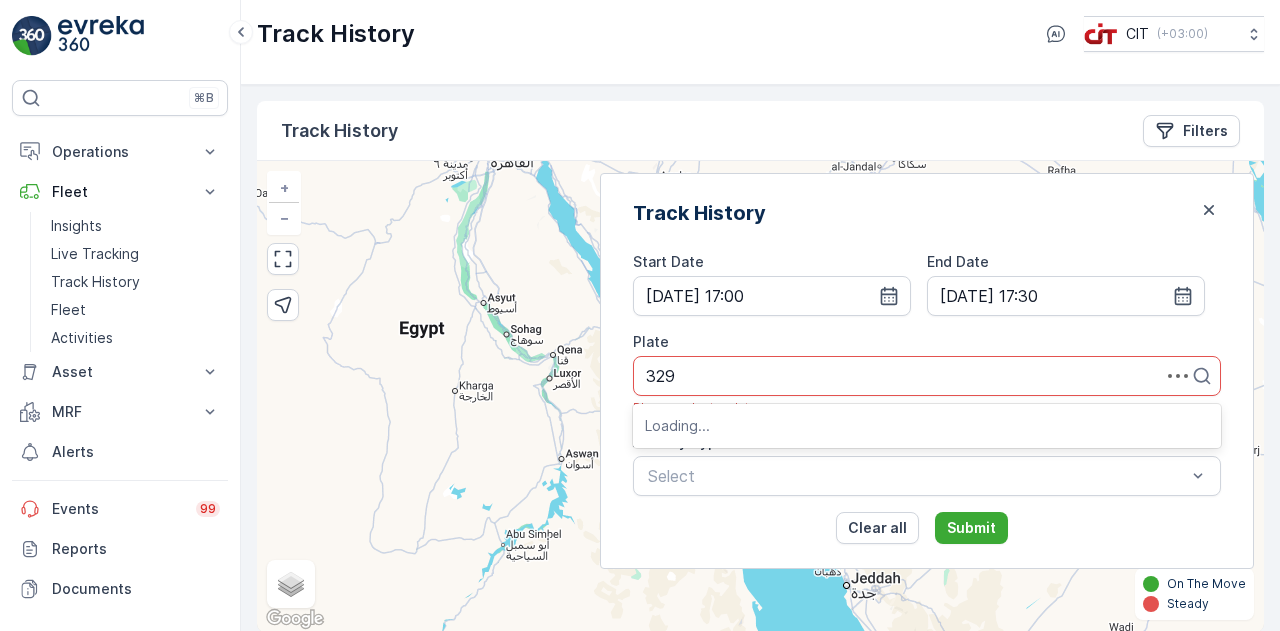 type on "3299" 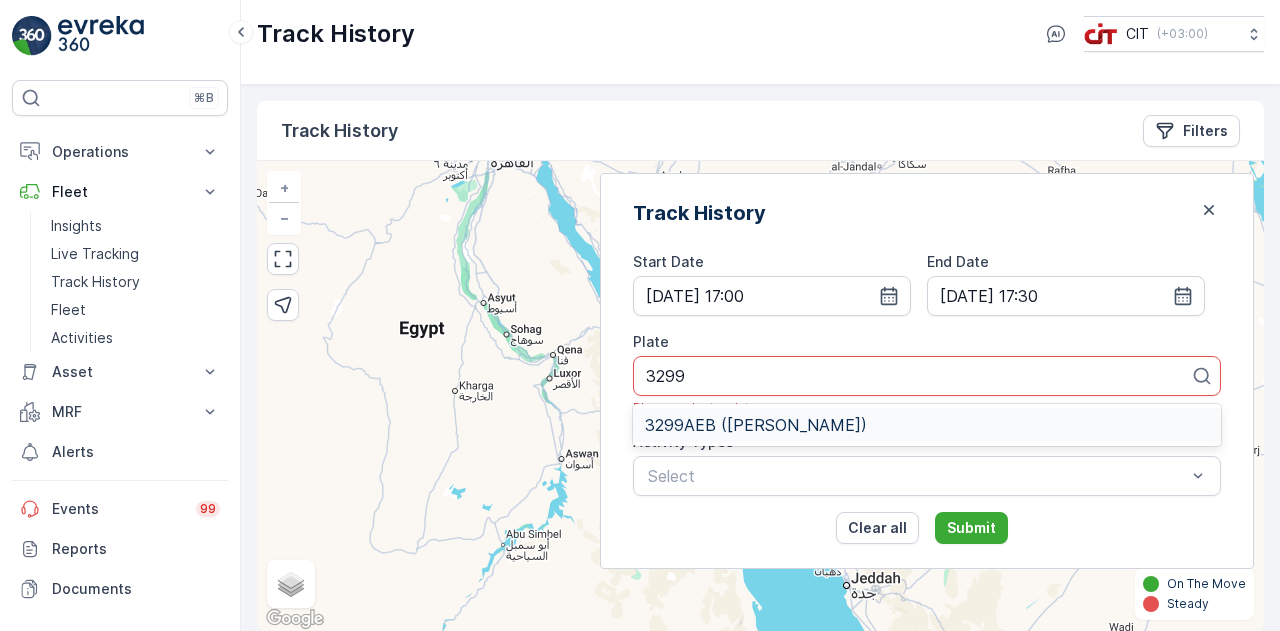 click on "3299AEB ([PERSON_NAME])" at bounding box center [756, 425] 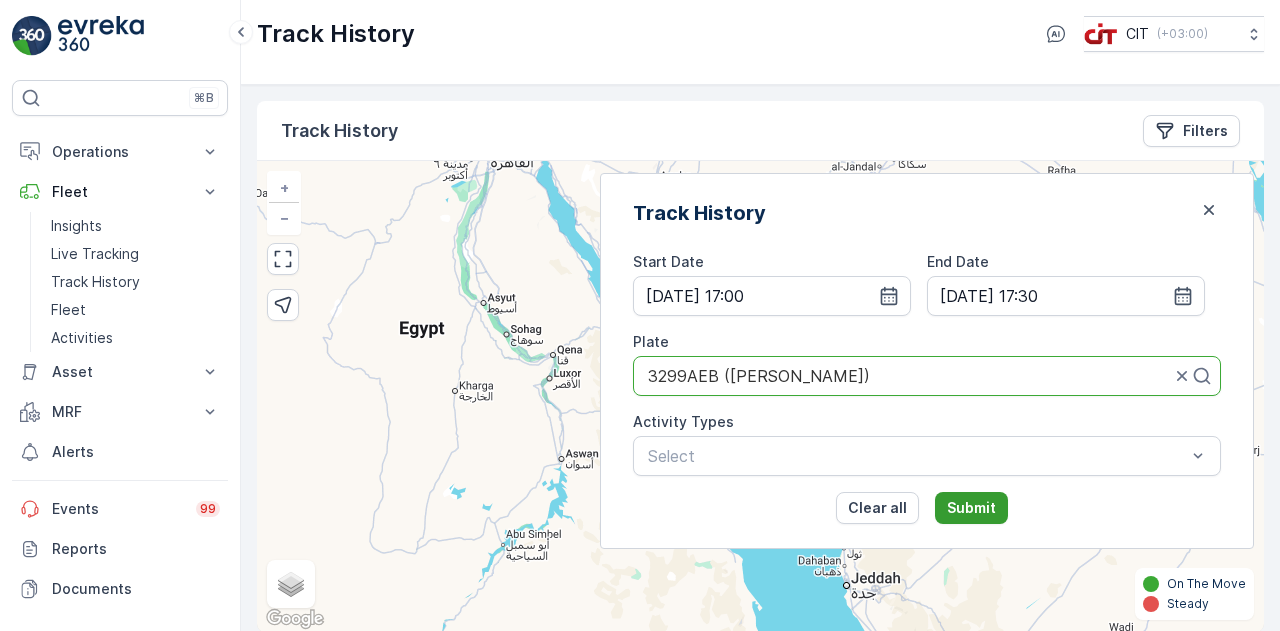 click on "Submit" at bounding box center (971, 508) 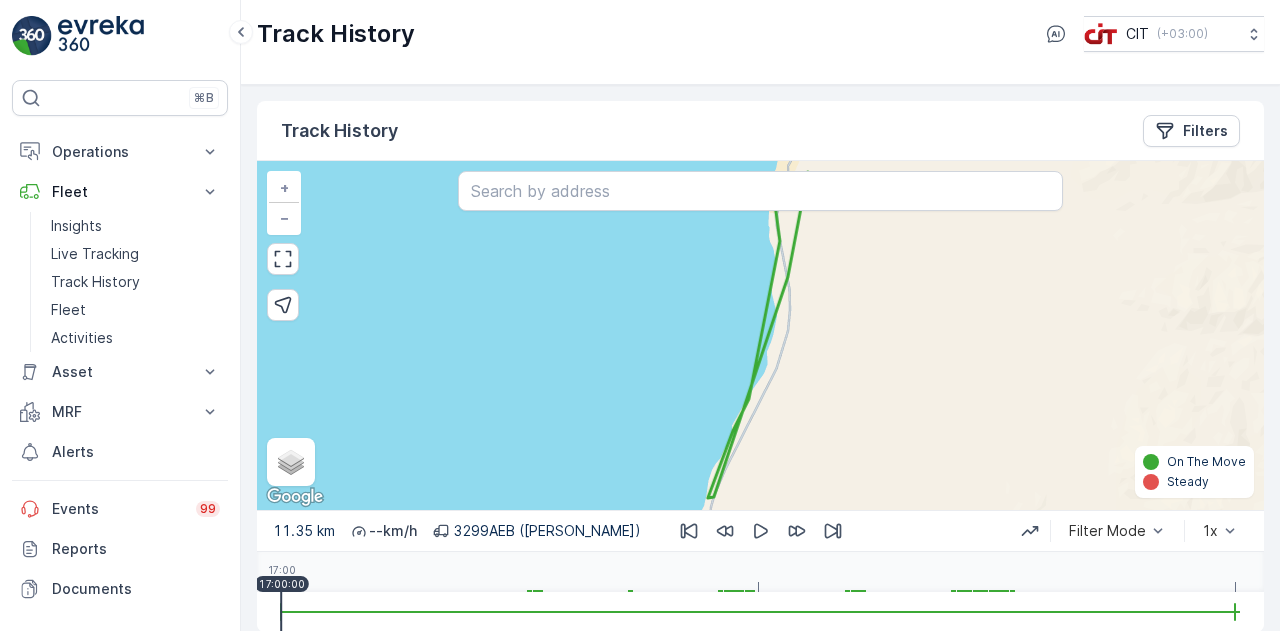 drag, startPoint x: 278, startPoint y: 603, endPoint x: 354, endPoint y: 601, distance: 76.02631 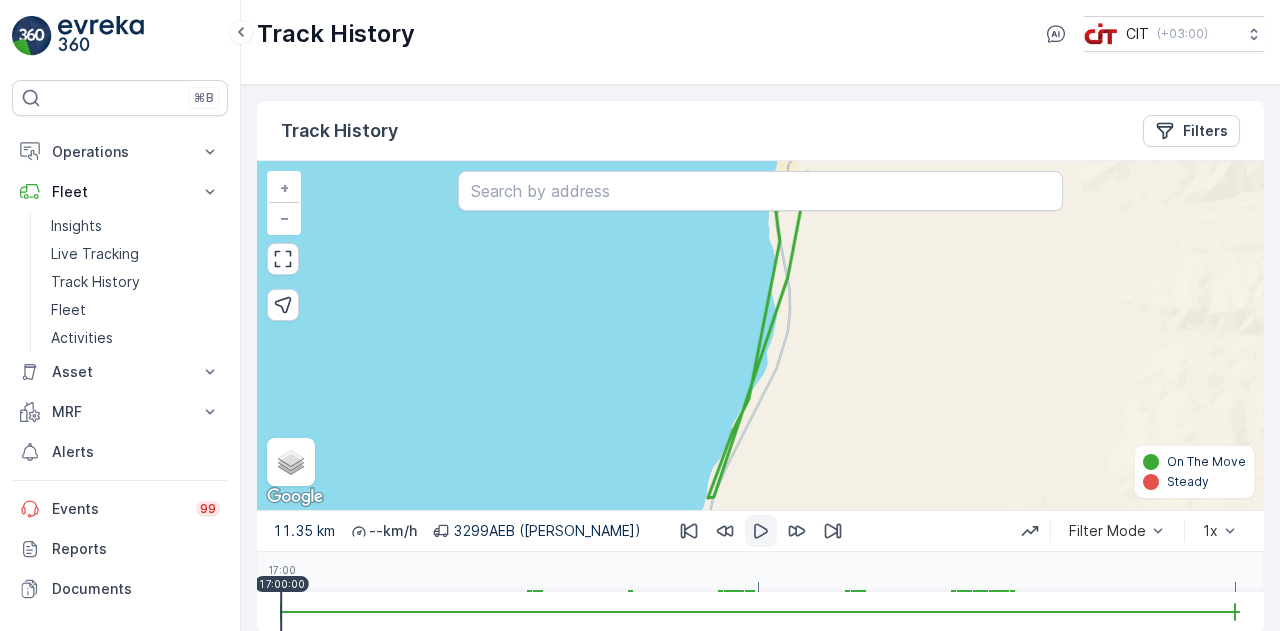 click 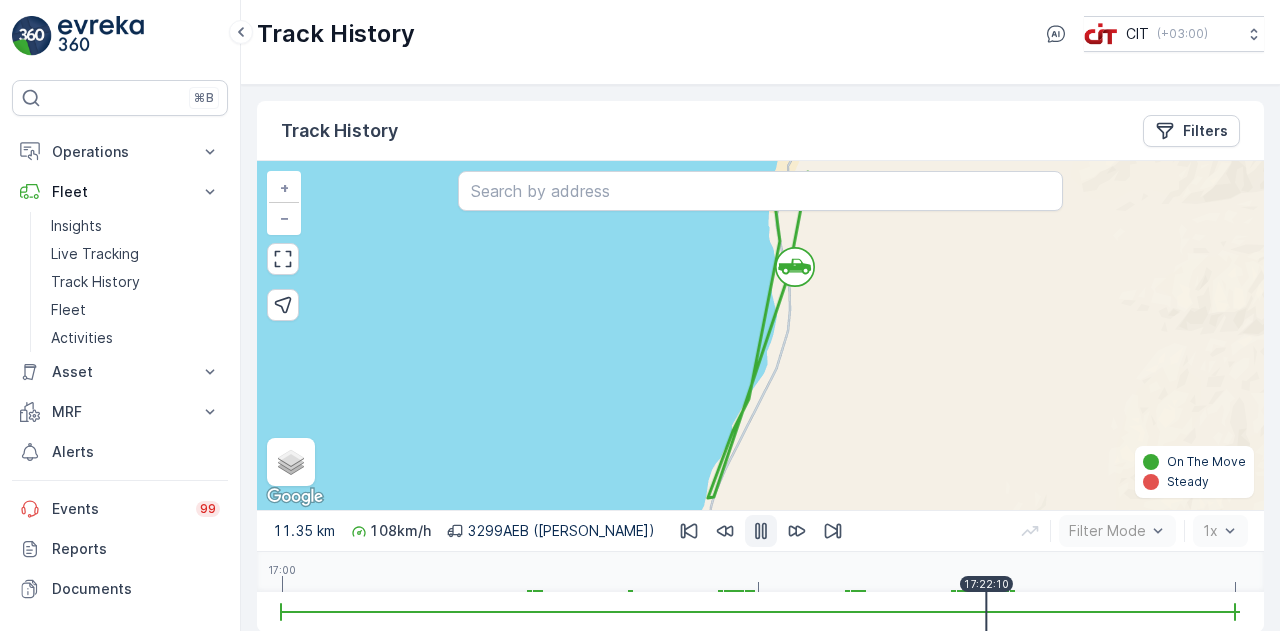 drag, startPoint x: 318, startPoint y: 607, endPoint x: 963, endPoint y: 604, distance: 645.00696 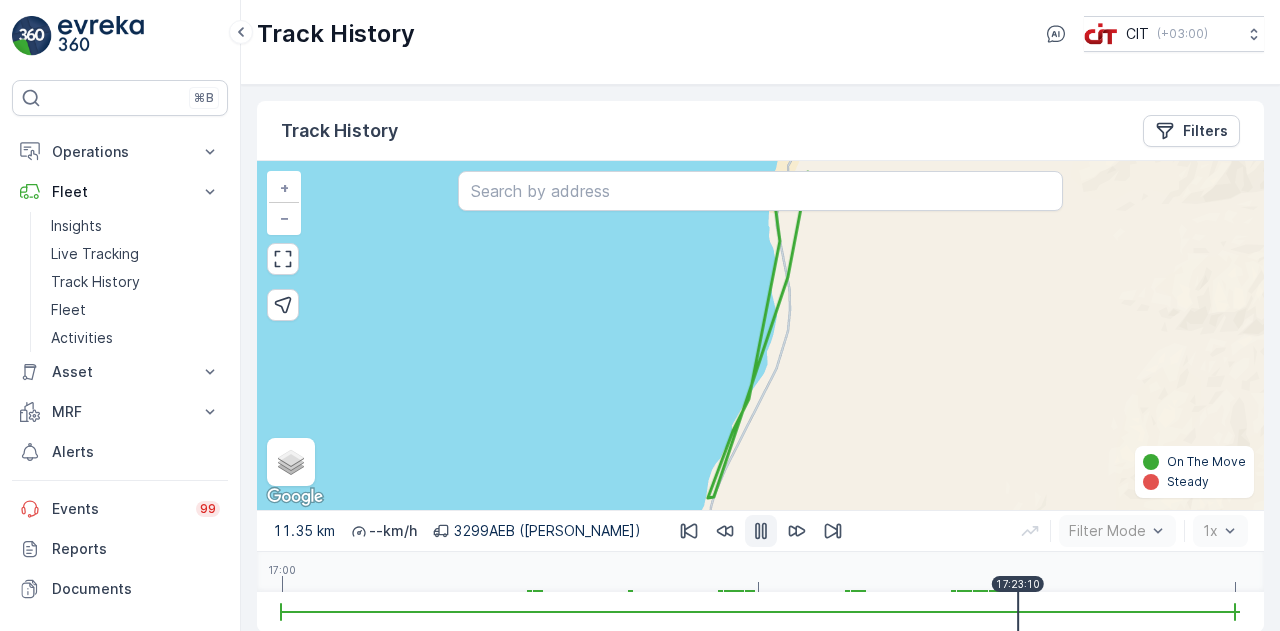 click 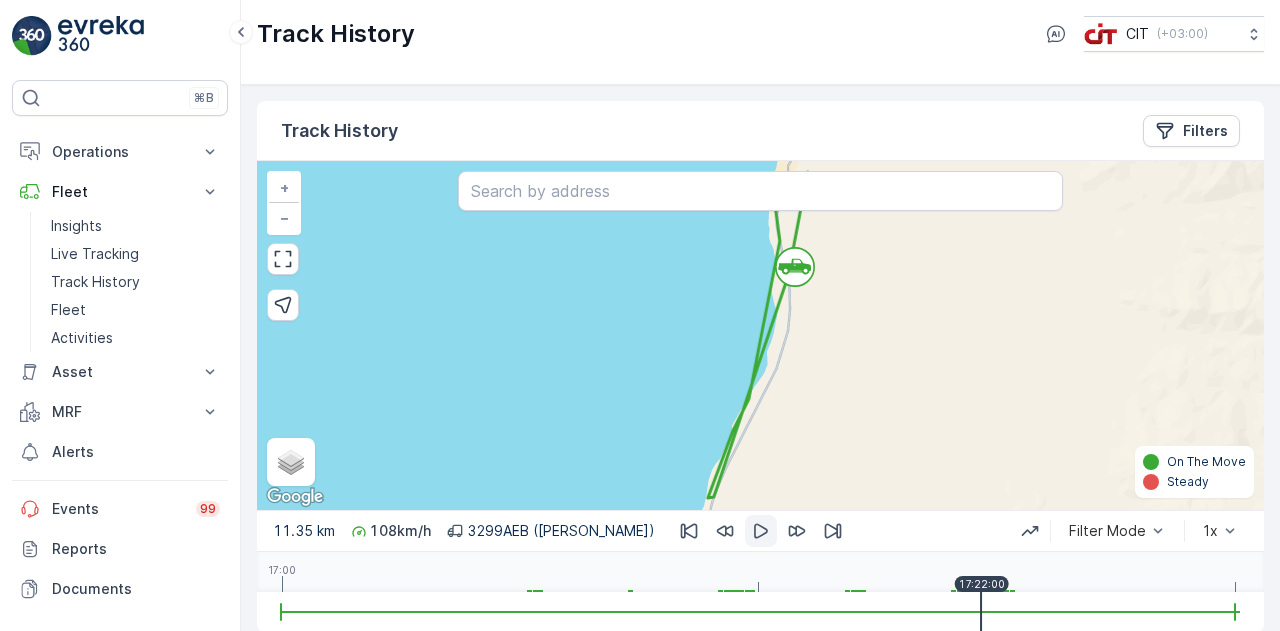 drag, startPoint x: 1025, startPoint y: 597, endPoint x: 982, endPoint y: 604, distance: 43.56604 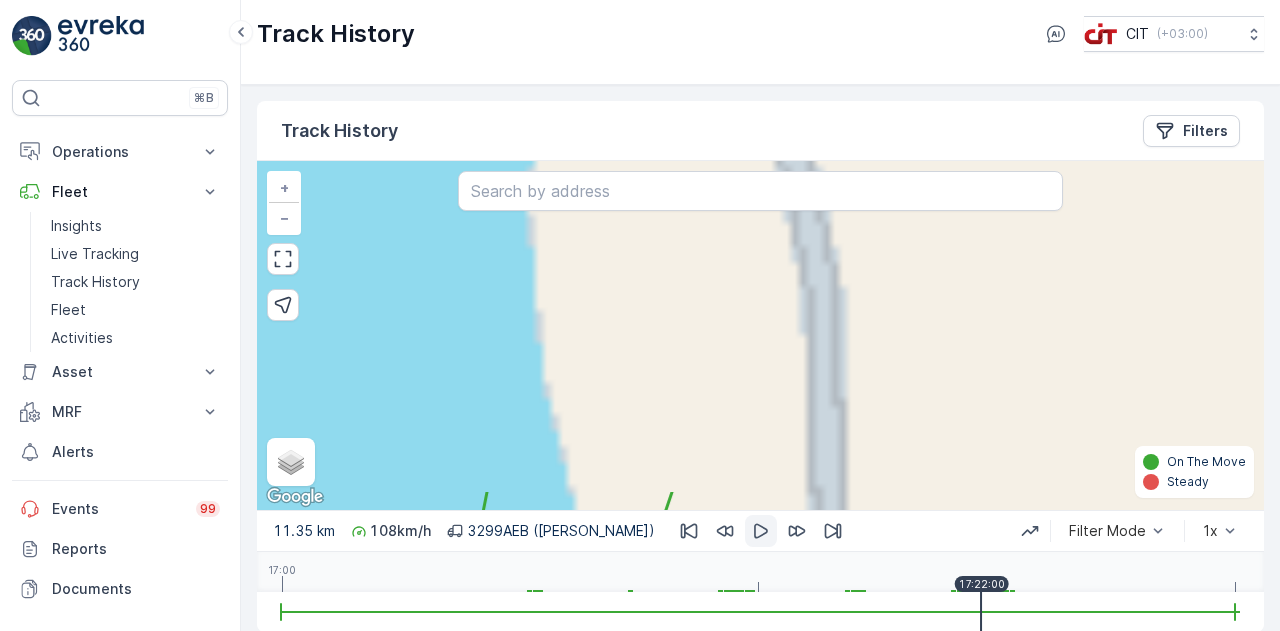 drag, startPoint x: 778, startPoint y: 312, endPoint x: 639, endPoint y: 678, distance: 391.50607 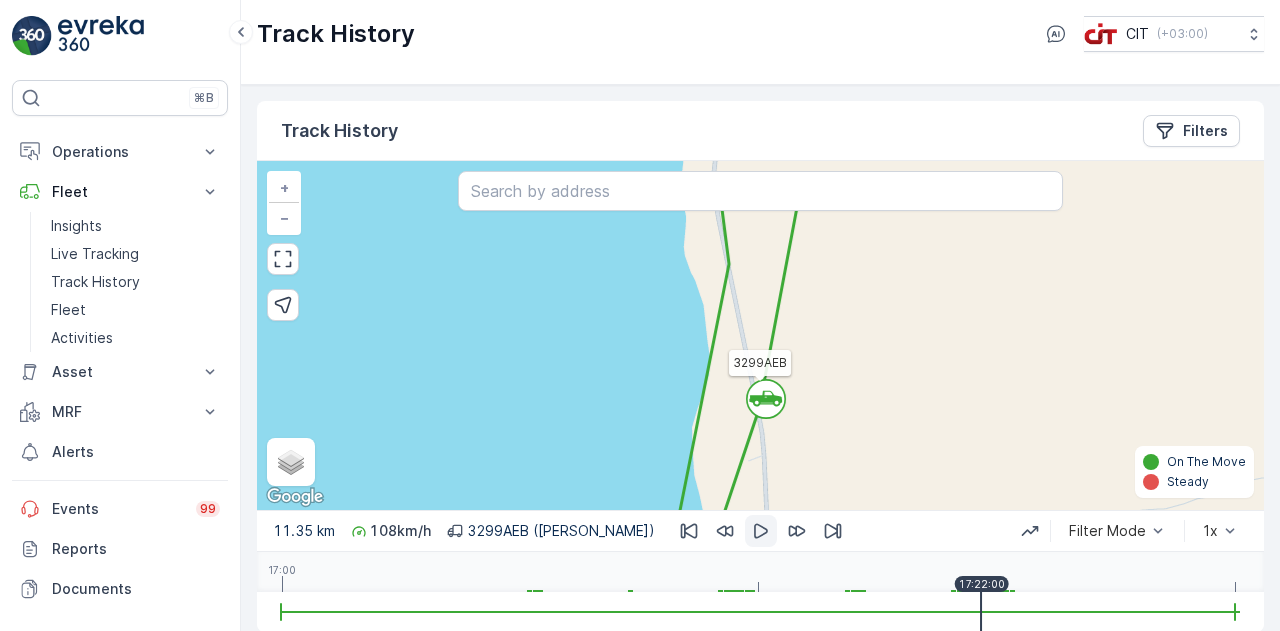 drag, startPoint x: 758, startPoint y: 331, endPoint x: 761, endPoint y: 391, distance: 60.074955 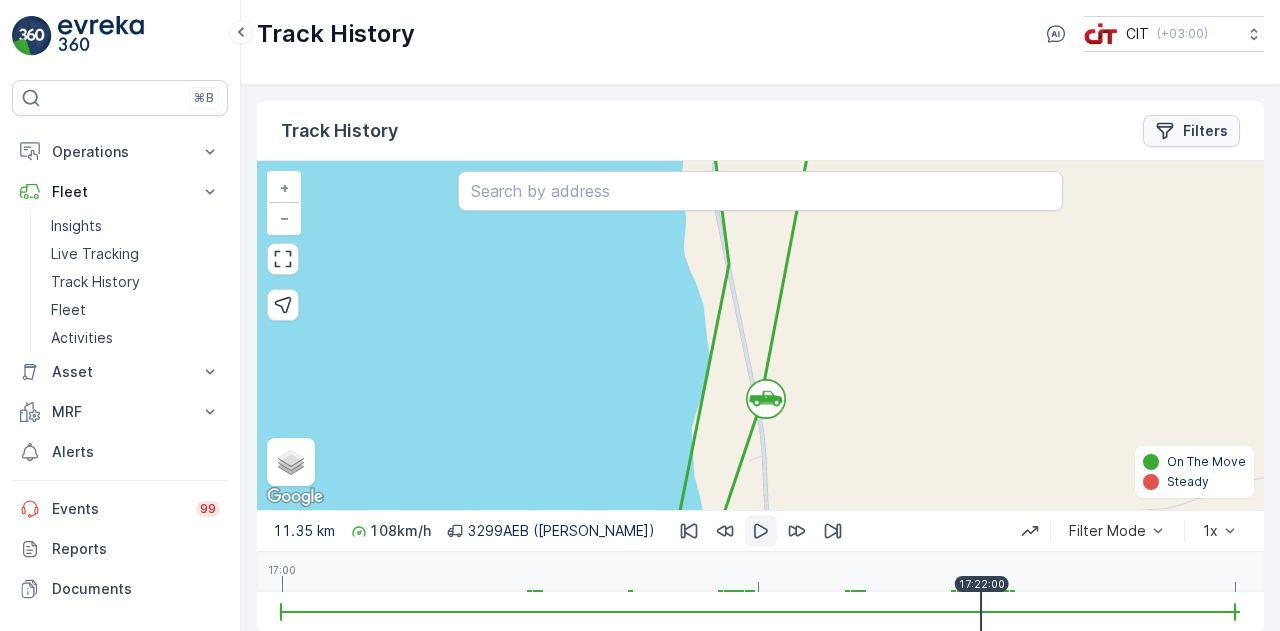 click on "Filters" at bounding box center (1205, 131) 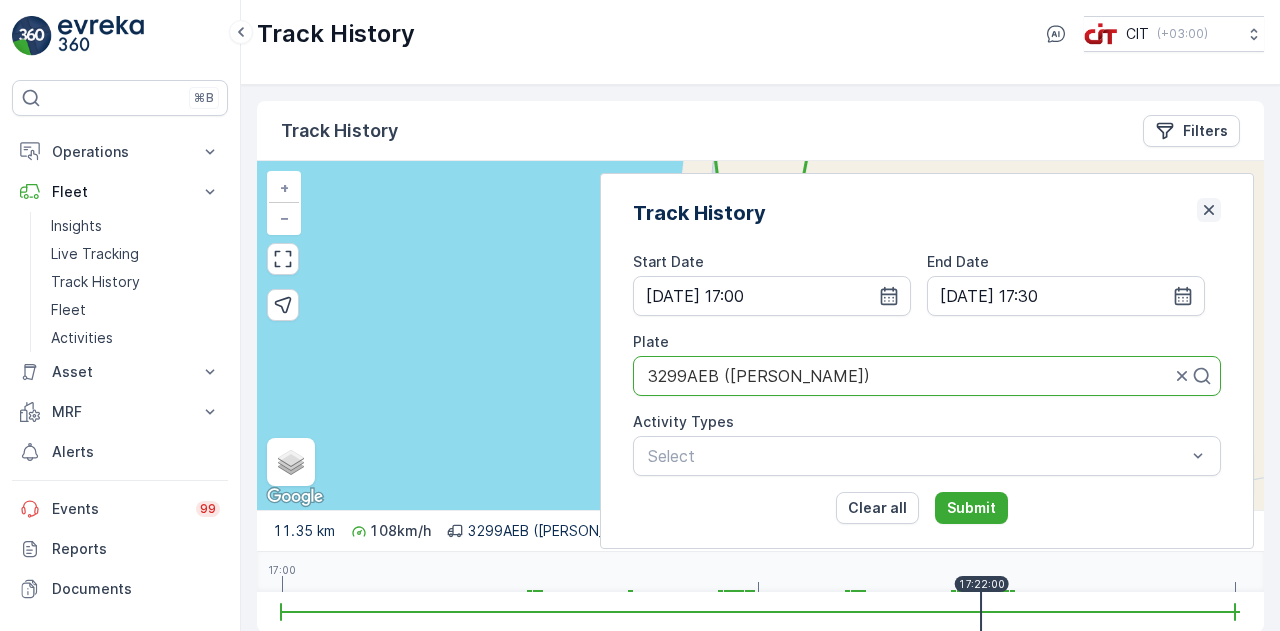 click 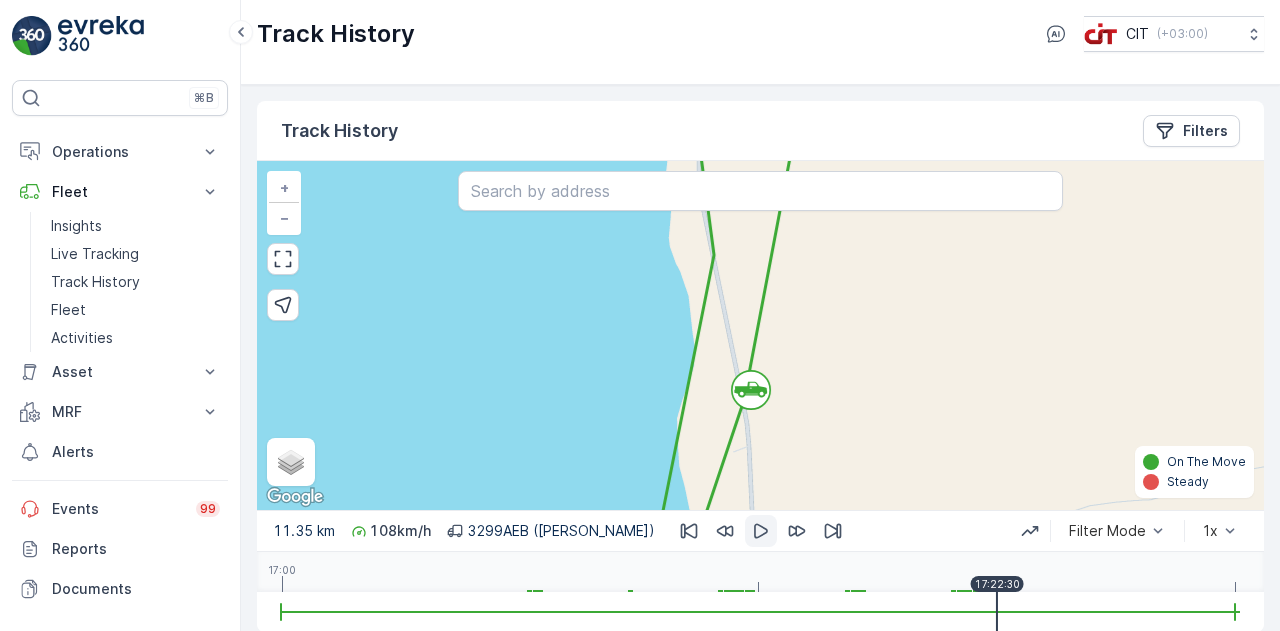 drag, startPoint x: 980, startPoint y: 595, endPoint x: 996, endPoint y: 599, distance: 16.492422 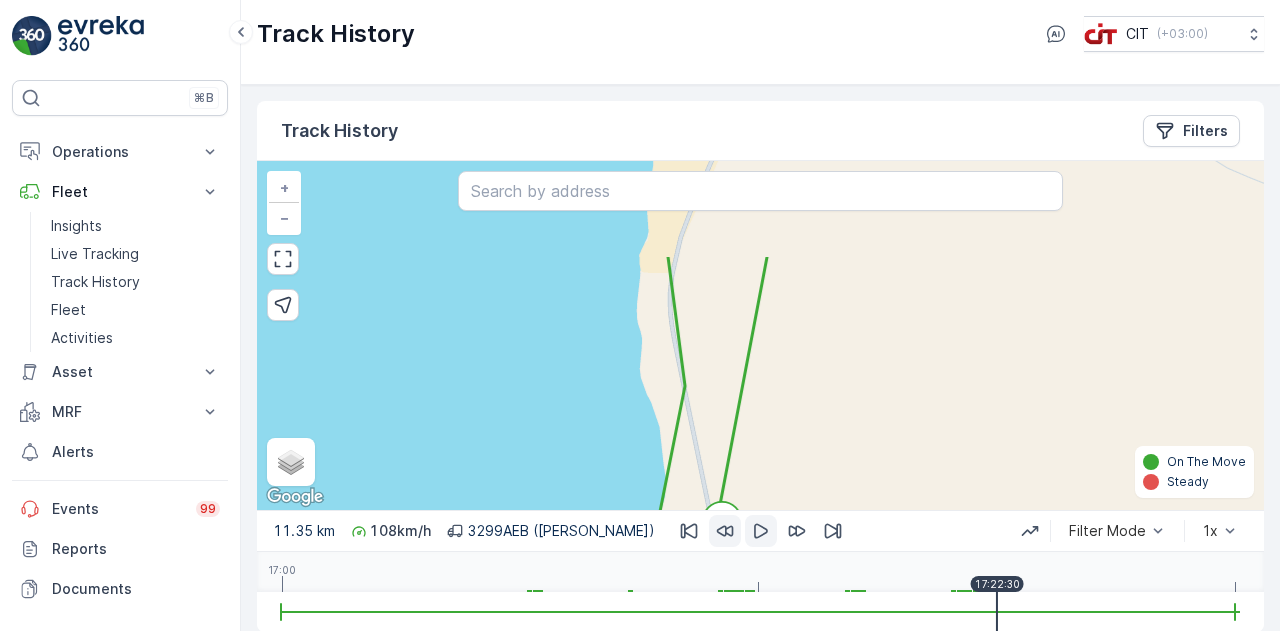 drag, startPoint x: 755, startPoint y: 397, endPoint x: 726, endPoint y: 528, distance: 134.17154 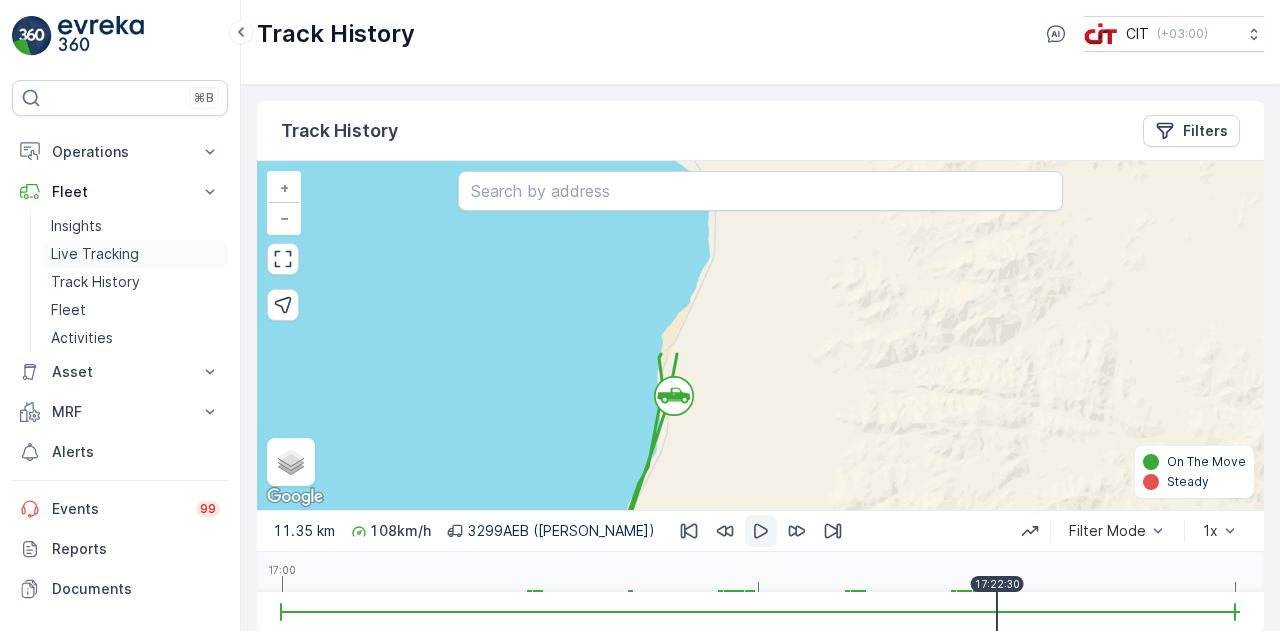 click on "Live Tracking" at bounding box center [95, 254] 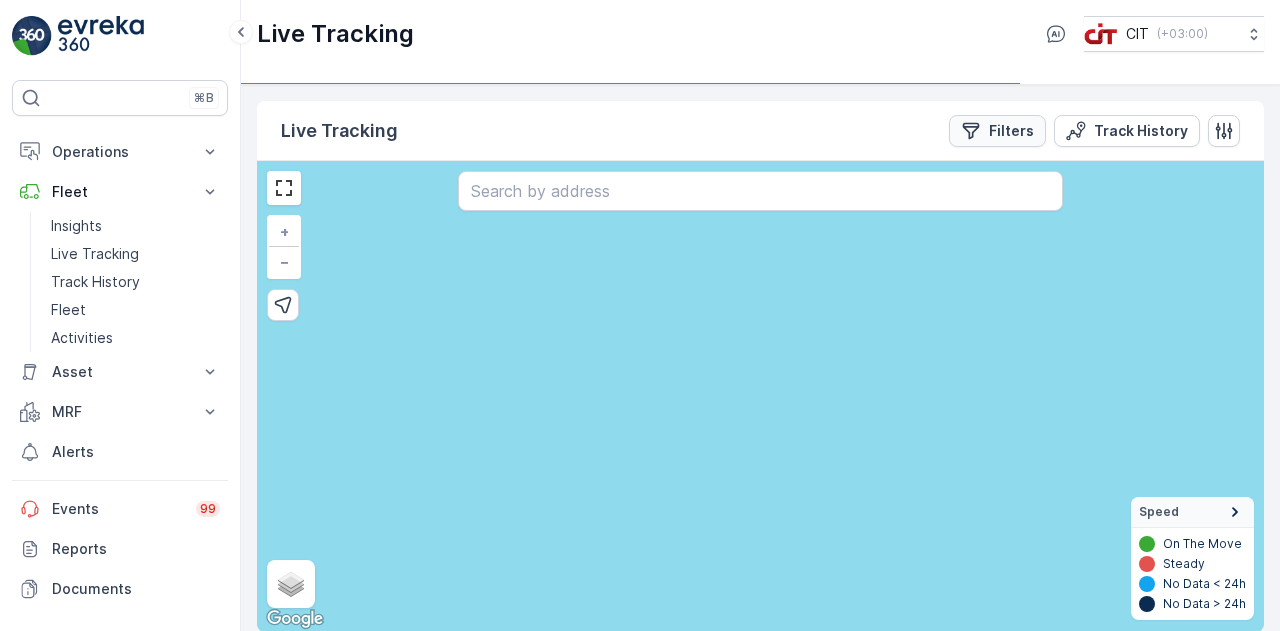 click on "Filters" at bounding box center (1011, 131) 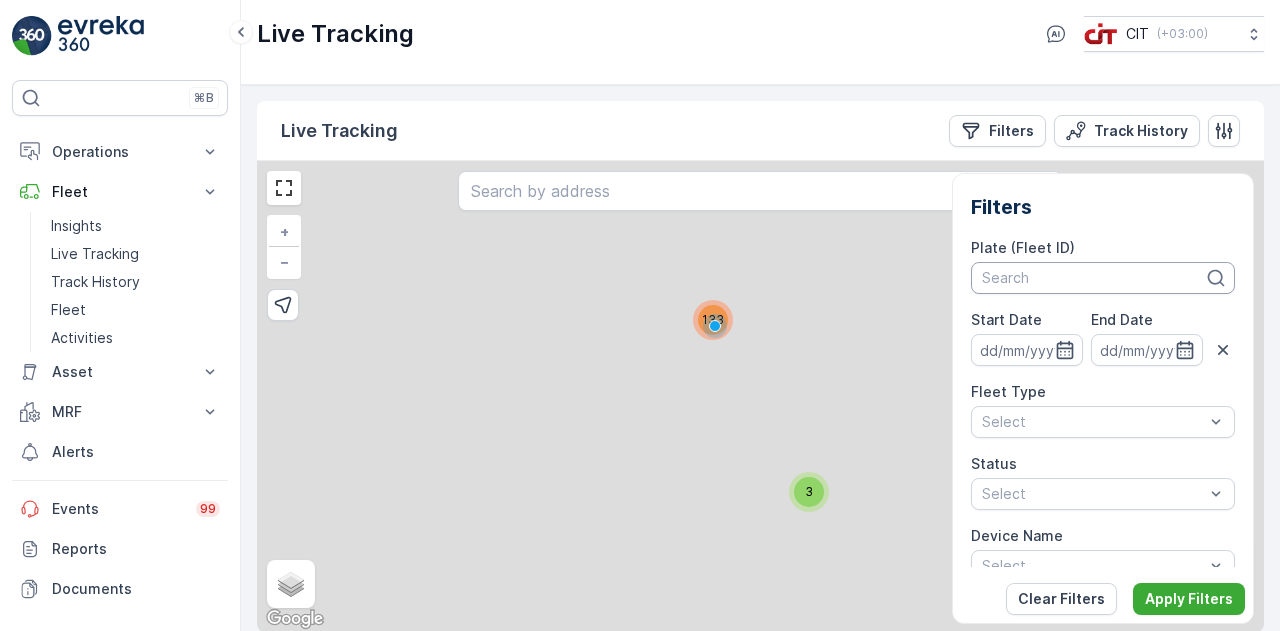 click at bounding box center (1093, 278) 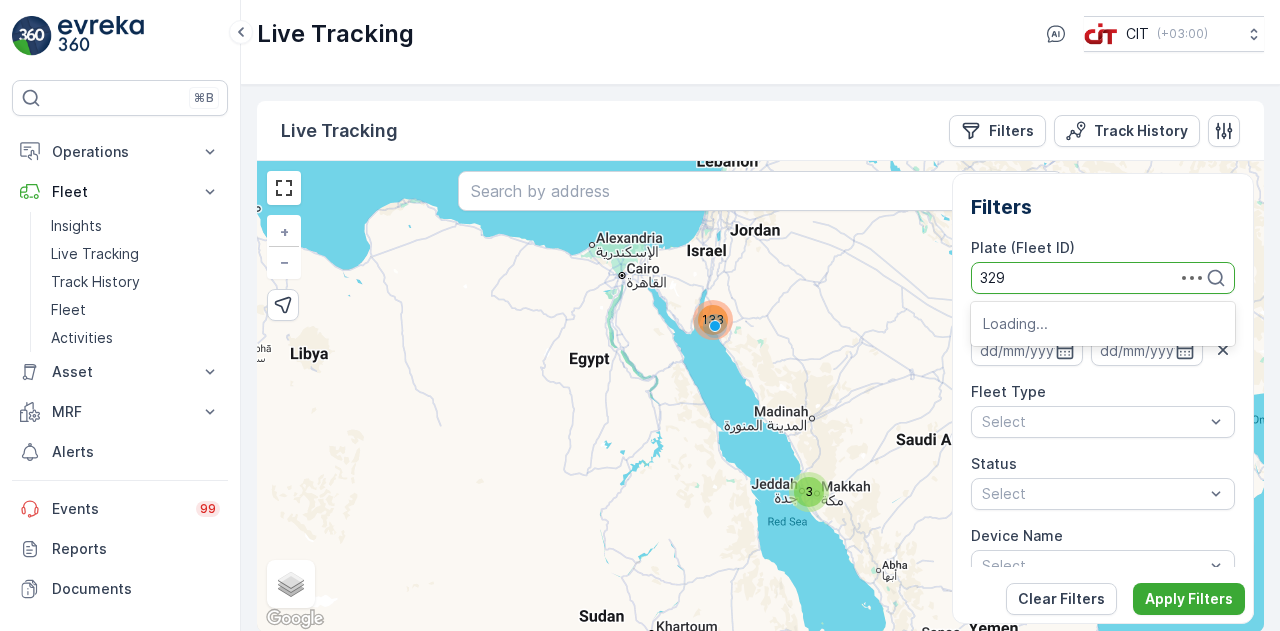type on "3299" 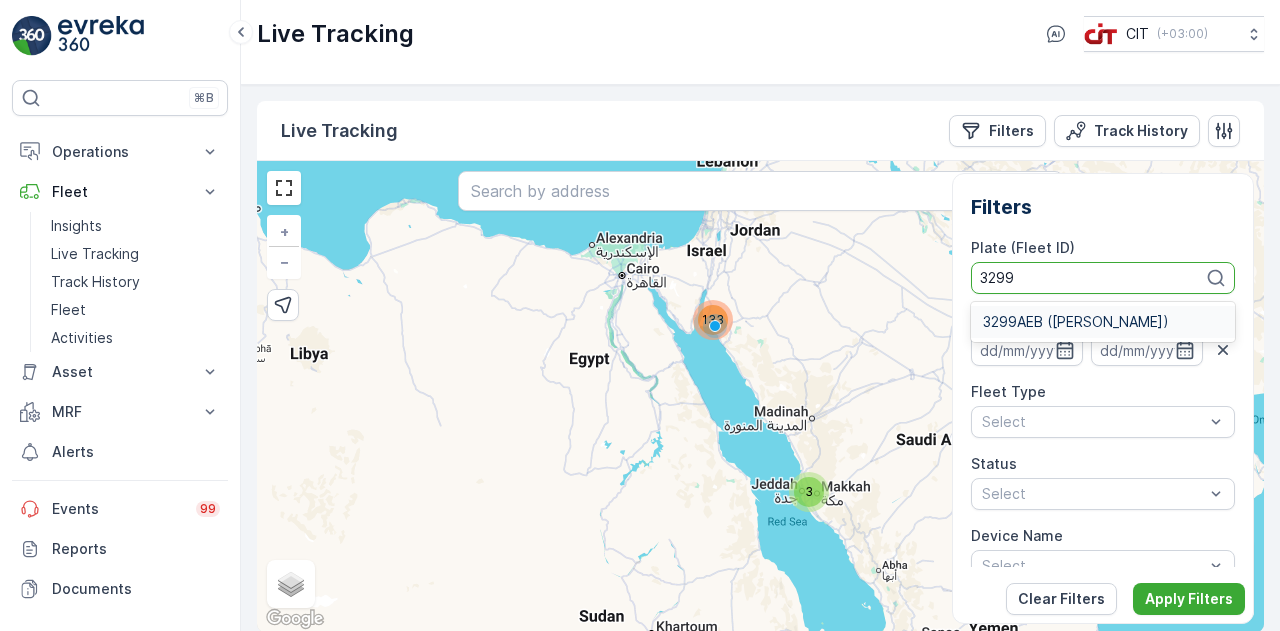 click on "3299AEB ([PERSON_NAME])" at bounding box center (1076, 322) 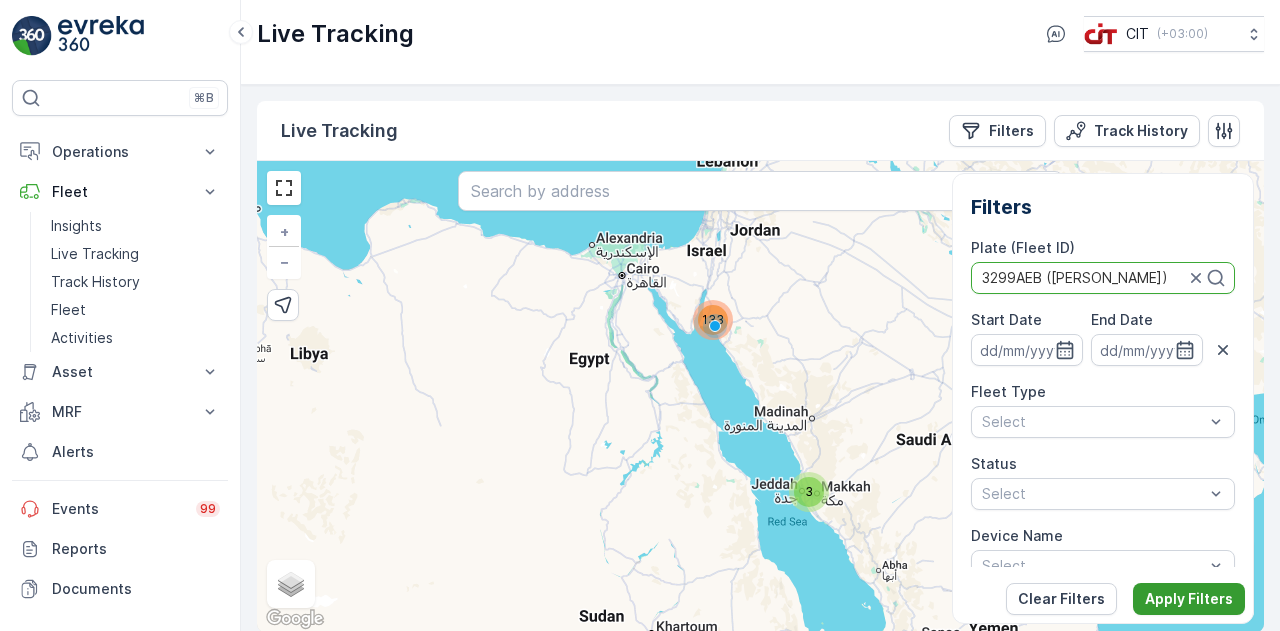 click on "Apply Filters" at bounding box center (1189, 599) 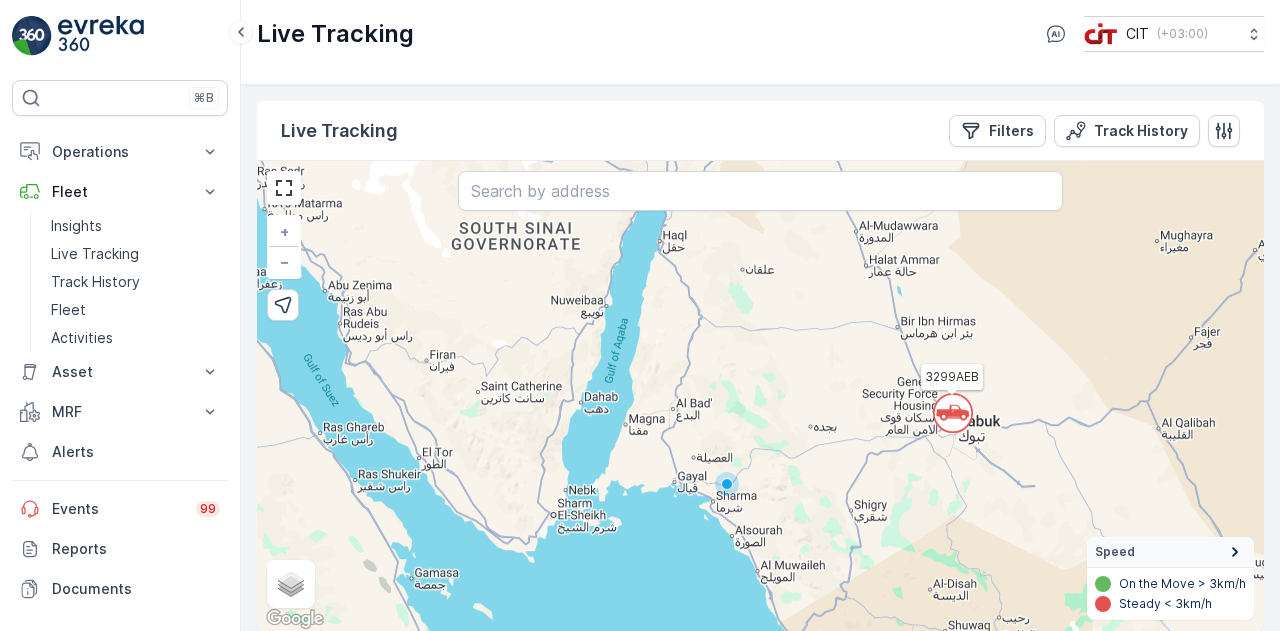 drag, startPoint x: 758, startPoint y: 480, endPoint x: 850, endPoint y: 373, distance: 141.11343 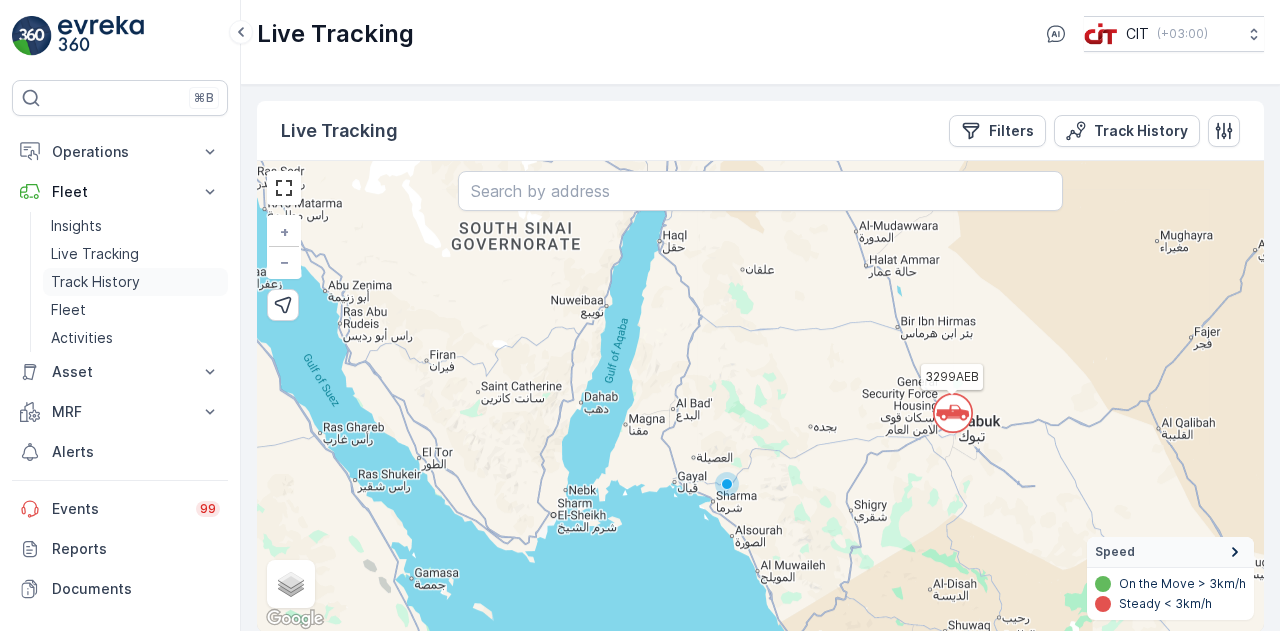 click on "Track History" at bounding box center [95, 282] 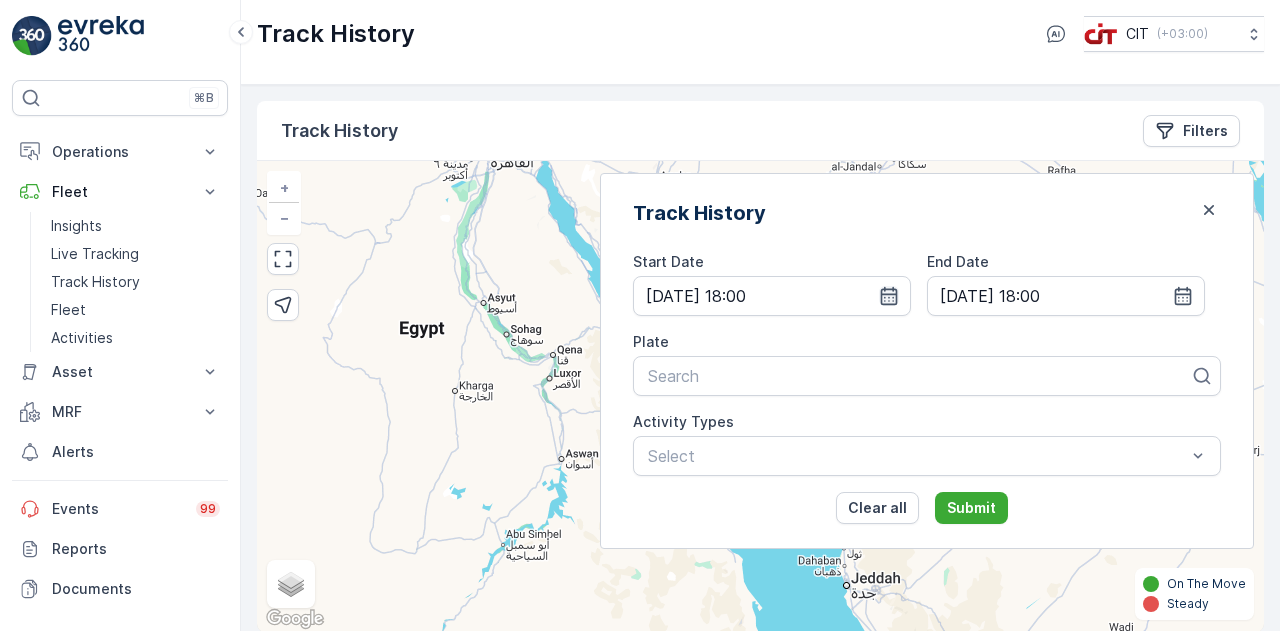 click 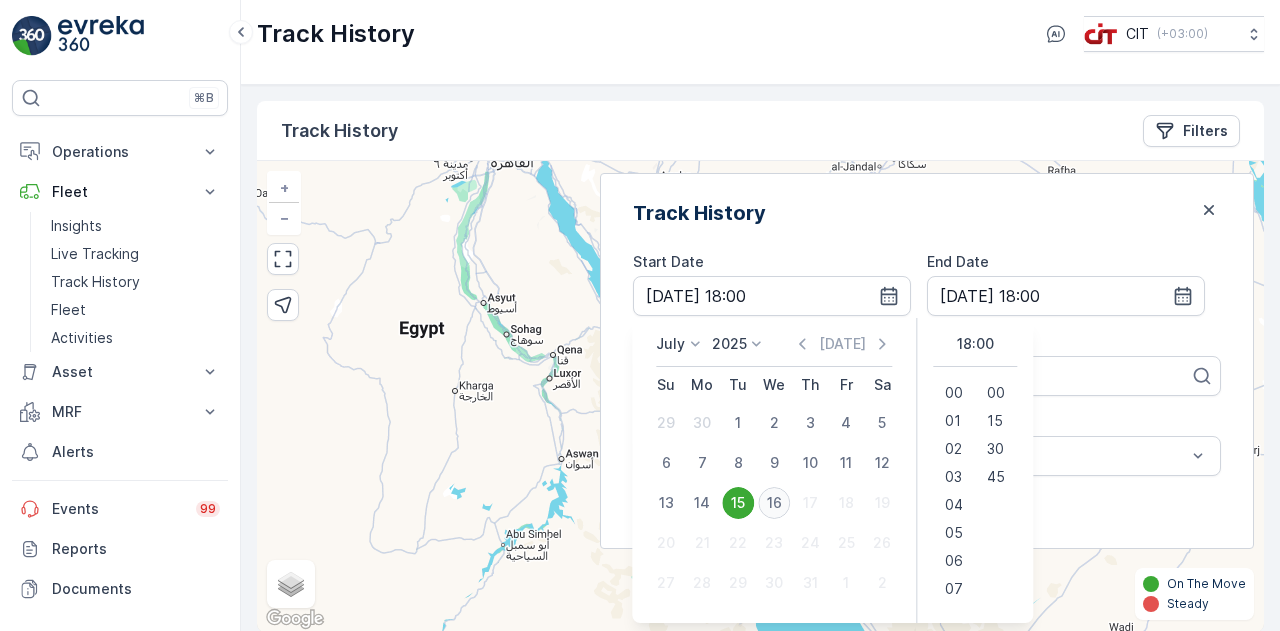 click on "16" at bounding box center (774, 503) 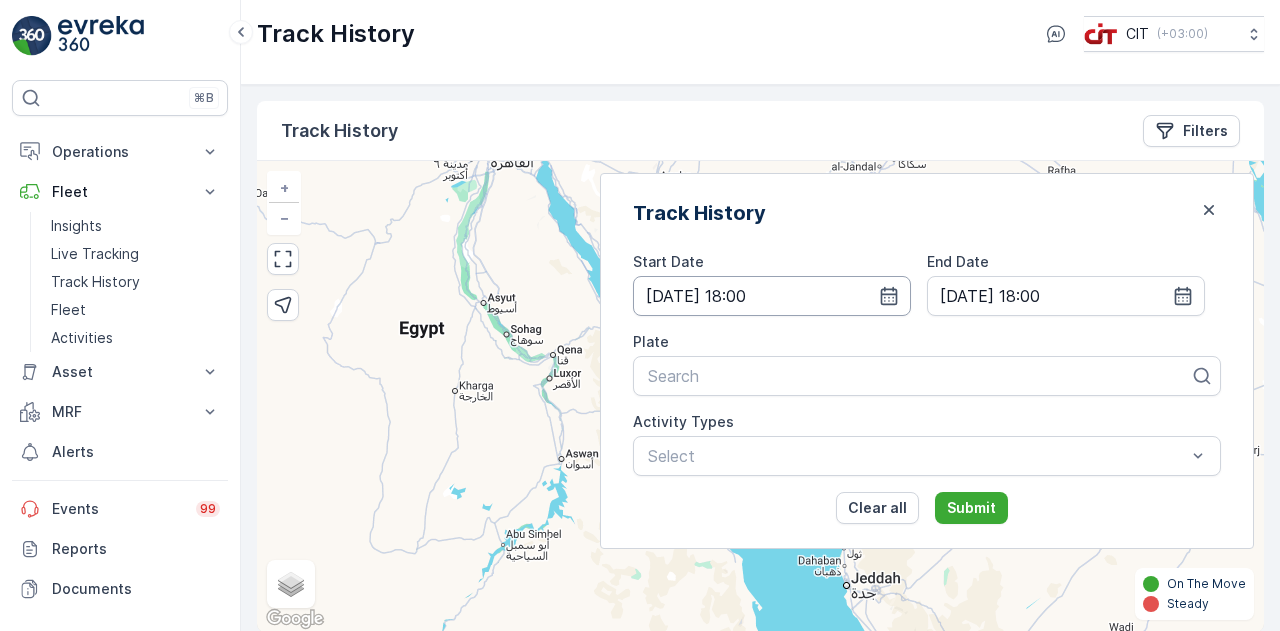 click on "[DATE] 18:00" at bounding box center [772, 296] 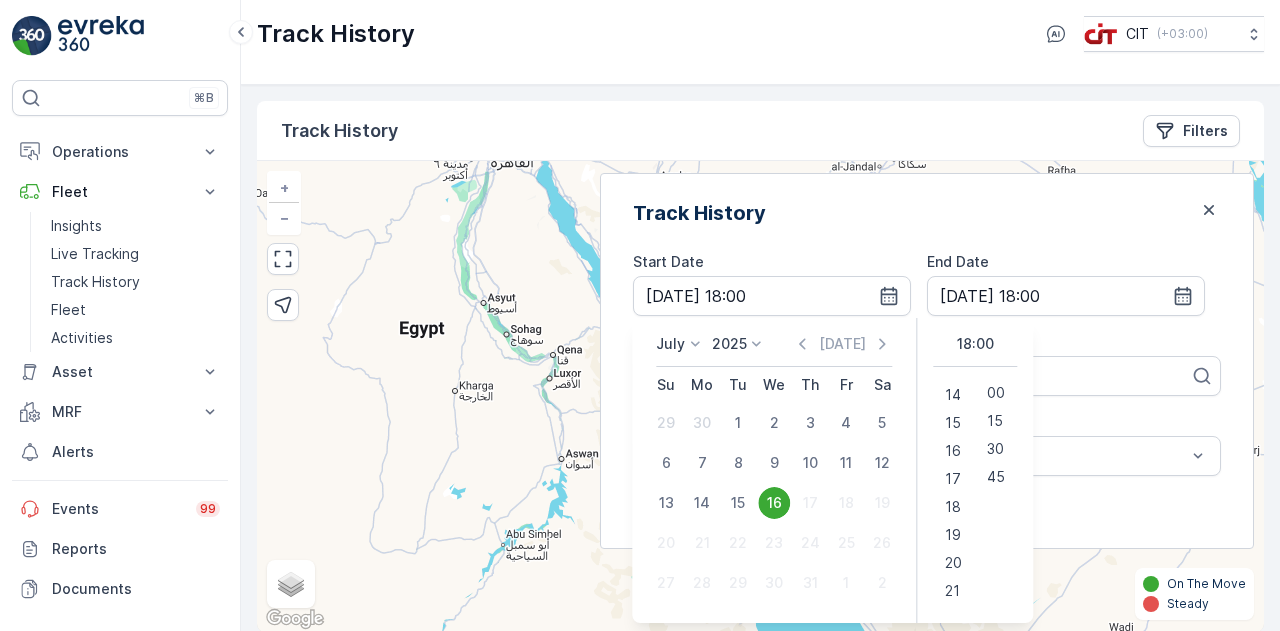 scroll, scrollTop: 448, scrollLeft: 0, axis: vertical 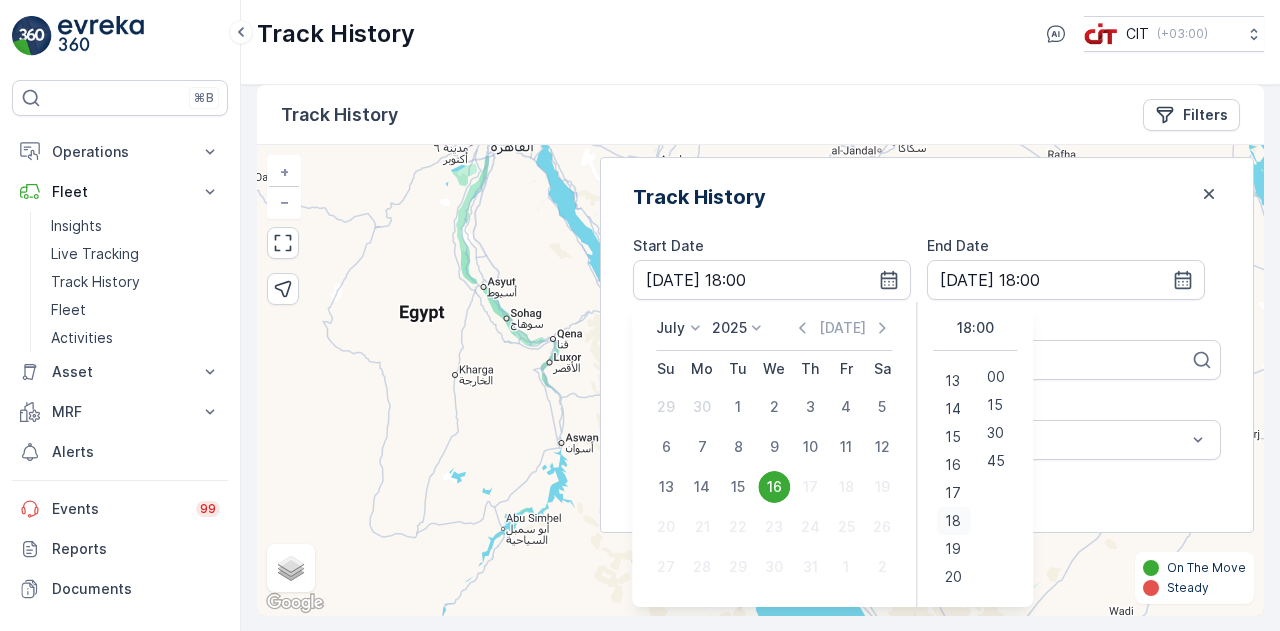 click on "18" at bounding box center [953, 521] 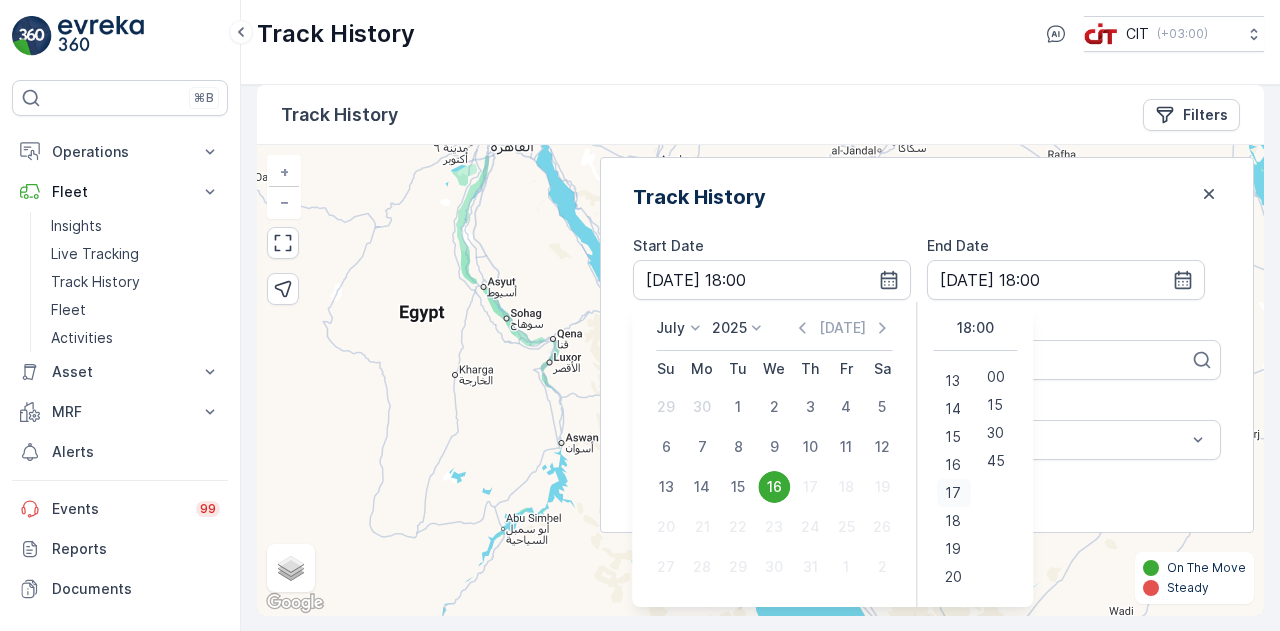click on "17" at bounding box center [953, 493] 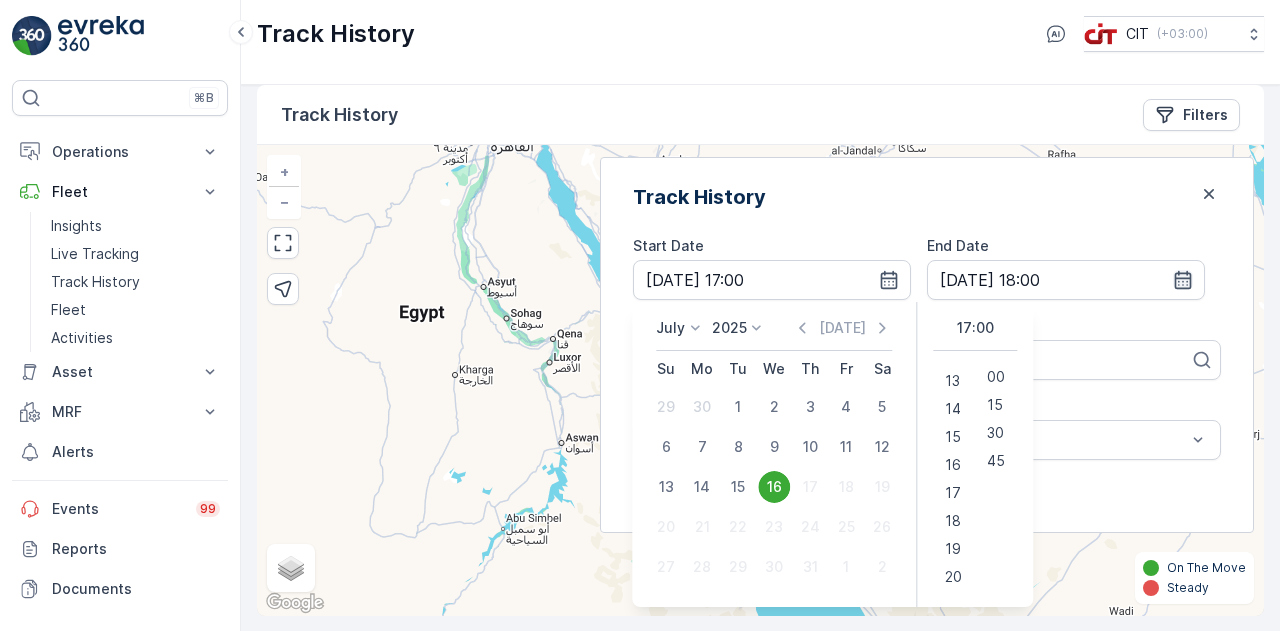 click 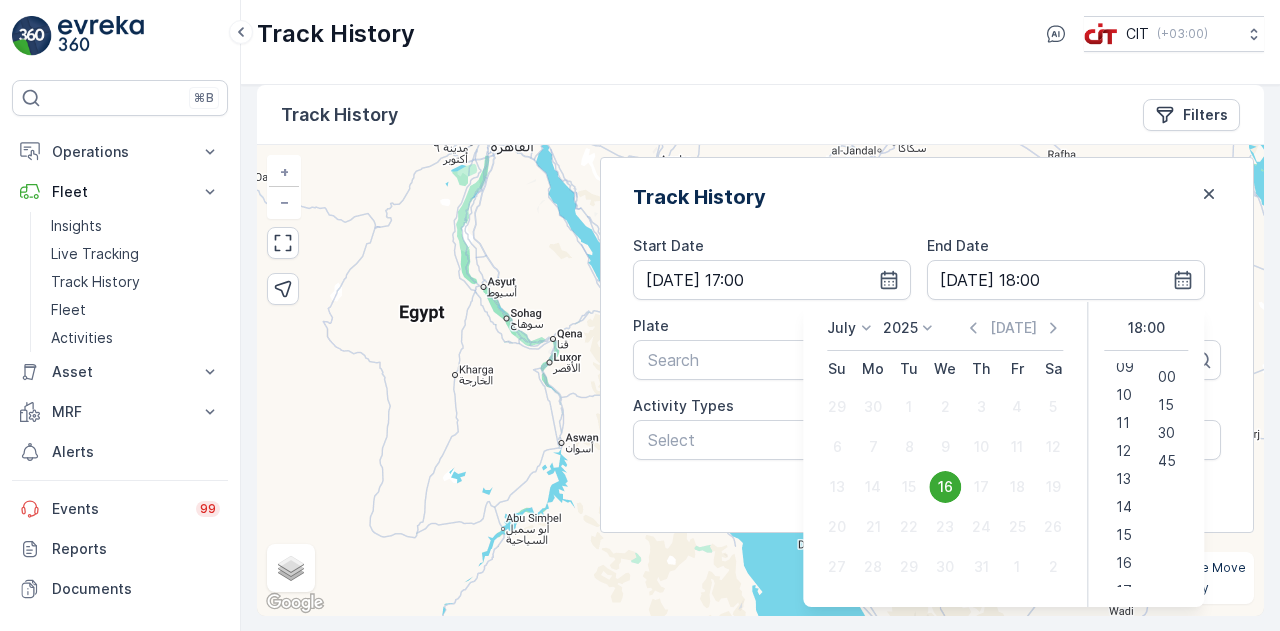 scroll, scrollTop: 300, scrollLeft: 0, axis: vertical 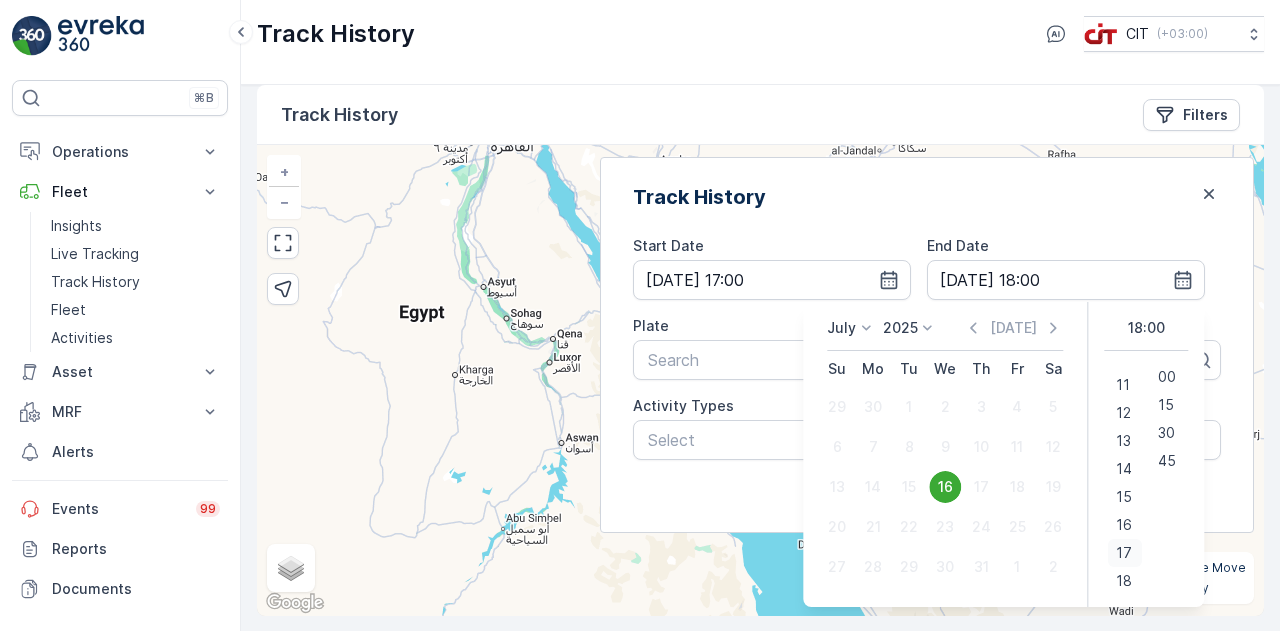click on "17" at bounding box center [1124, 553] 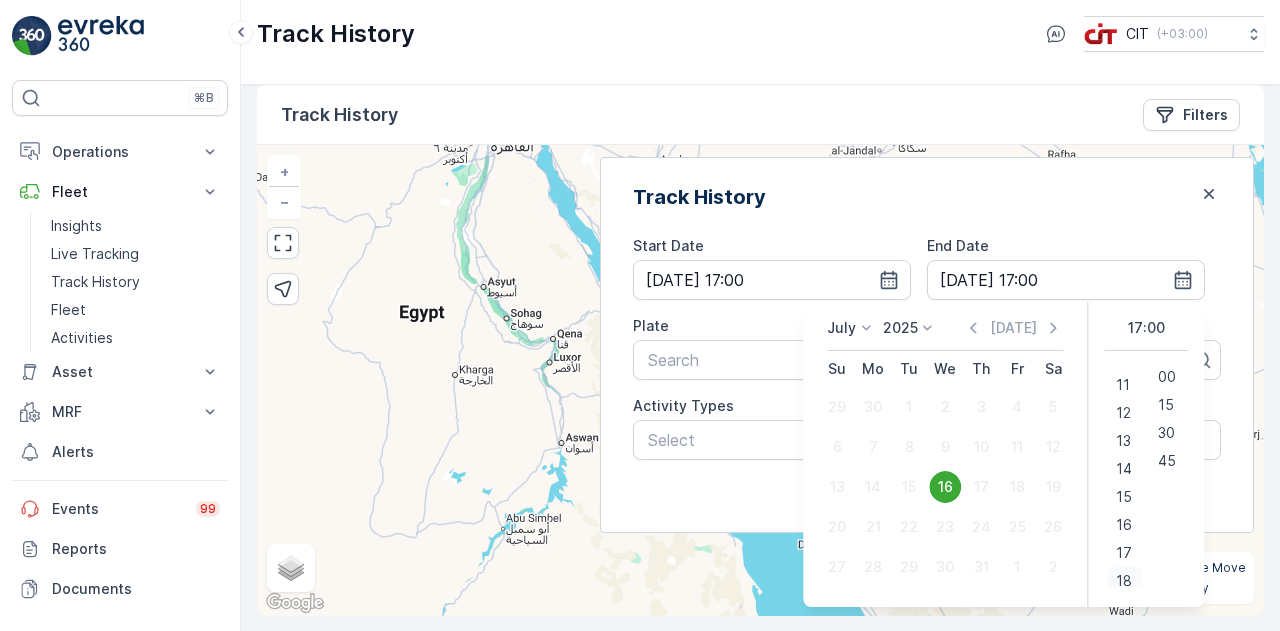 scroll, scrollTop: 308, scrollLeft: 0, axis: vertical 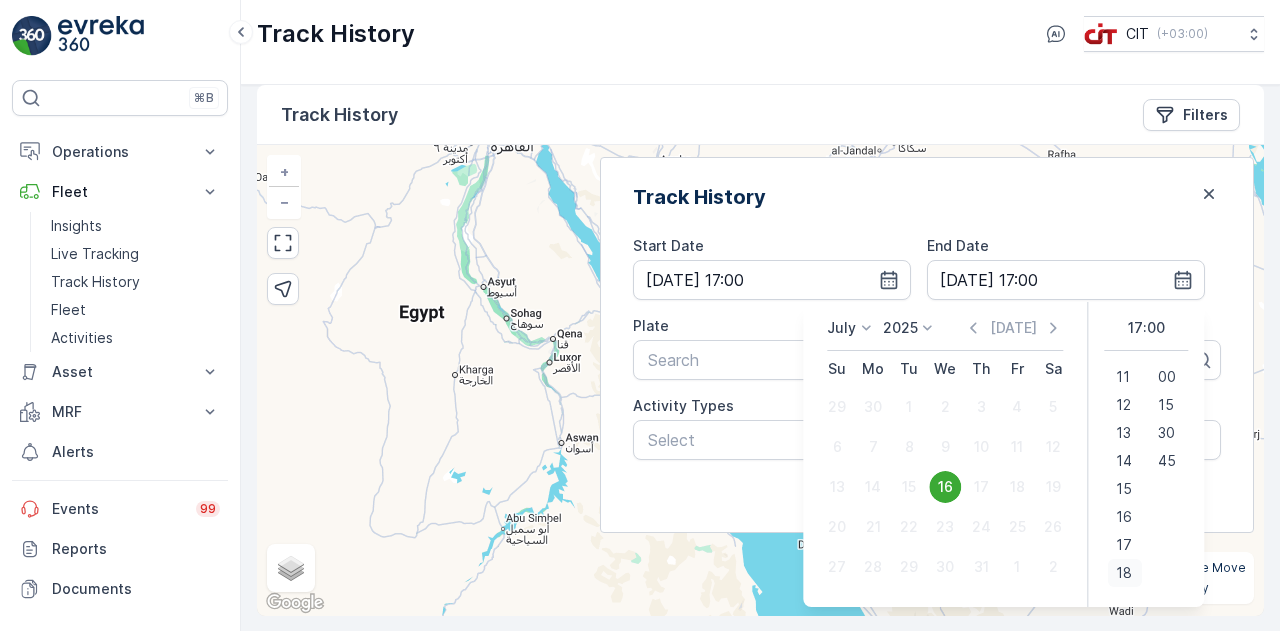 click on "18" at bounding box center [1124, 573] 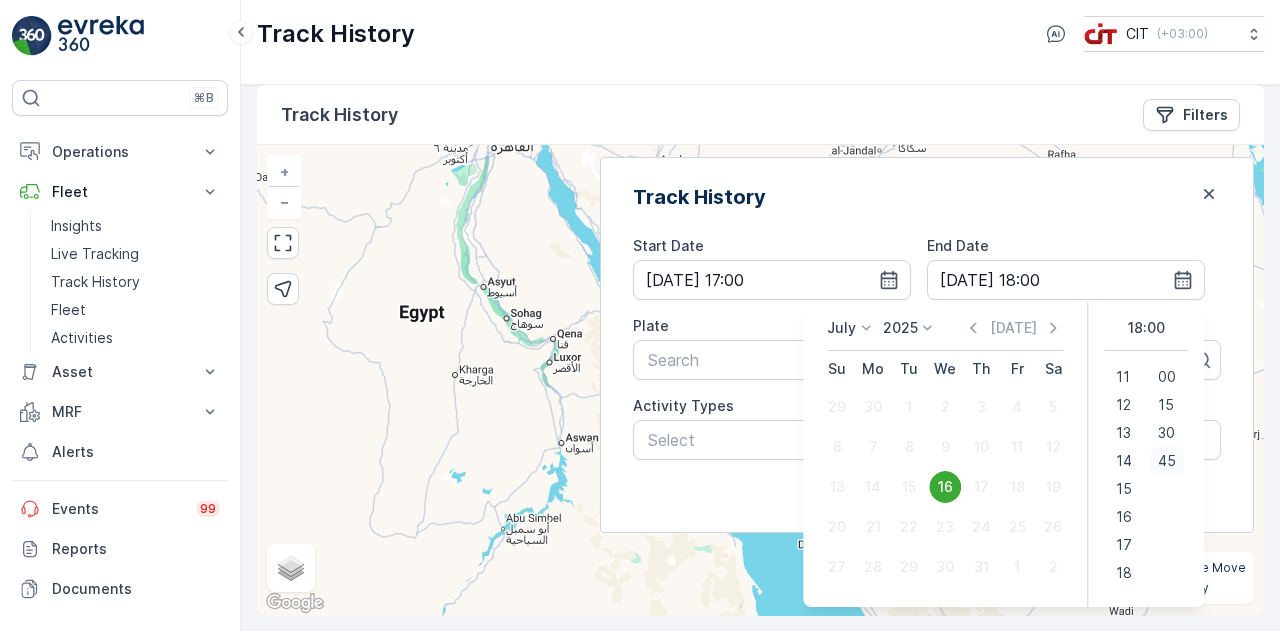 click on "45" at bounding box center [1167, 461] 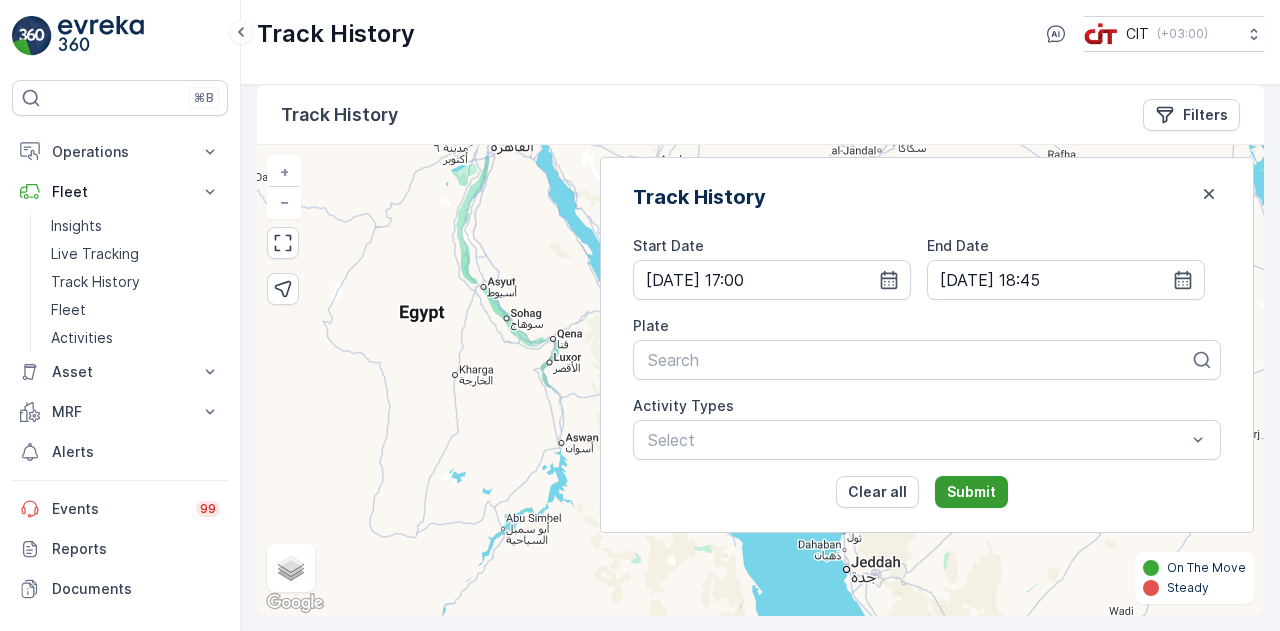 click on "Submit" at bounding box center [971, 492] 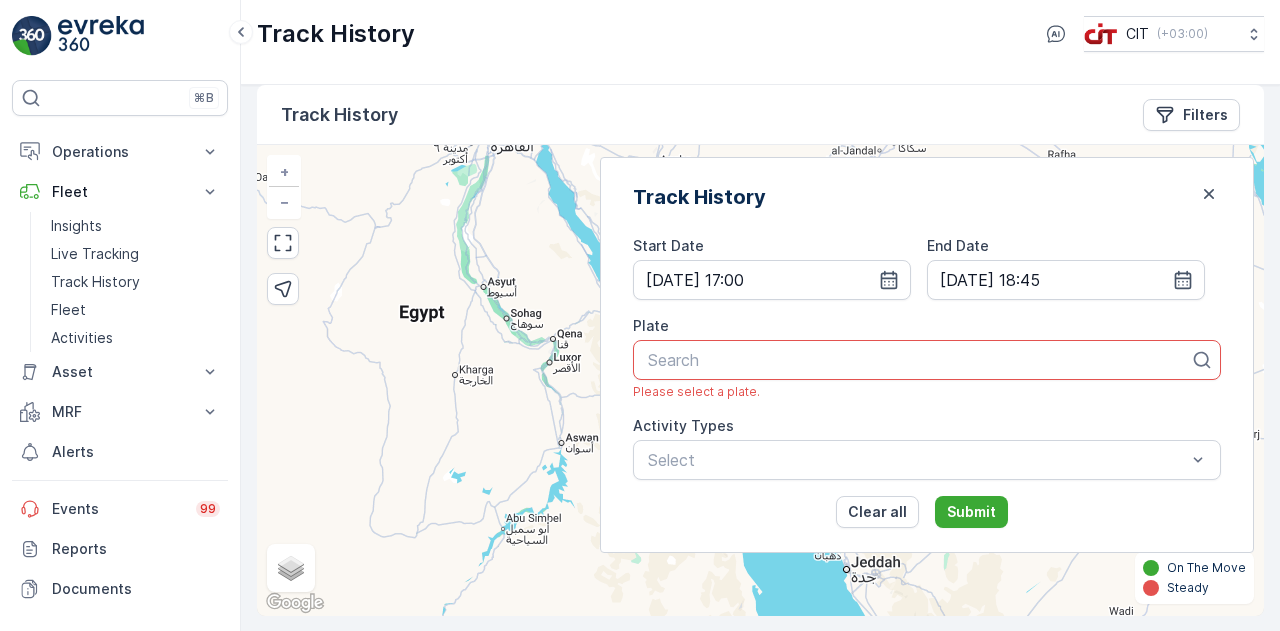 click at bounding box center [919, 360] 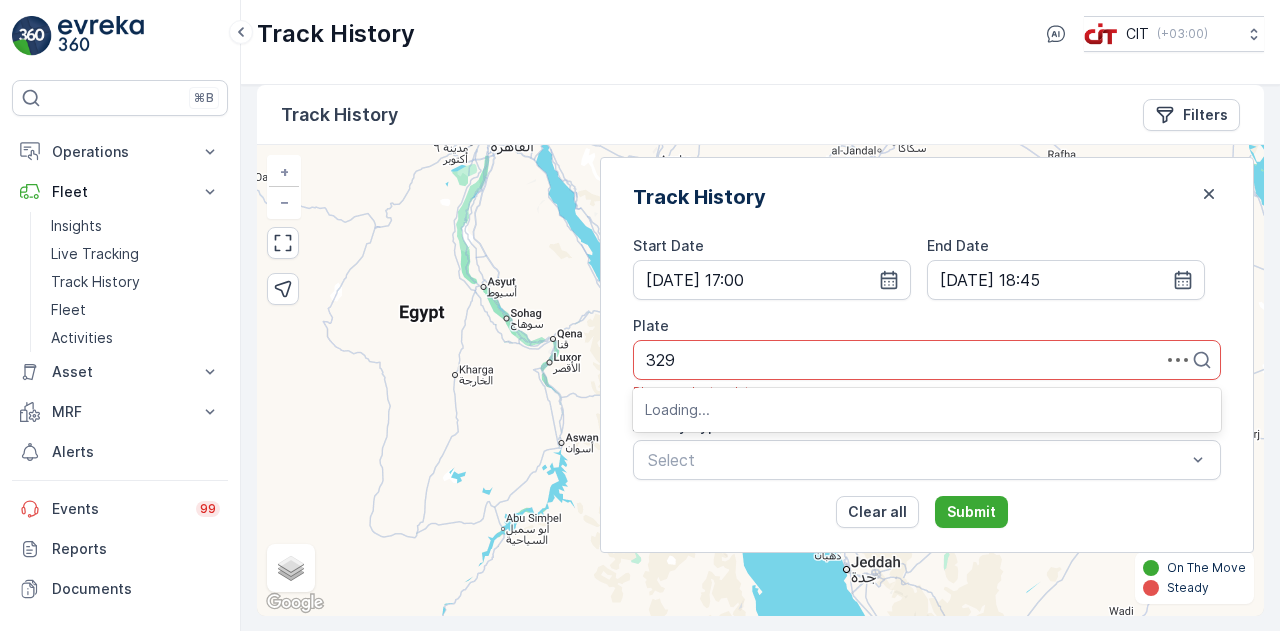 type on "3299" 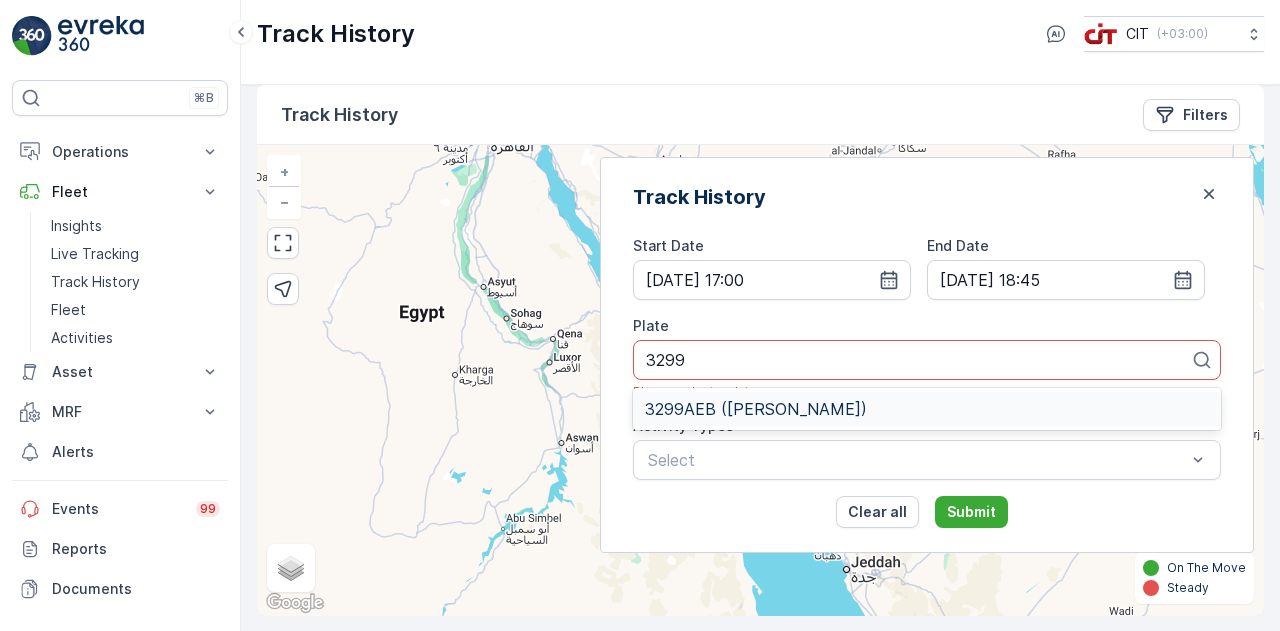 click on "3299AEB ([PERSON_NAME])" at bounding box center [756, 409] 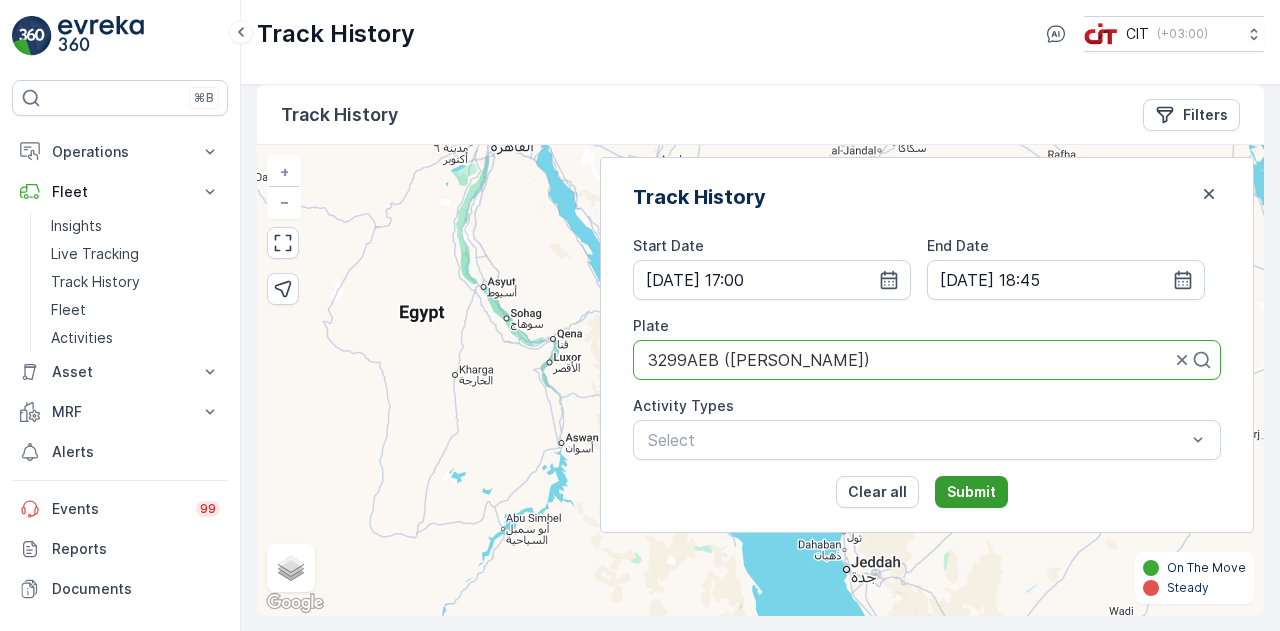 click on "Submit" at bounding box center (971, 492) 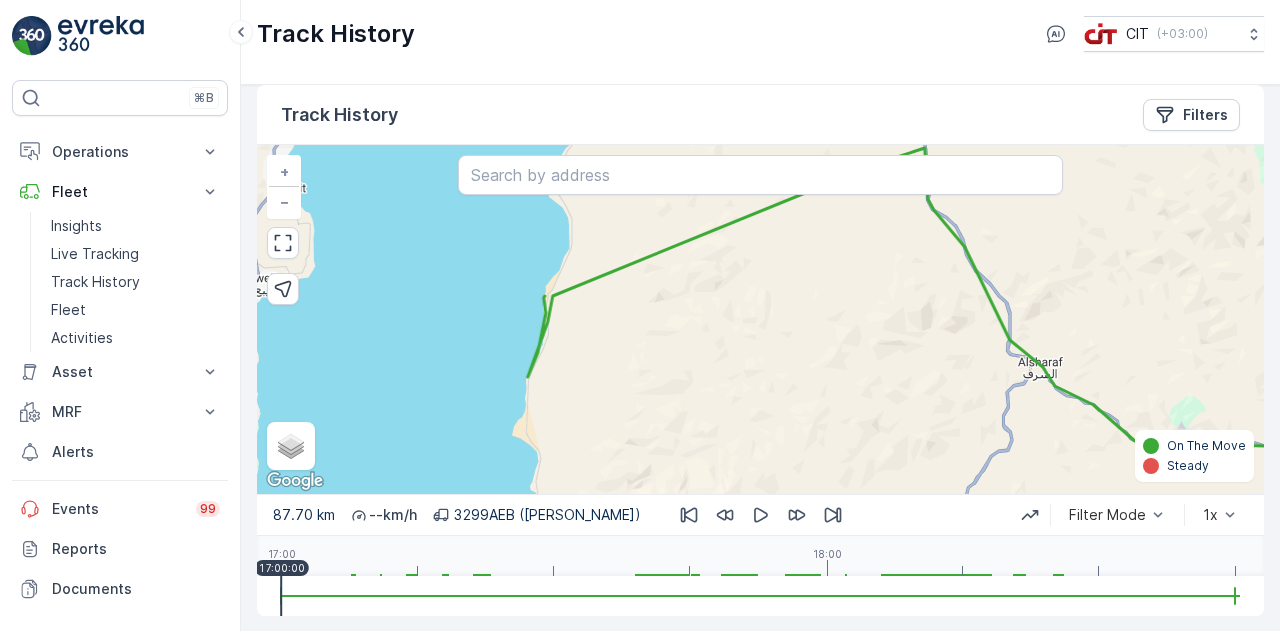 drag, startPoint x: 646, startPoint y: 402, endPoint x: 891, endPoint y: 397, distance: 245.05101 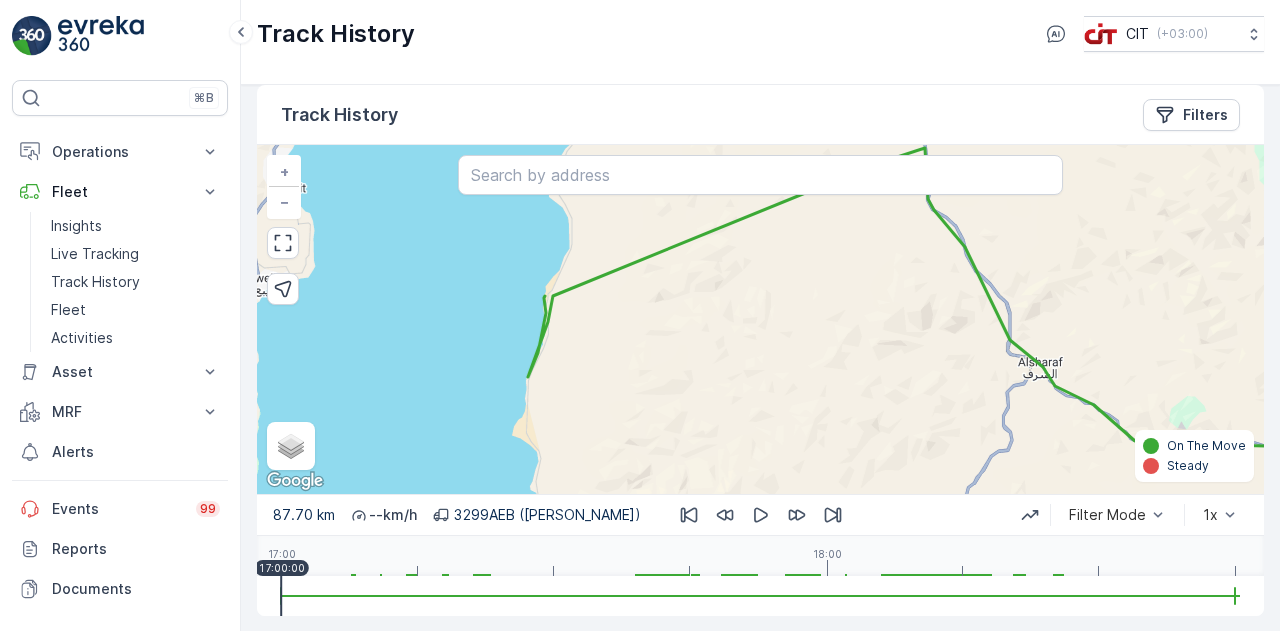 click on "+ −  Satellite  Roadmap  Terrain  Hybrid  Leaflet Keyboard shortcuts Map Data Map data ©2025 Google, Mapa GISrael Map data ©2025 Google, Mapa GISrael 5 km  Click to toggle between metric and imperial units Terms Report a map error On The Move Steady" at bounding box center (760, 319) 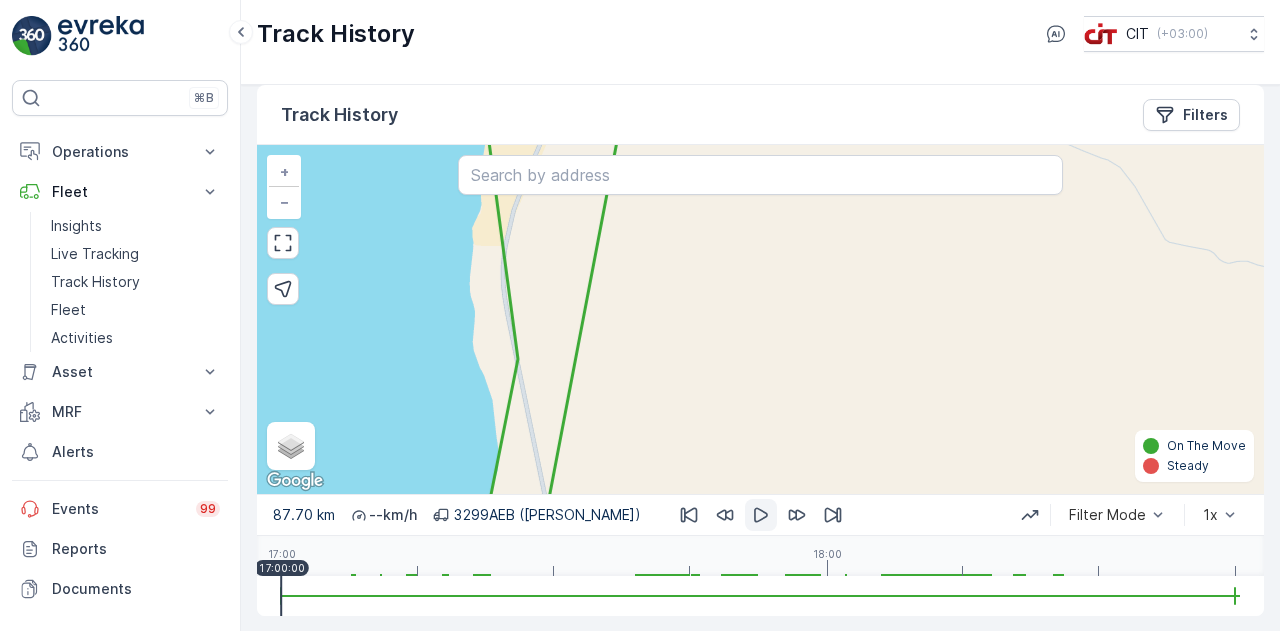 click 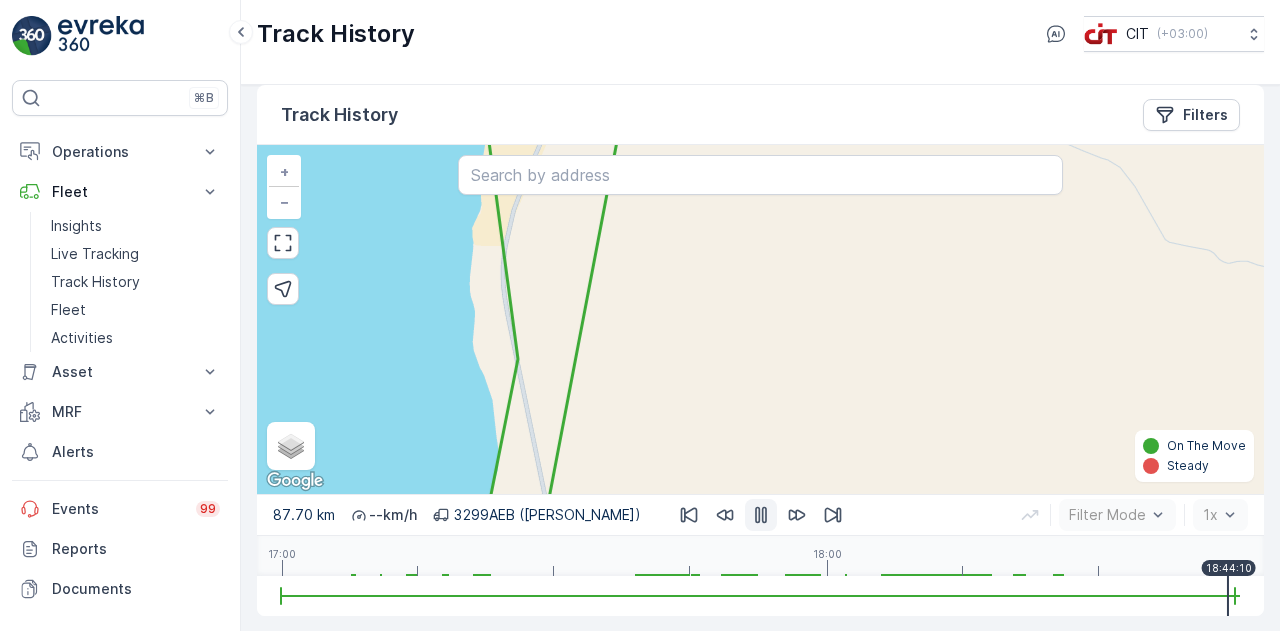 drag, startPoint x: 292, startPoint y: 587, endPoint x: 1232, endPoint y: 617, distance: 940.4786 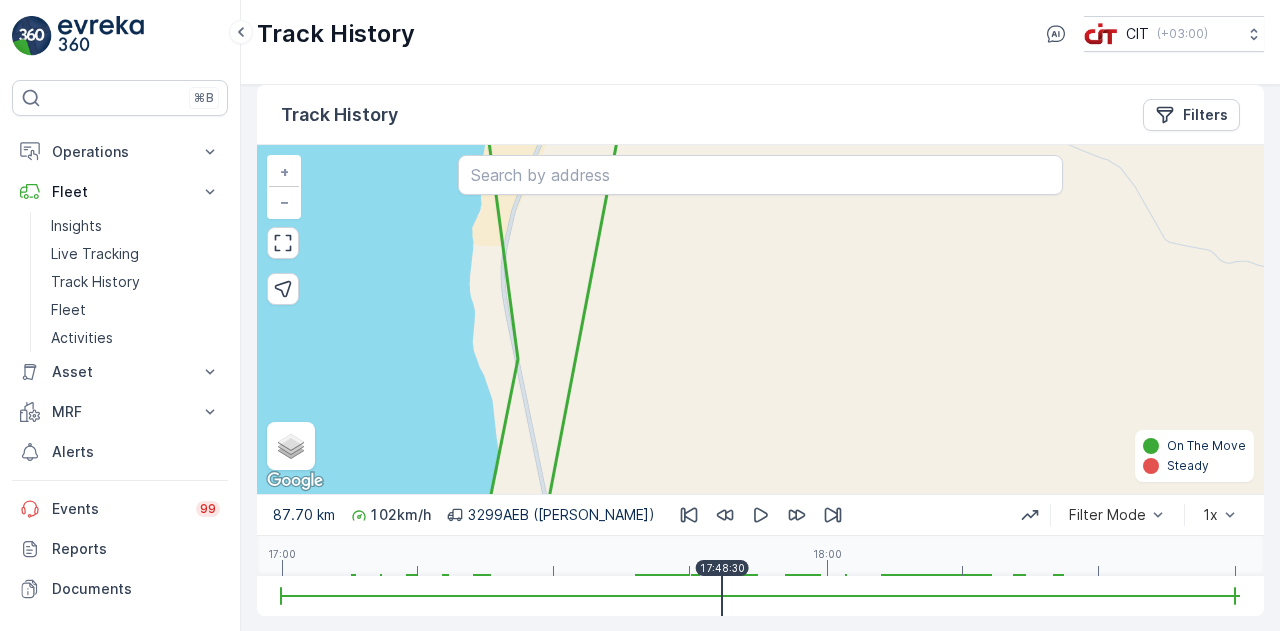 drag, startPoint x: 763, startPoint y: 509, endPoint x: 722, endPoint y: 591, distance: 91.67879 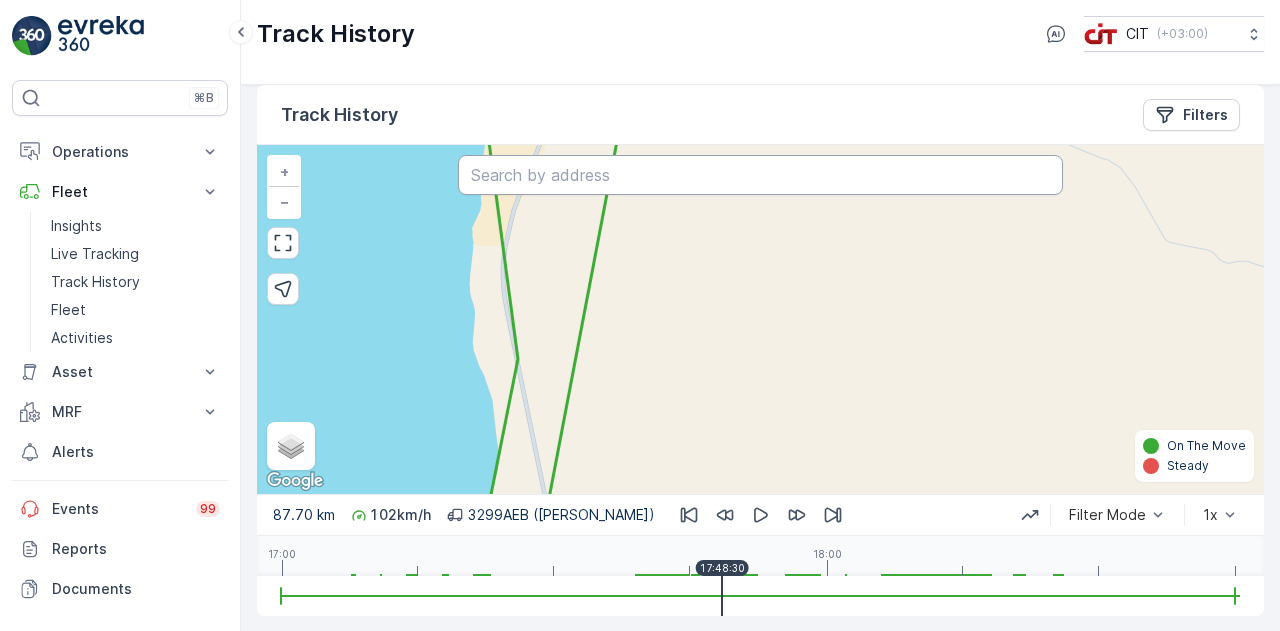 click at bounding box center (760, 175) 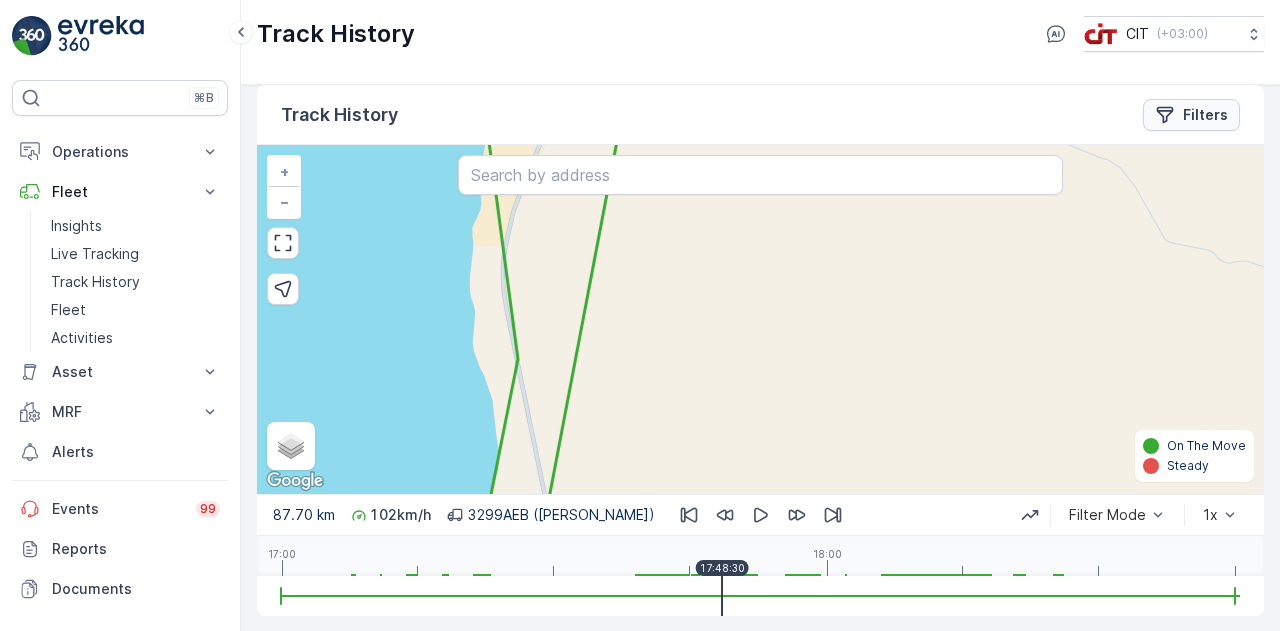click on "Filters" at bounding box center [1205, 115] 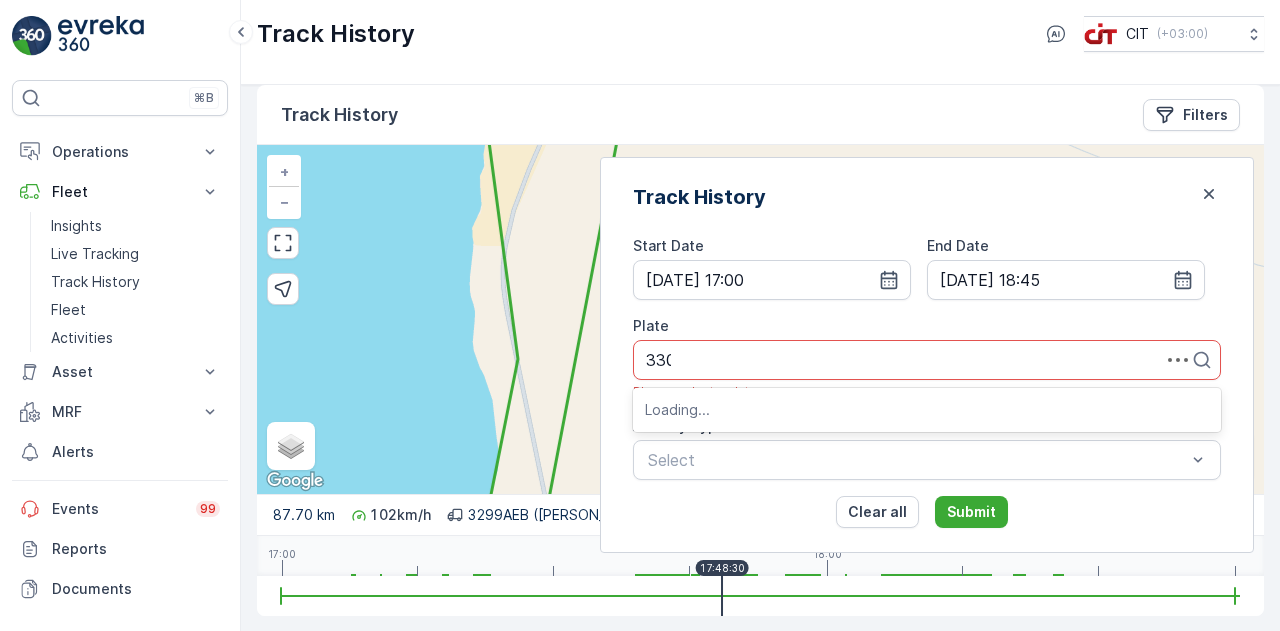 type on "3300" 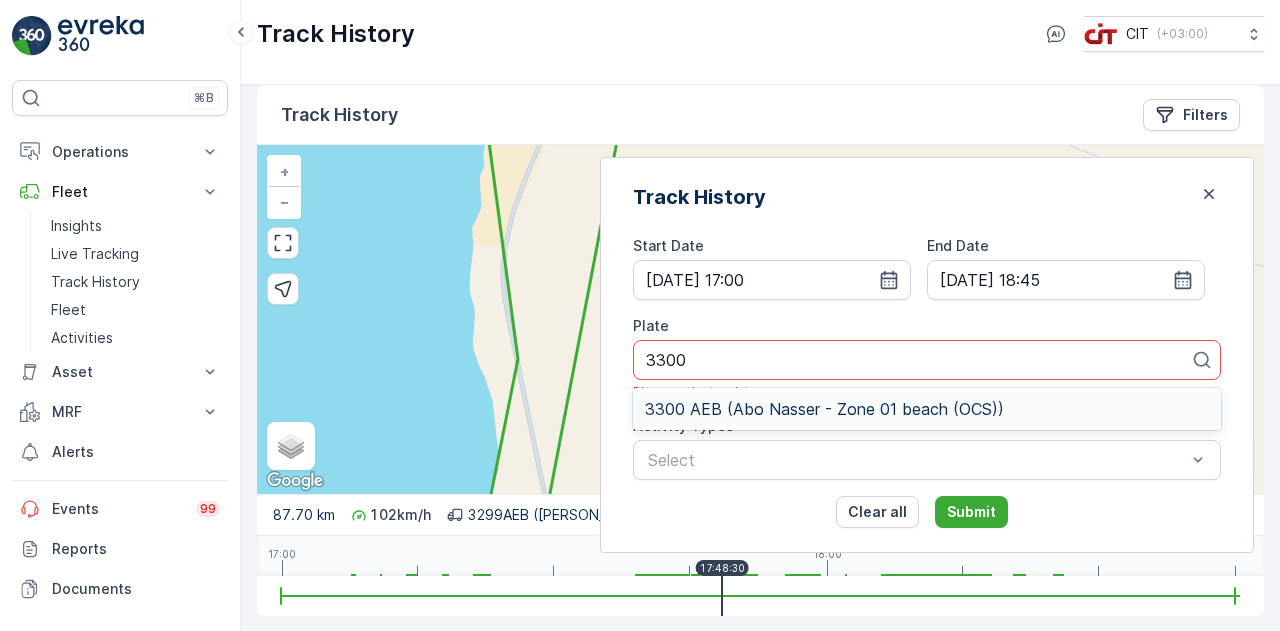 click on "3300 AEB (Abo Nasser - Zone 01 beach (OCS))" at bounding box center [824, 409] 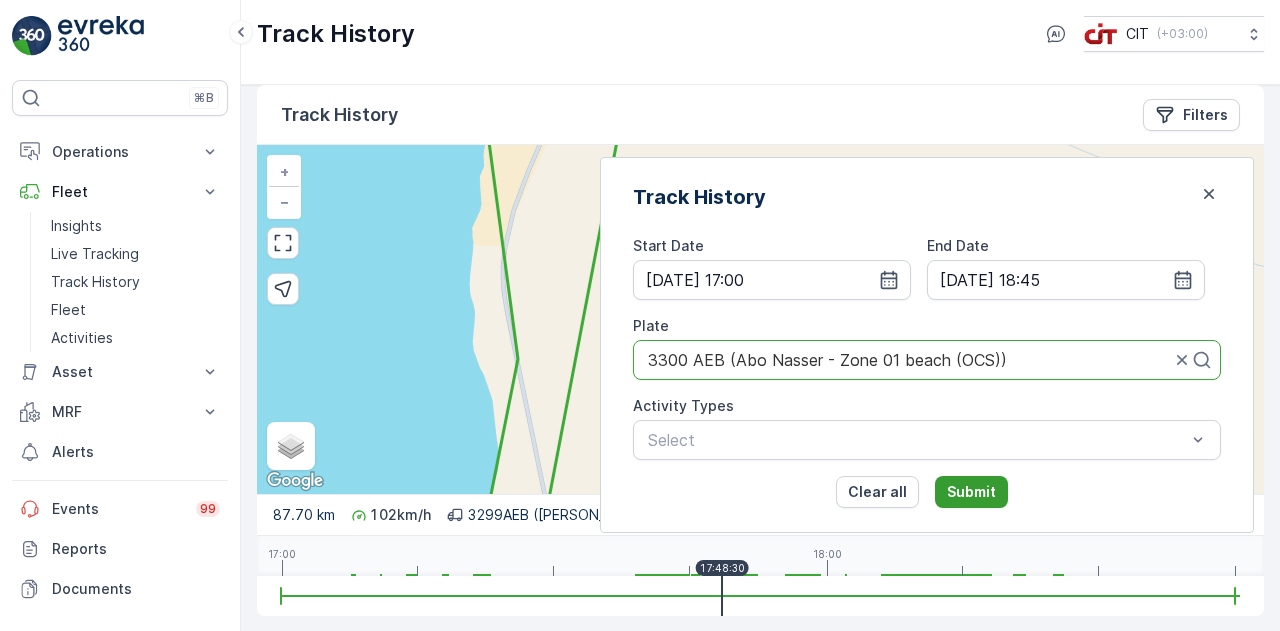 click on "Submit" at bounding box center (971, 492) 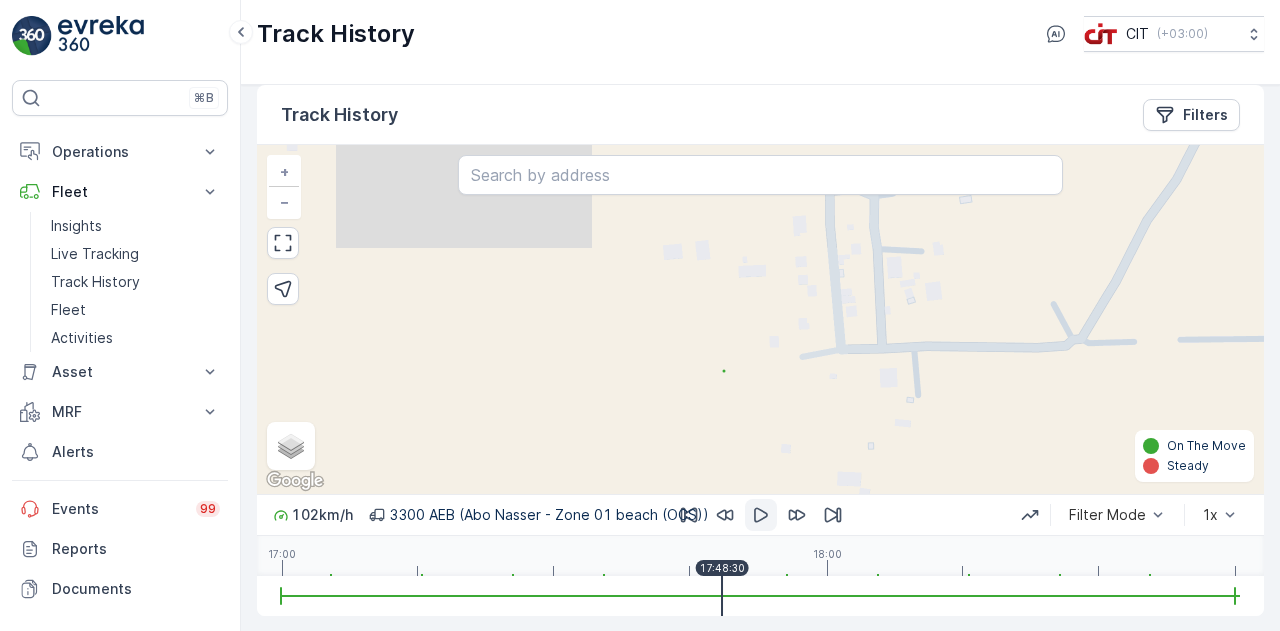 click 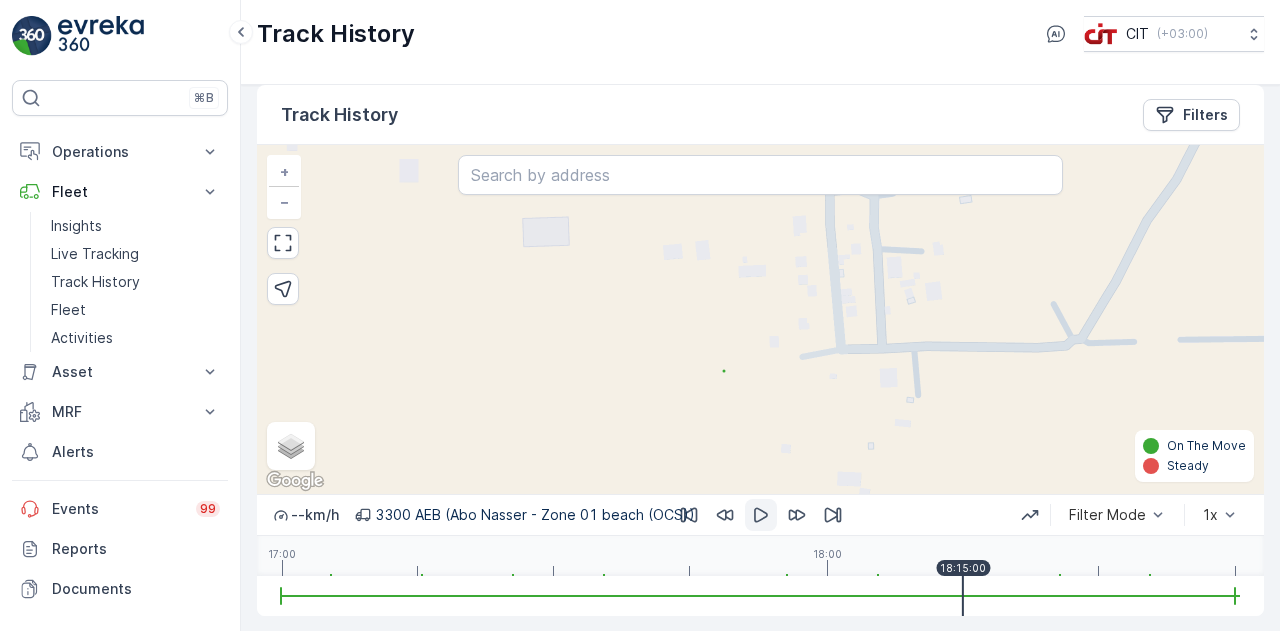 drag, startPoint x: 726, startPoint y: 590, endPoint x: 962, endPoint y: 599, distance: 236.17155 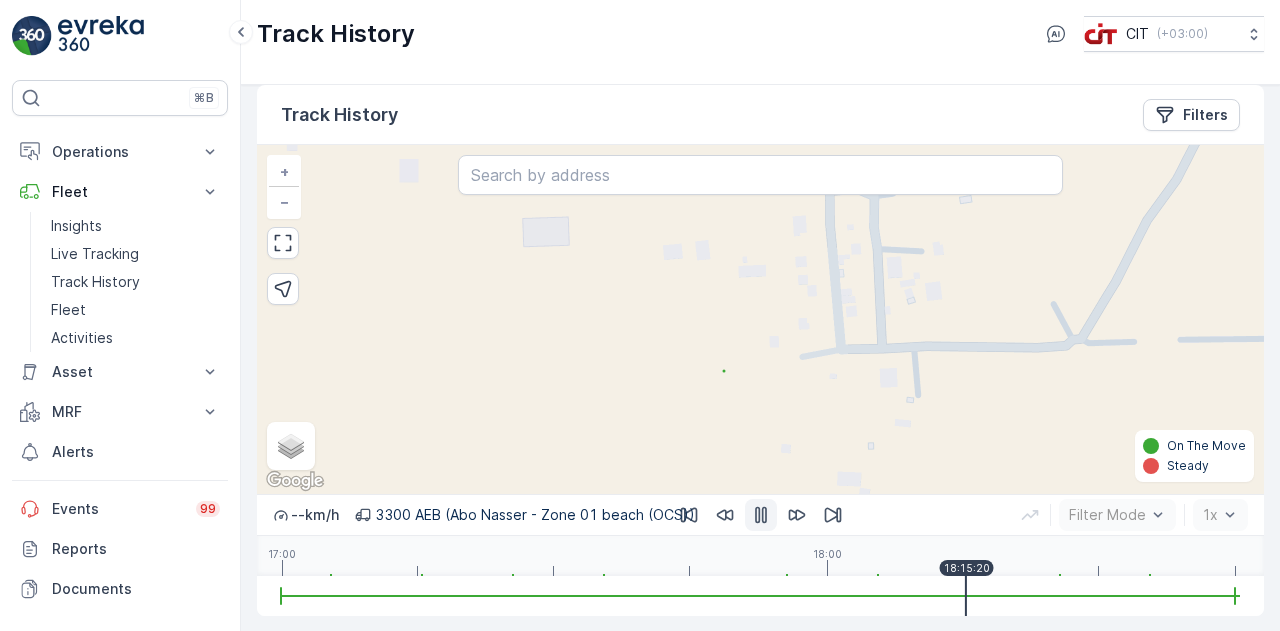click 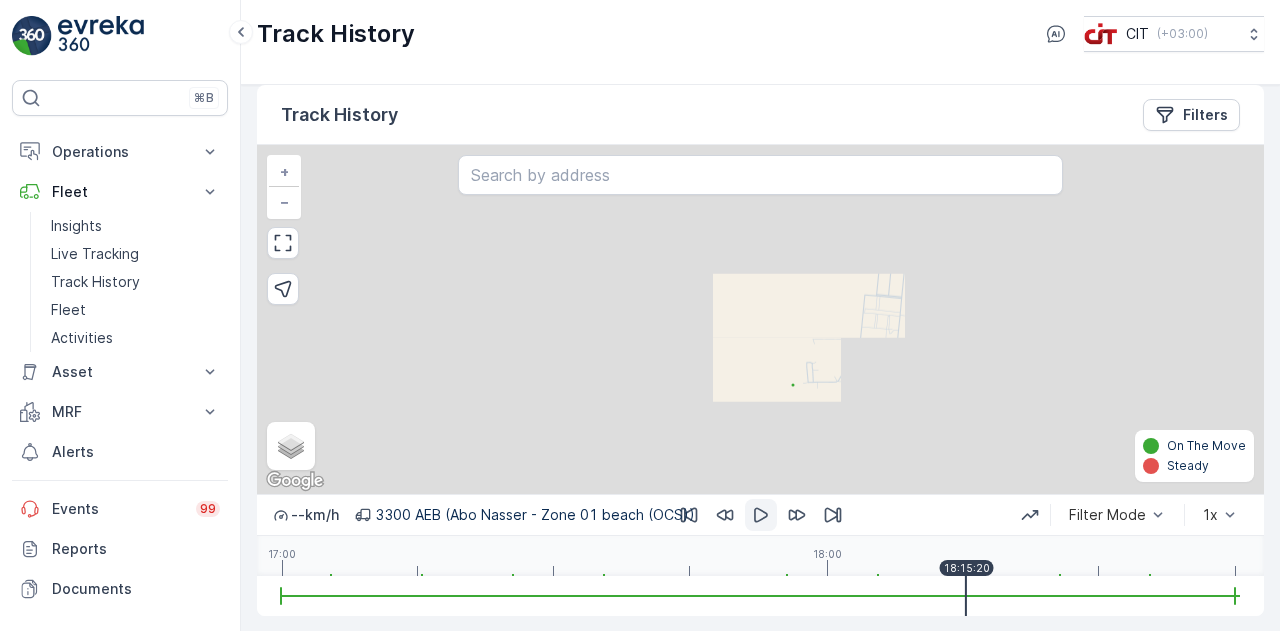 click on "+ −  Satellite  Roadmap  Terrain  Hybrid  Leaflet Keyboard shortcuts Map Data Map data ©2025 Map data ©2025 500 m  Click to toggle between metric and imperial units Terms Report a map error On The Move Steady" at bounding box center (760, 319) 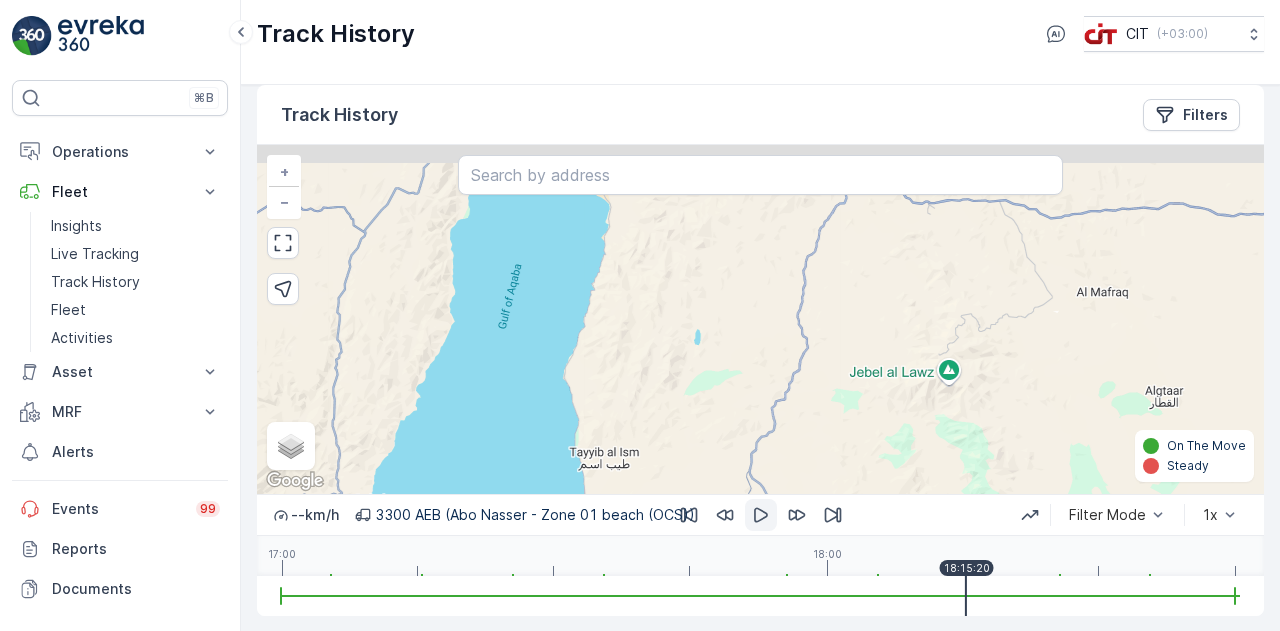 drag, startPoint x: 862, startPoint y: 330, endPoint x: 778, endPoint y: 536, distance: 222.46797 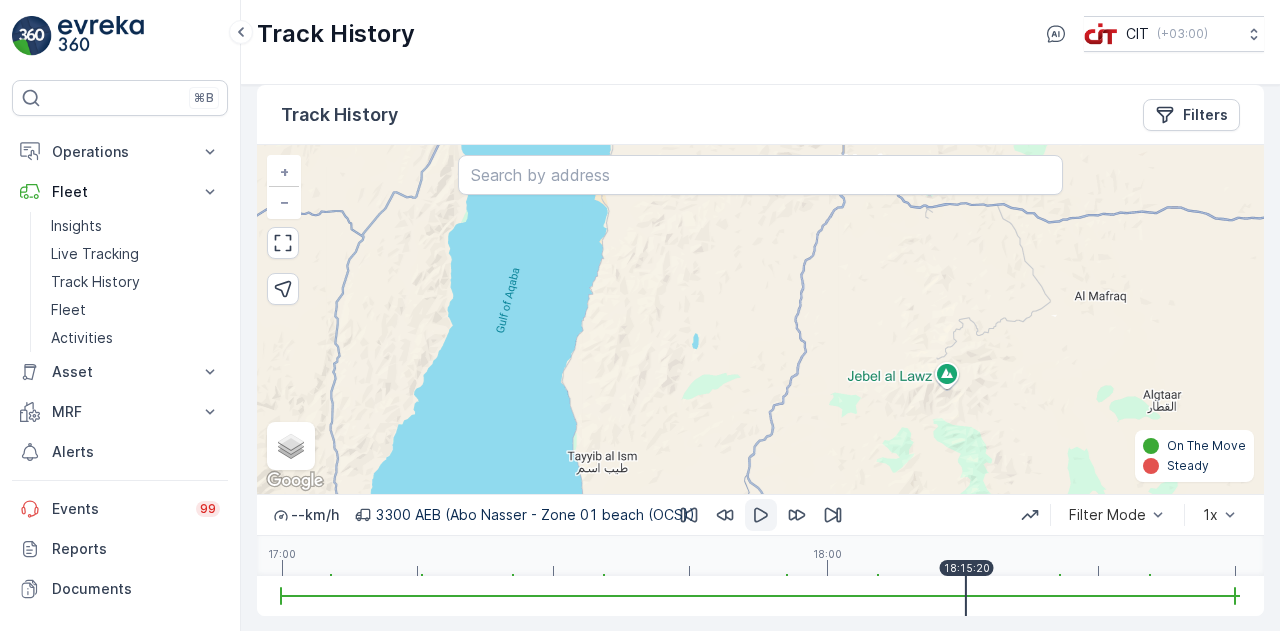 click on "+ −  Satellite  Roadmap  Terrain  Hybrid  Leaflet Keyboard shortcuts Map Data Map data ©2025 Google, Mapa GISrael Map data ©2025 Google, Mapa GISrael 10 km  Click to toggle between metric and imperial units Terms Report a map error On The Move Steady" at bounding box center (760, 319) 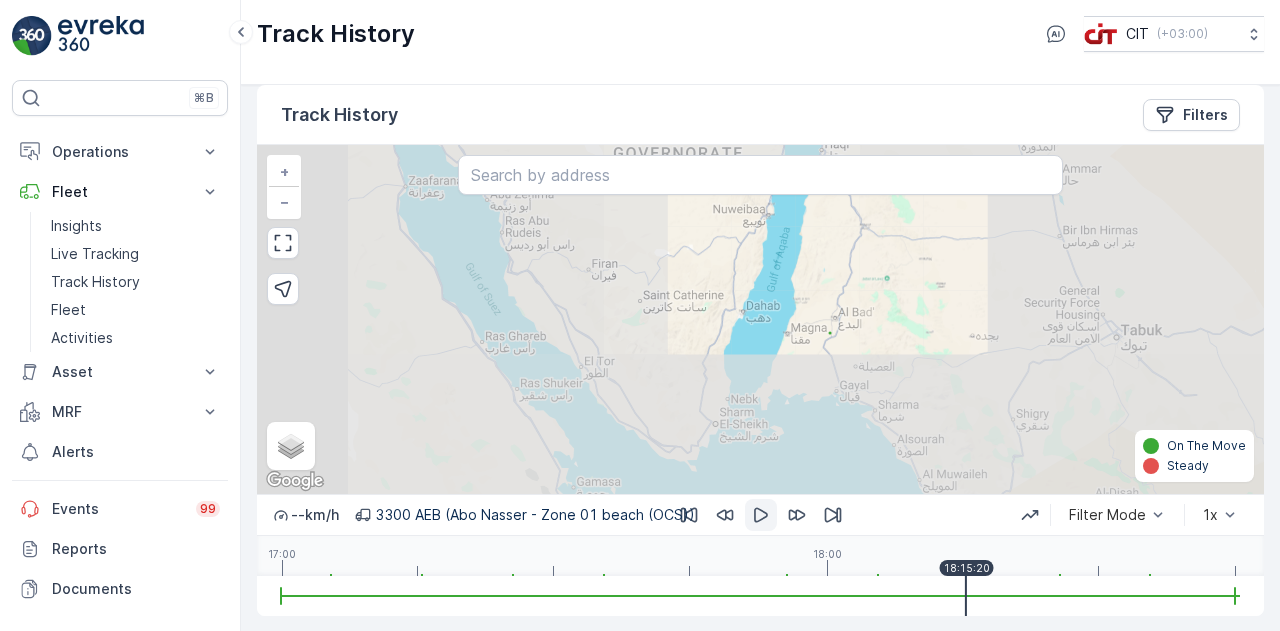 drag, startPoint x: 830, startPoint y: 459, endPoint x: 859, endPoint y: 278, distance: 183.30849 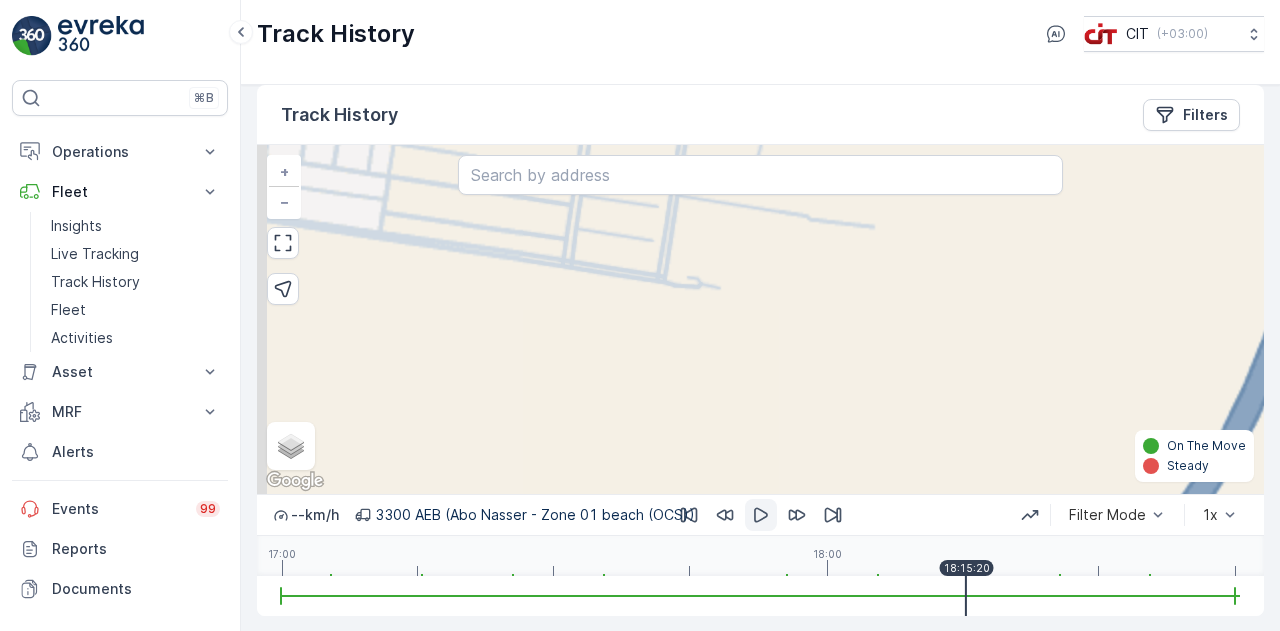 drag, startPoint x: 624, startPoint y: 315, endPoint x: 944, endPoint y: 457, distance: 350.09143 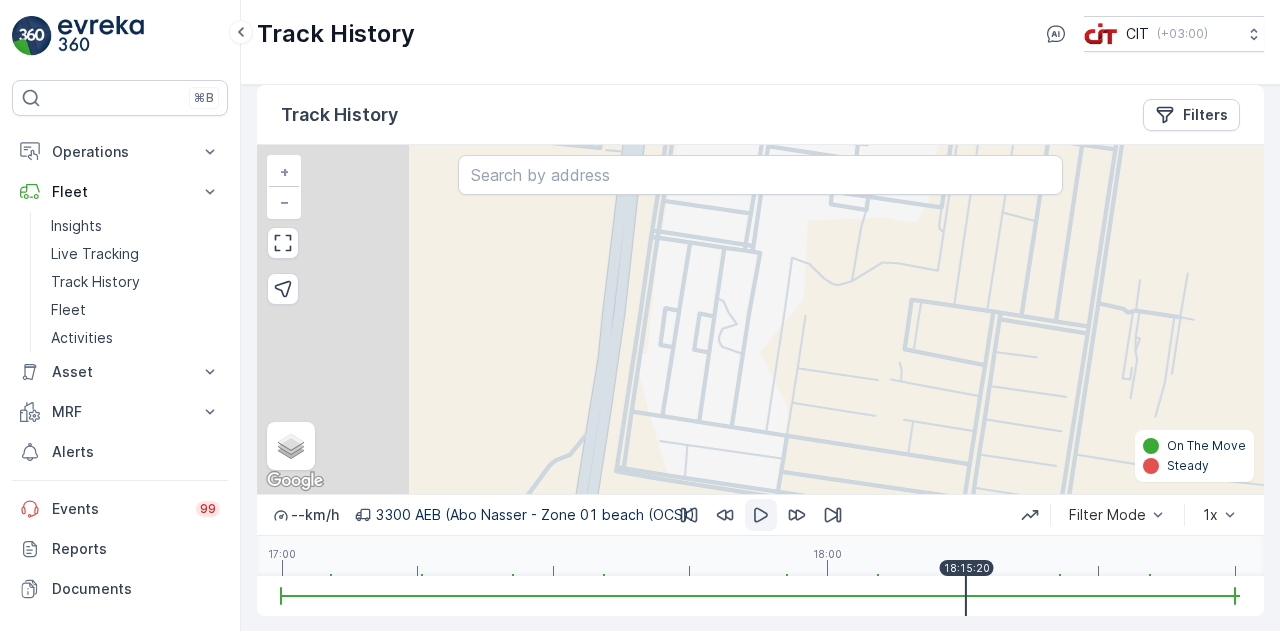drag, startPoint x: 582, startPoint y: 333, endPoint x: 752, endPoint y: 446, distance: 204.12987 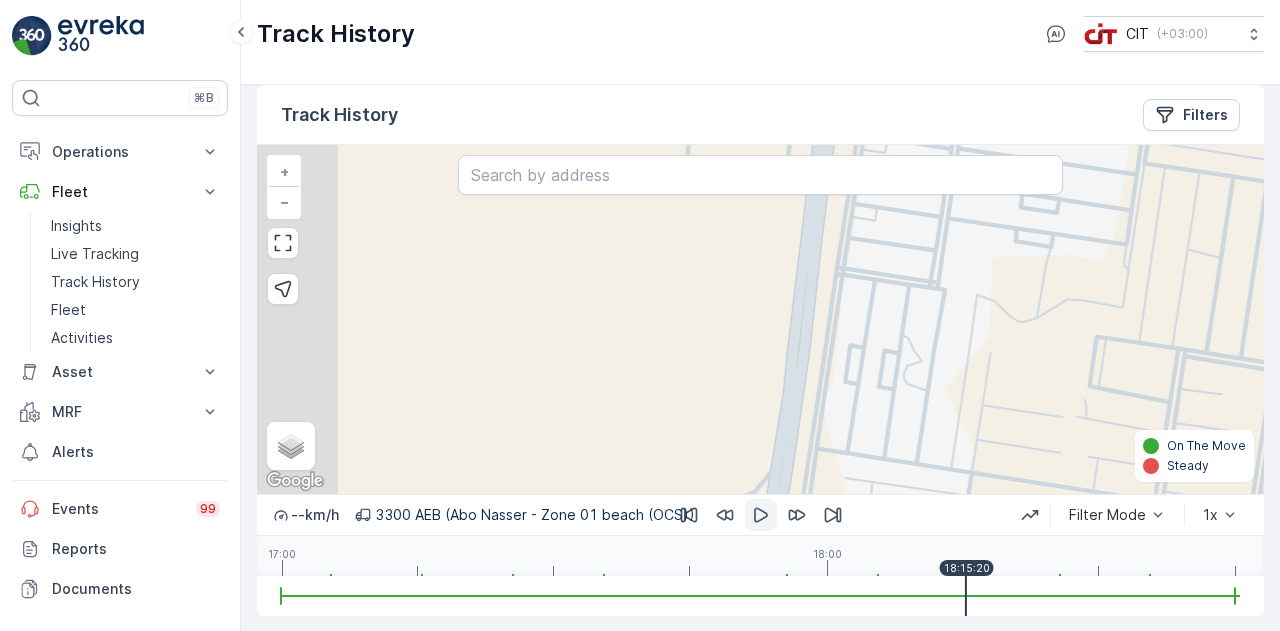 drag, startPoint x: 587, startPoint y: 409, endPoint x: 799, endPoint y: 477, distance: 222.63872 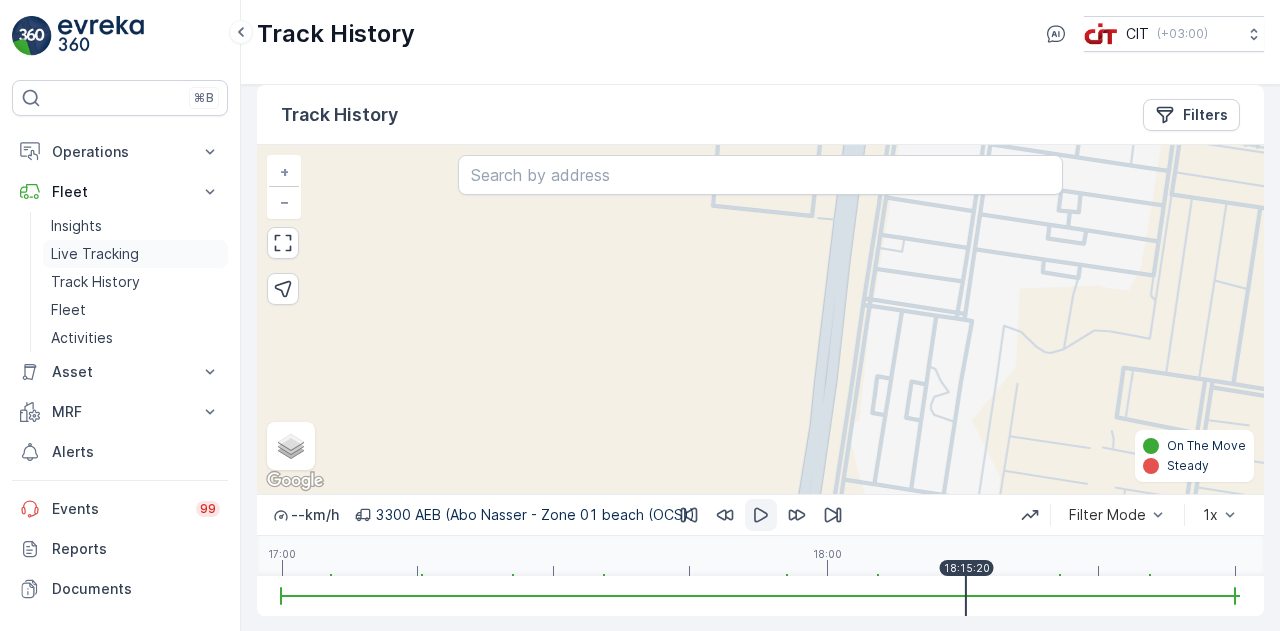 click on "Live Tracking" at bounding box center (95, 254) 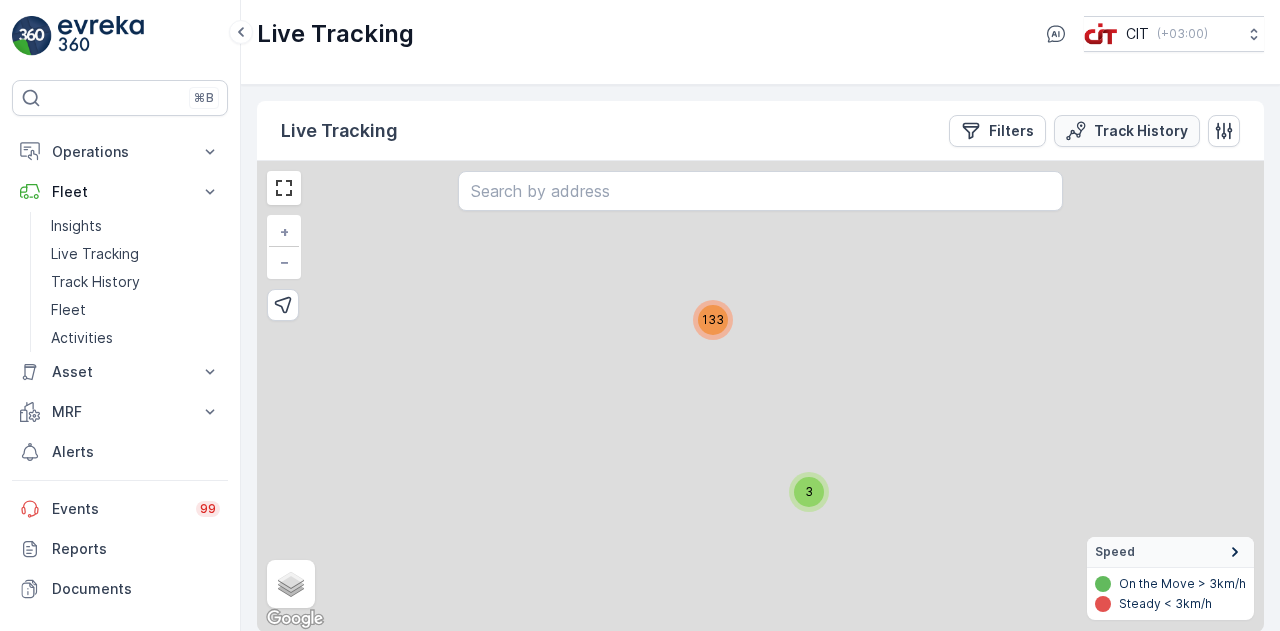 click on "Track History" at bounding box center (1141, 131) 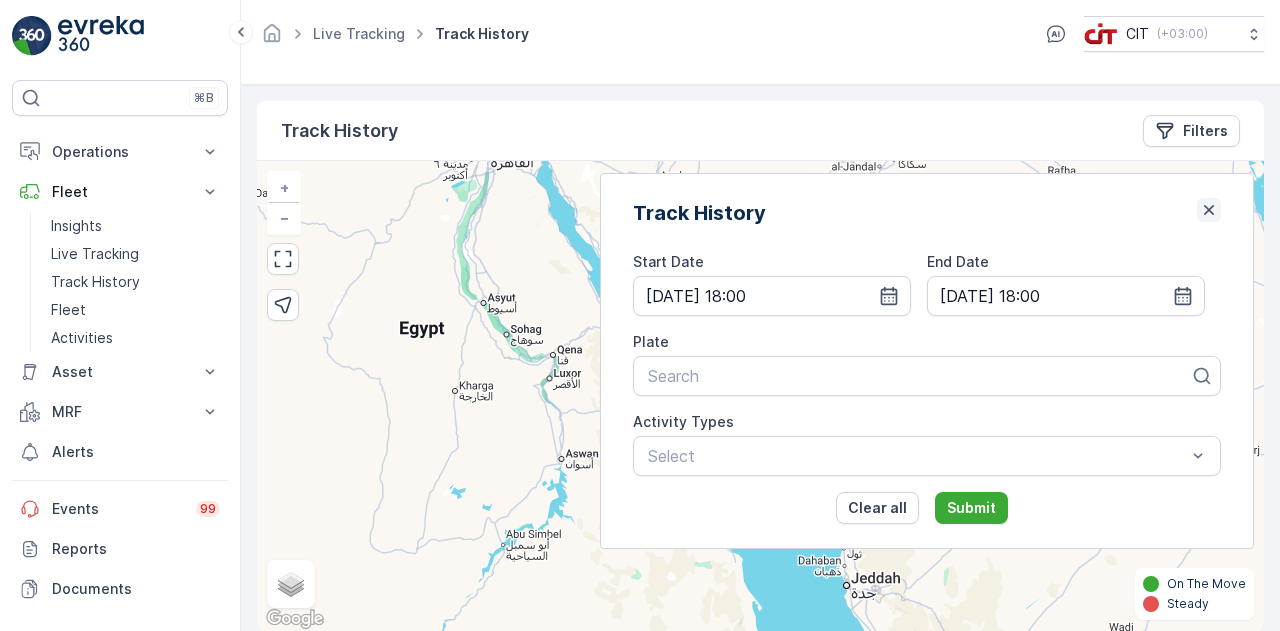 click 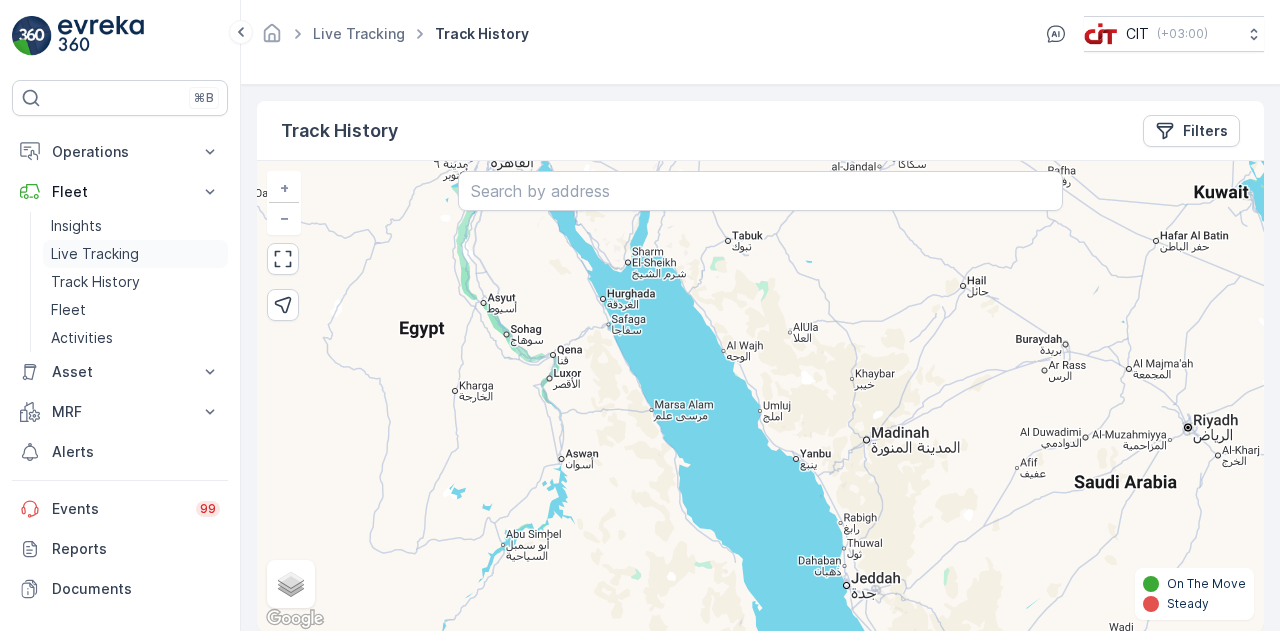 click on "Live Tracking" at bounding box center [95, 254] 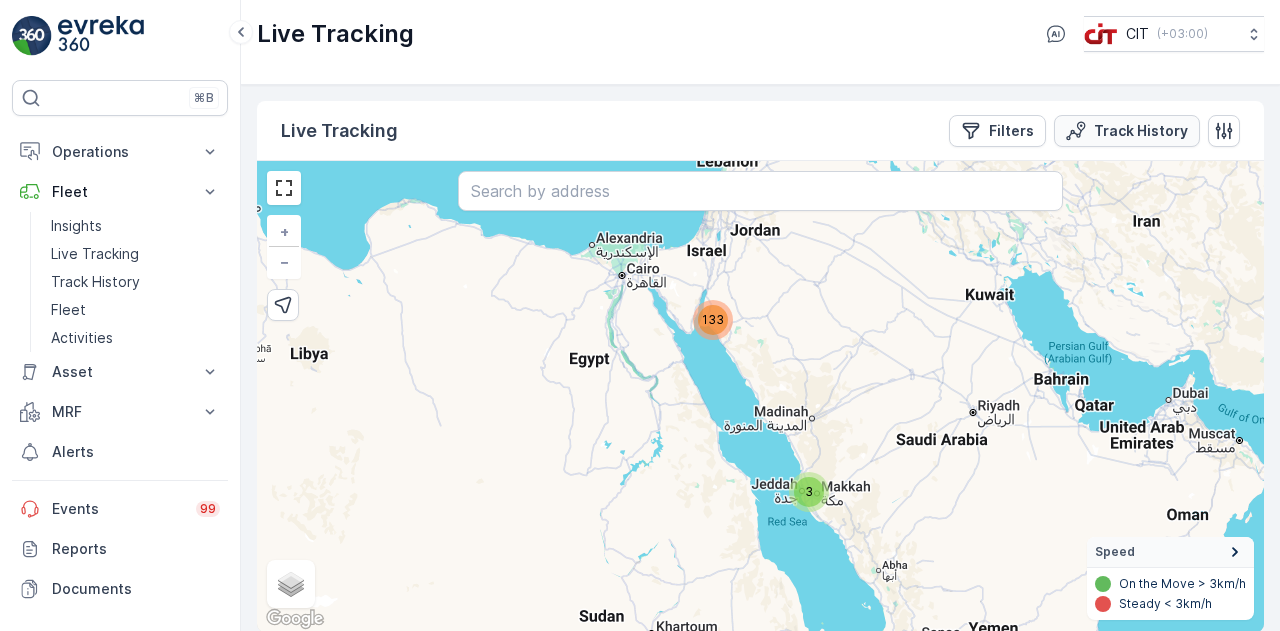 click on "Track History" at bounding box center (1141, 131) 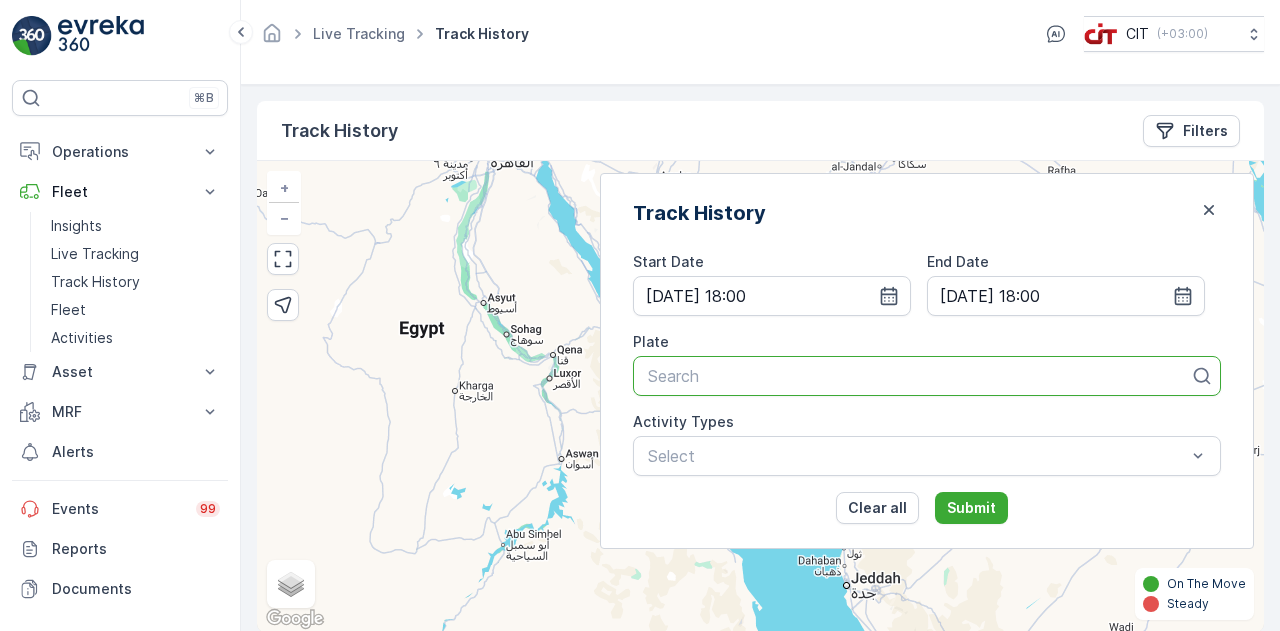 click at bounding box center [919, 376] 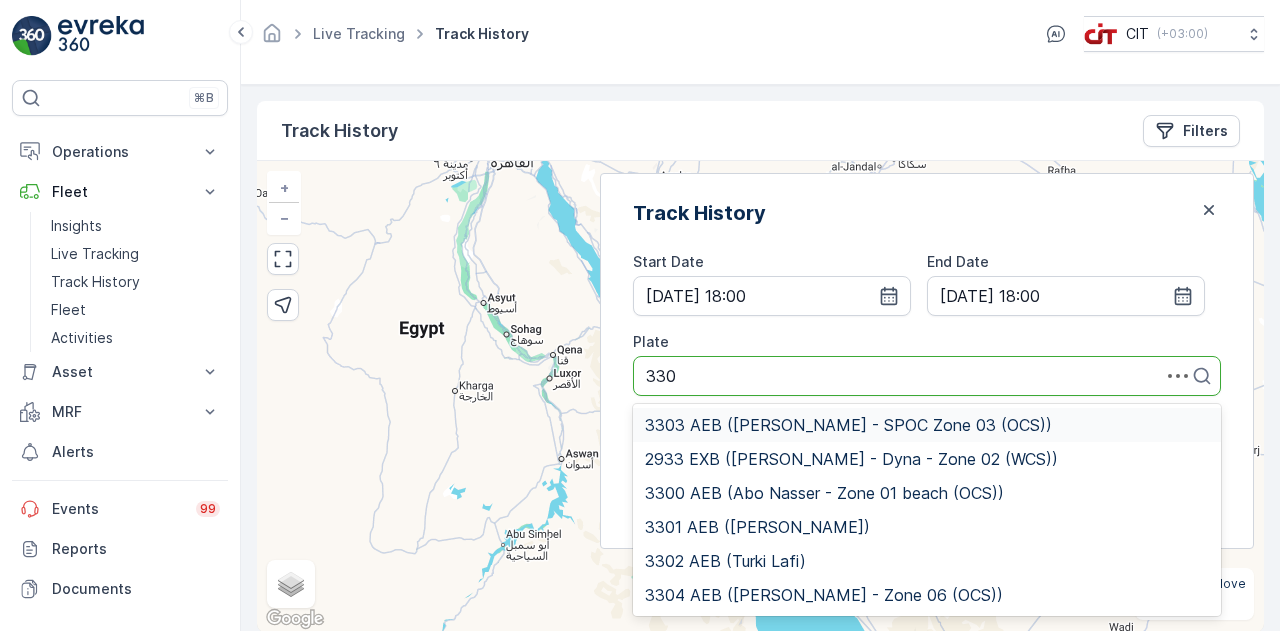 type on "3300" 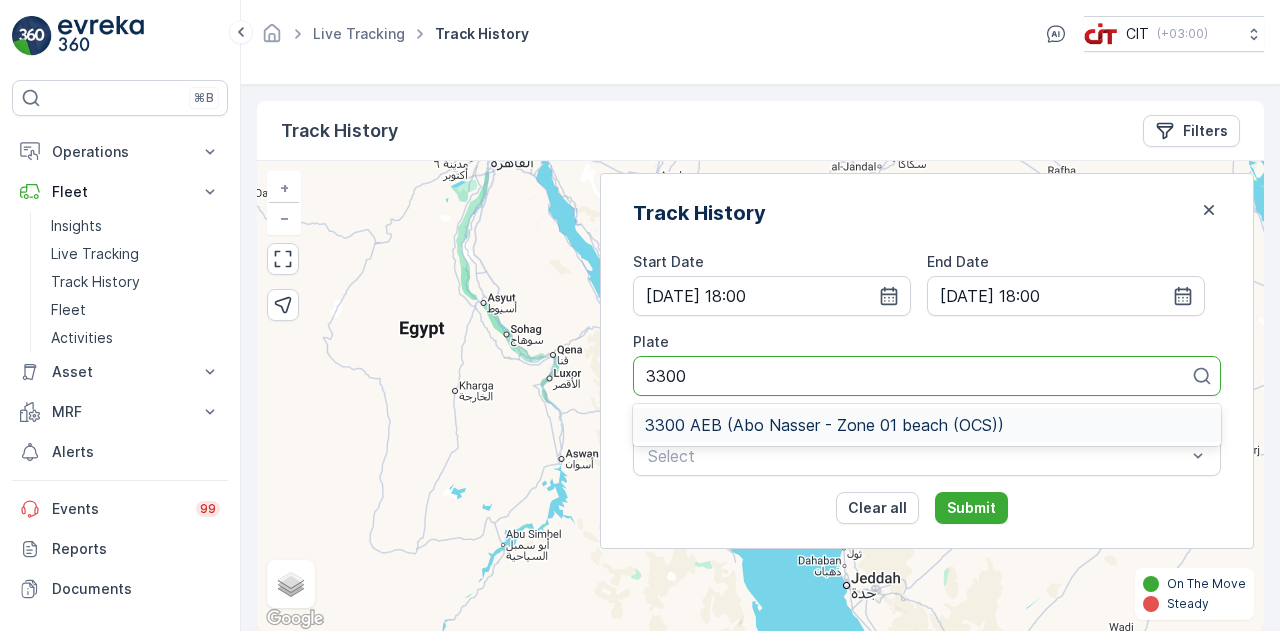 click on "3300 AEB (Abo Nasser - Zone 01 beach (OCS))" at bounding box center (824, 425) 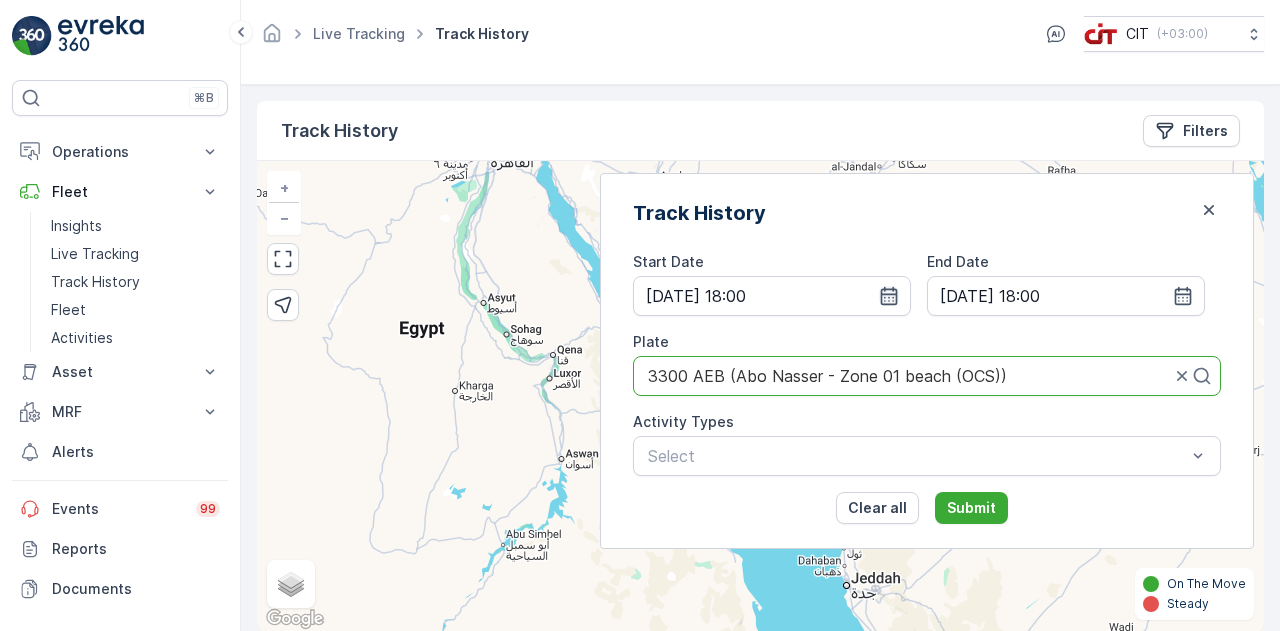 click 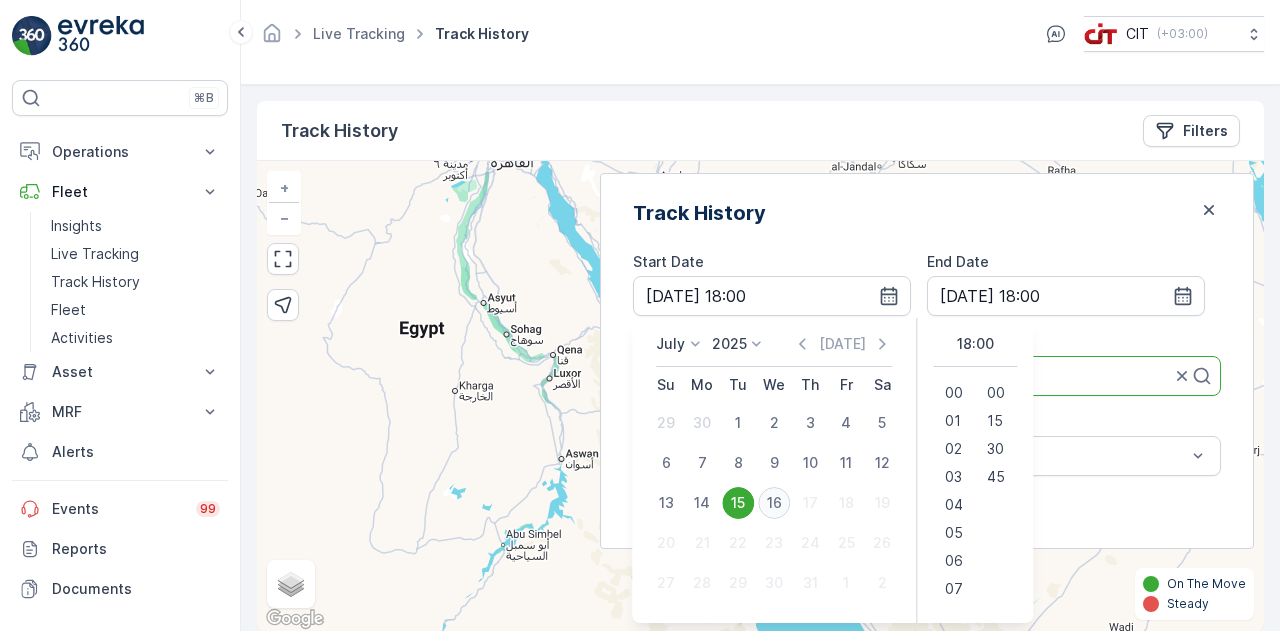 click on "16" at bounding box center [774, 503] 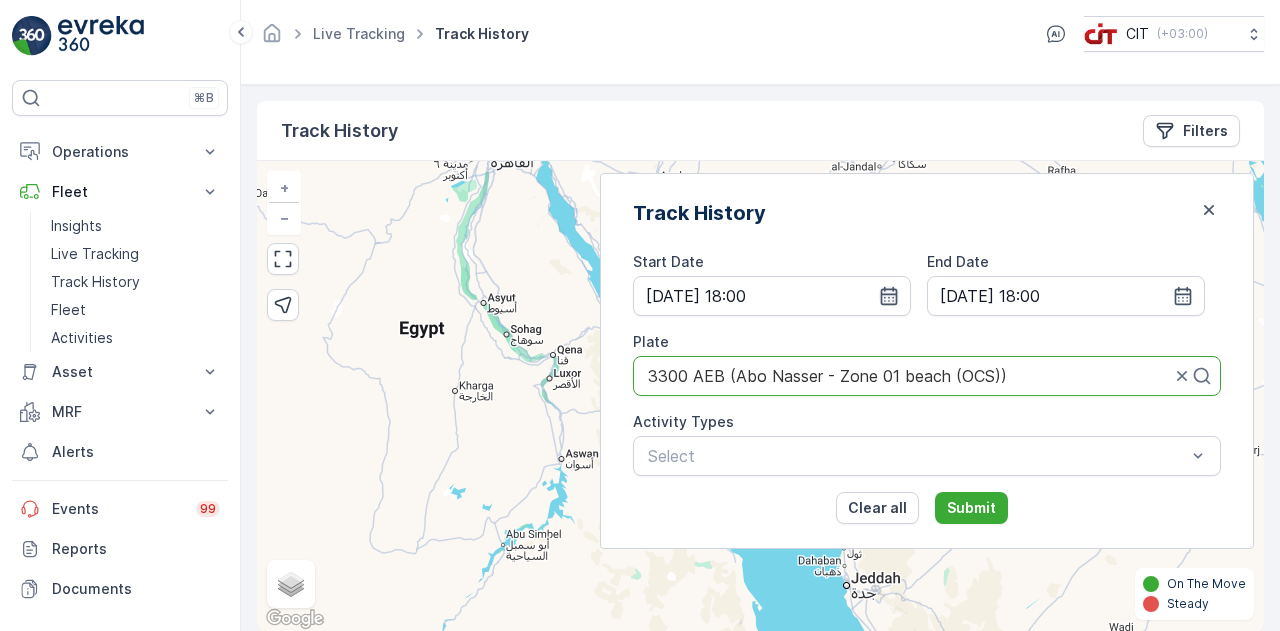 click 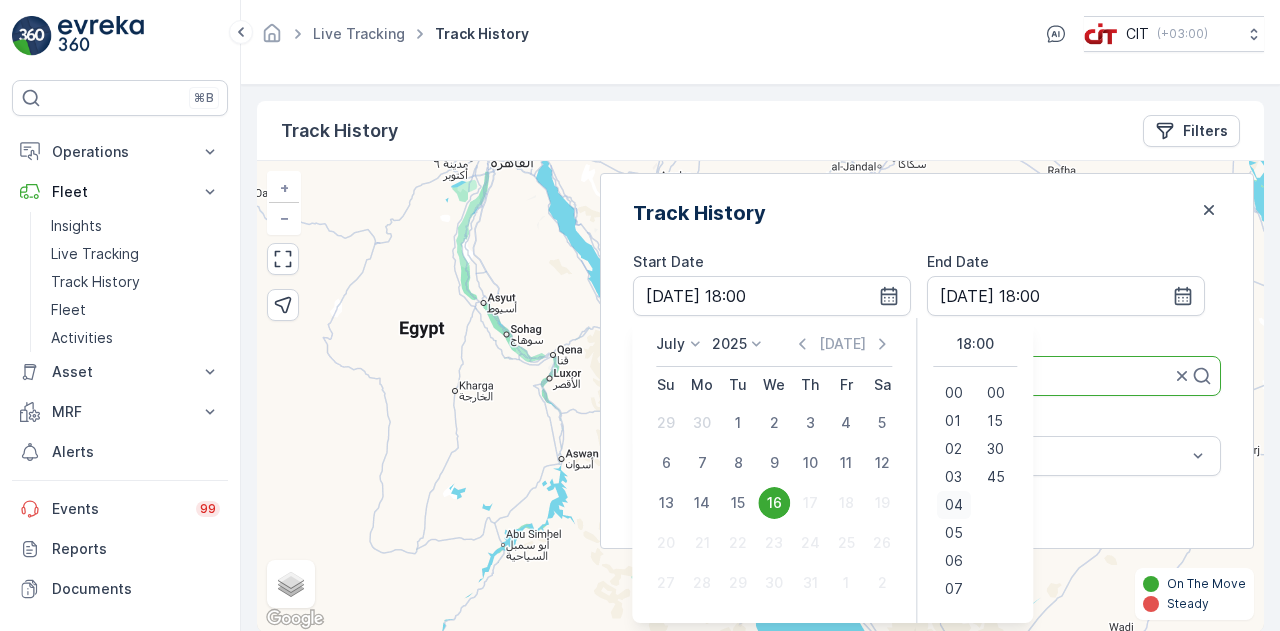 scroll, scrollTop: 104, scrollLeft: 0, axis: vertical 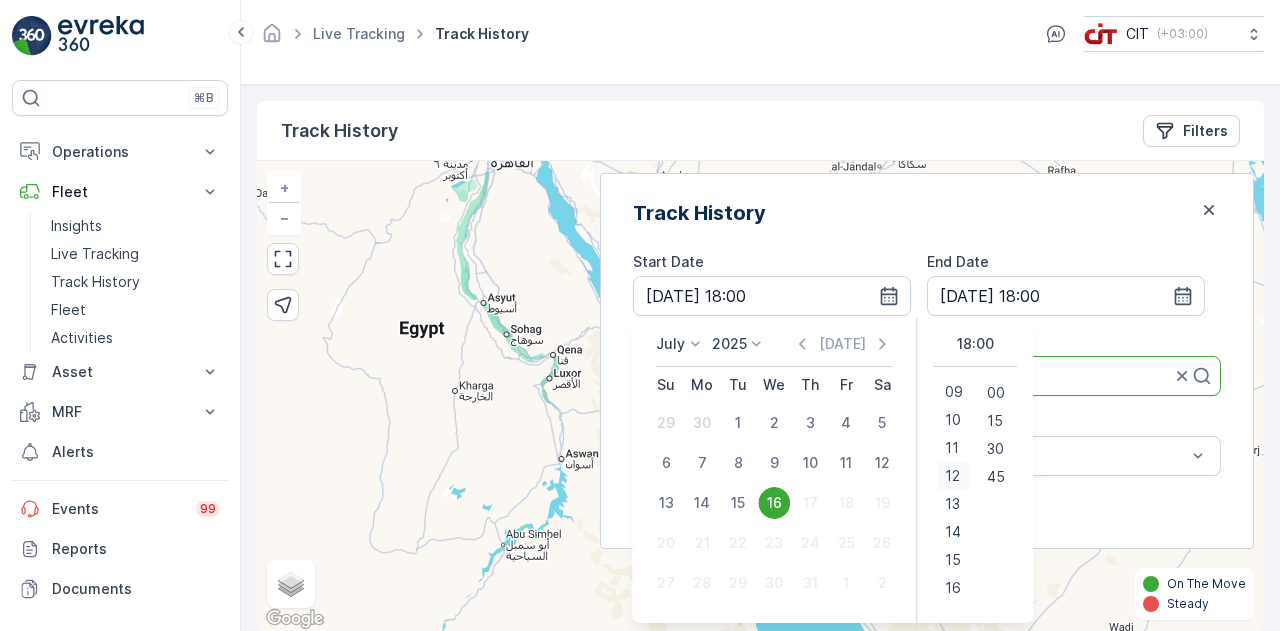 click on "12" at bounding box center [952, 476] 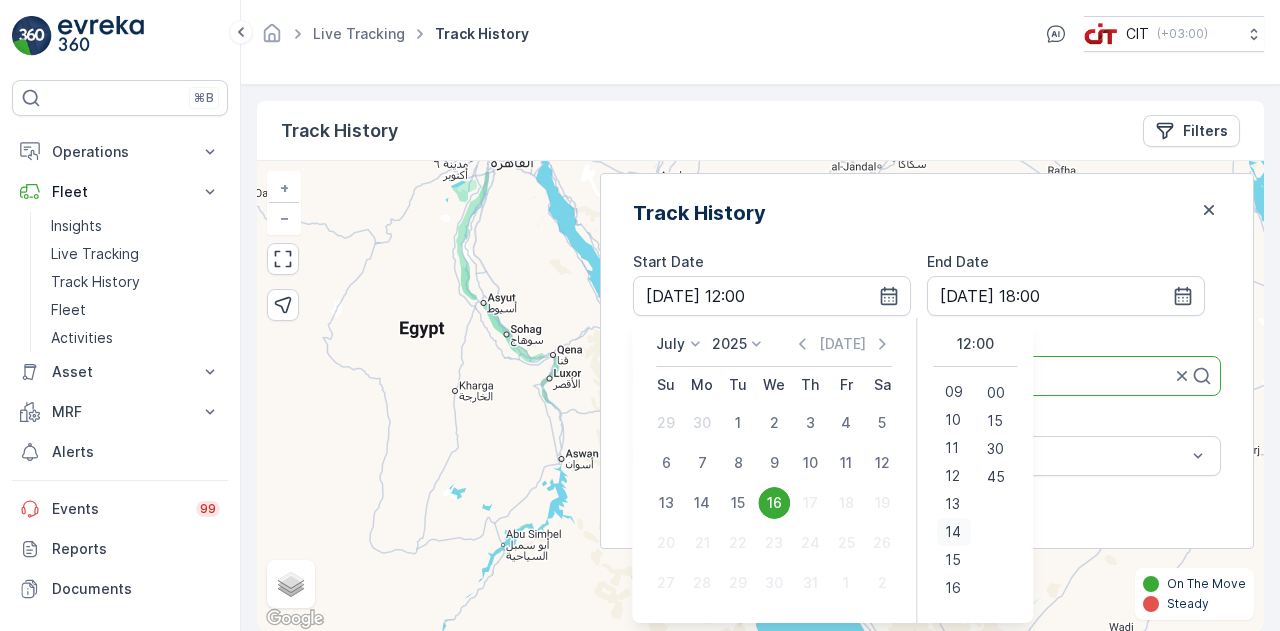 scroll, scrollTop: 292, scrollLeft: 0, axis: vertical 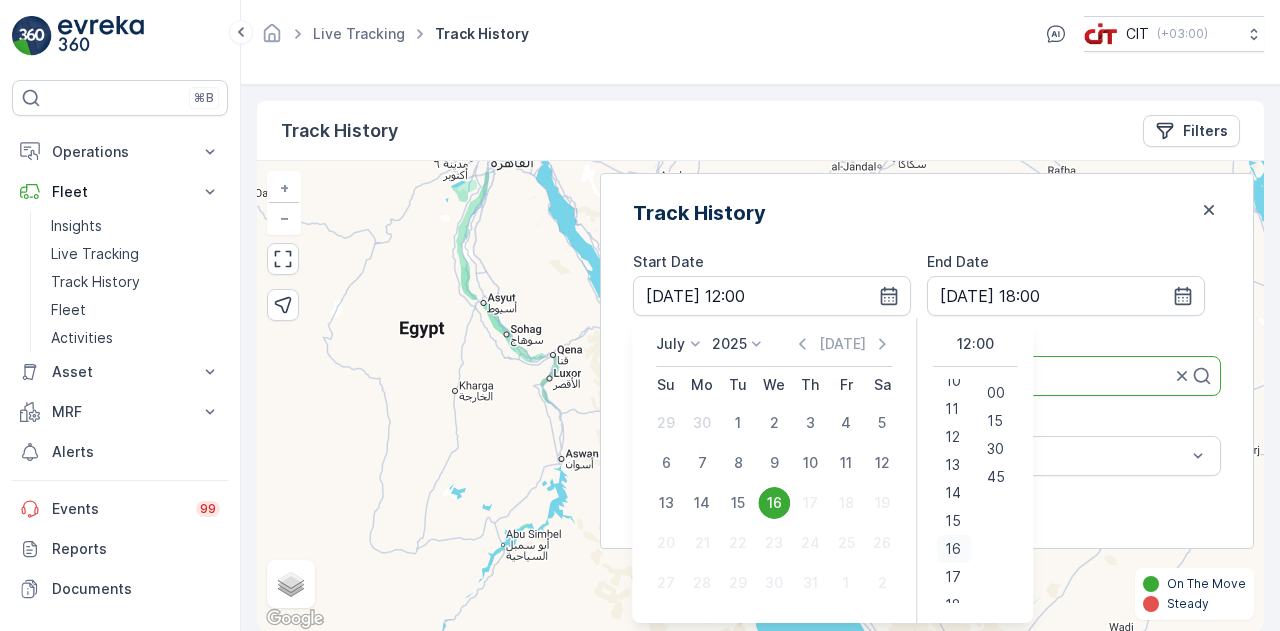click on "16" at bounding box center [953, 549] 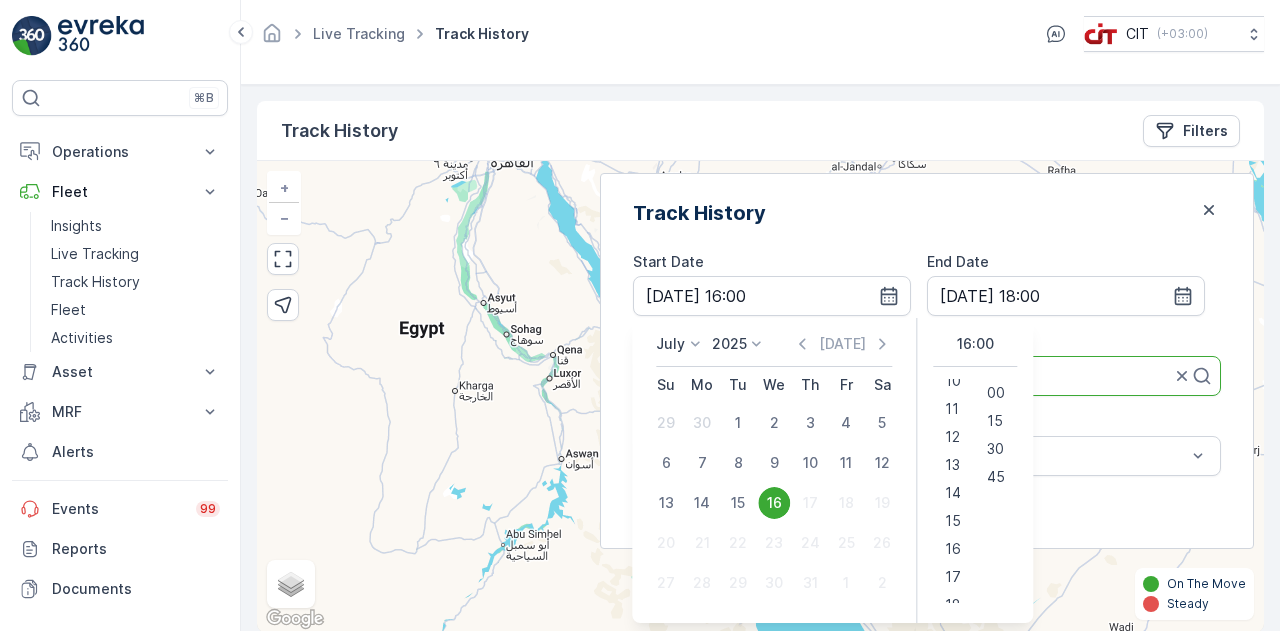 click on "Track History Start Date [DATE] 16:00 End Date [DATE] 18:00 Plate 3300 AEB (Abo Nasser - Zone 01 beach (OCS)) Activity Types Select Clear all Submit [DATE] [DATE] Su Mo Tu We Th Fr Sa 29 30 1 2 3 4 5 6 7 8 9 10 11 12 13 14 15 16 17 18 19 20 21 22 23 24 25 26 27 28 29 30 31 1 2 16:00 00 01 02 03 04 05 06 07 08 09 10 11 12 13 14 15 16 17 18 19 20 21 22 23 00 15 30 45" at bounding box center (927, 361) 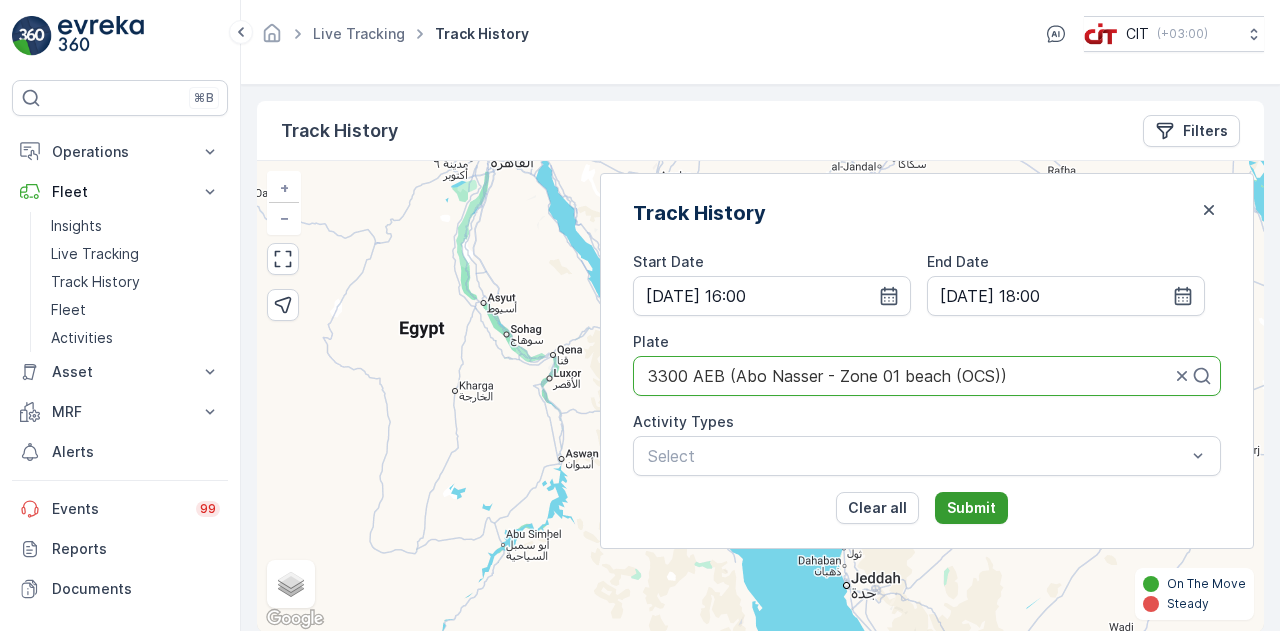 click on "Submit" at bounding box center [971, 508] 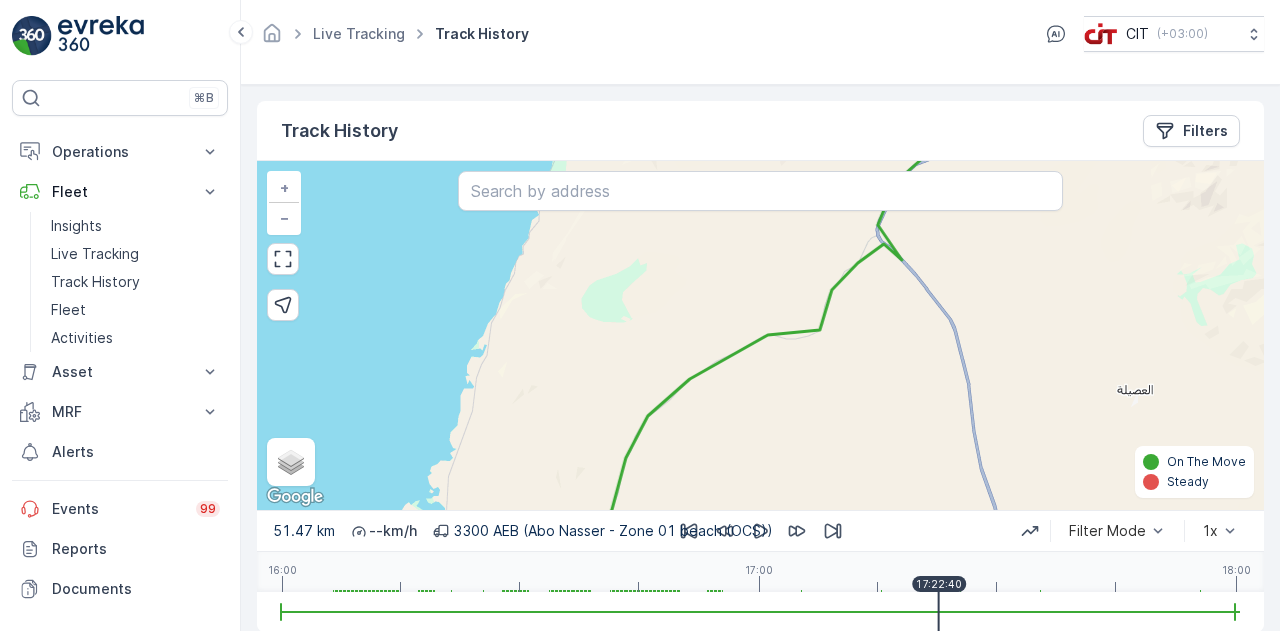 drag, startPoint x: 284, startPoint y: 599, endPoint x: 933, endPoint y: 644, distance: 650.5582 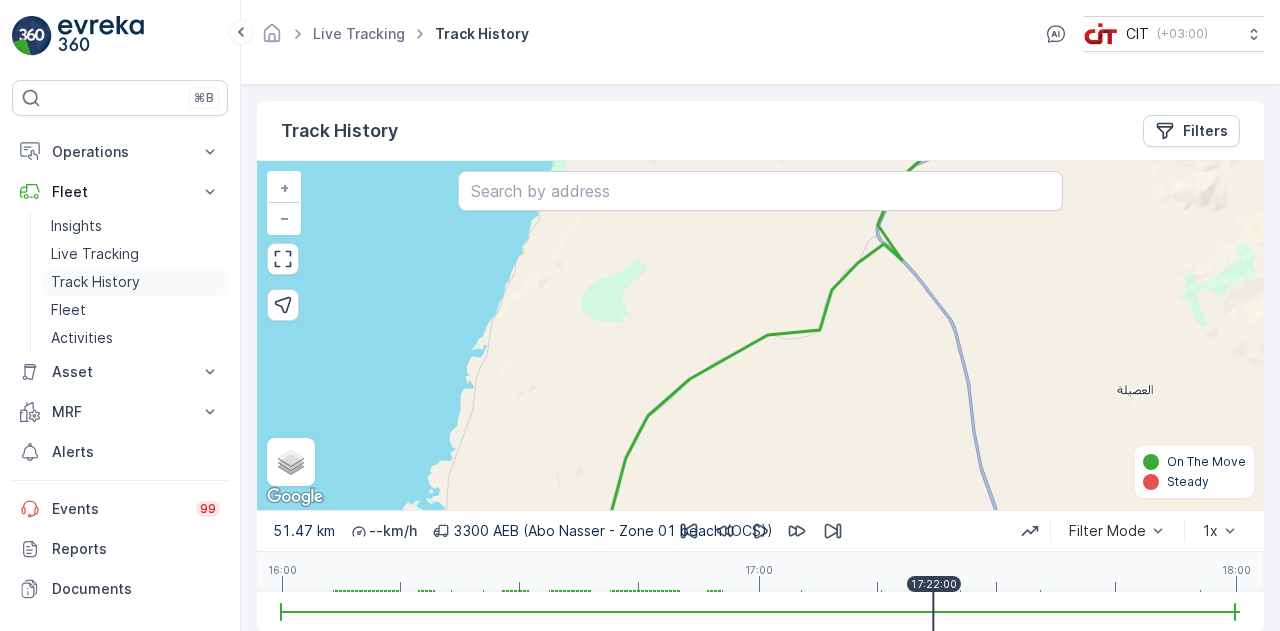 click on "Track History" at bounding box center [95, 282] 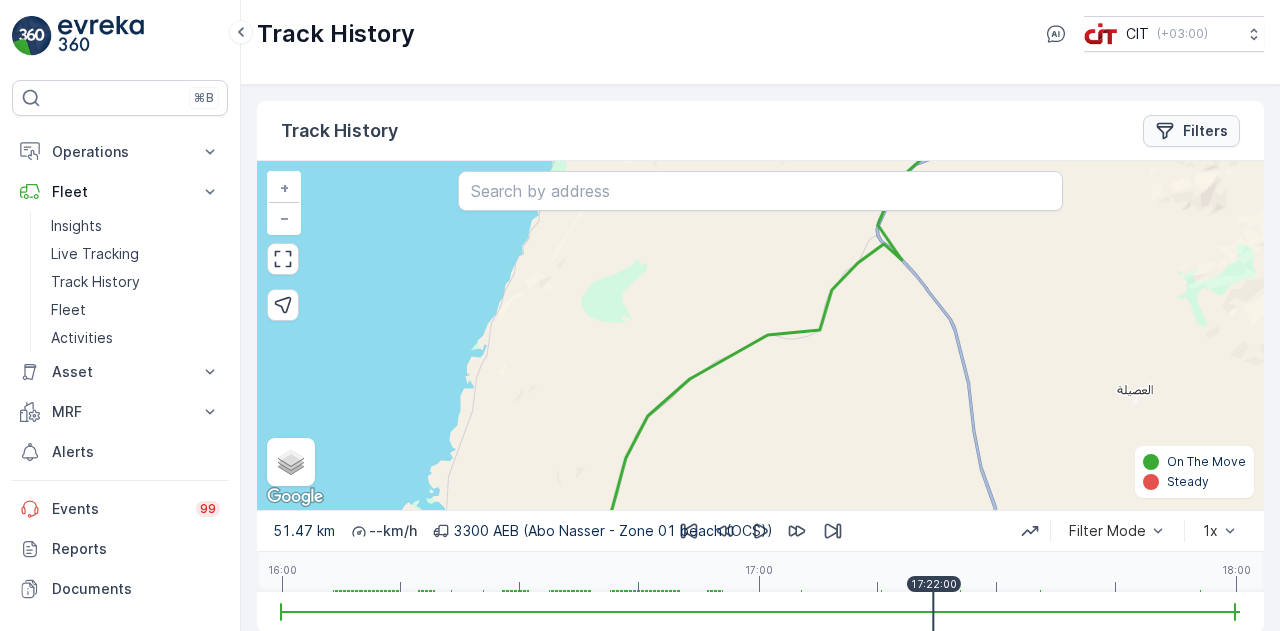 click on "Filters" at bounding box center (1205, 131) 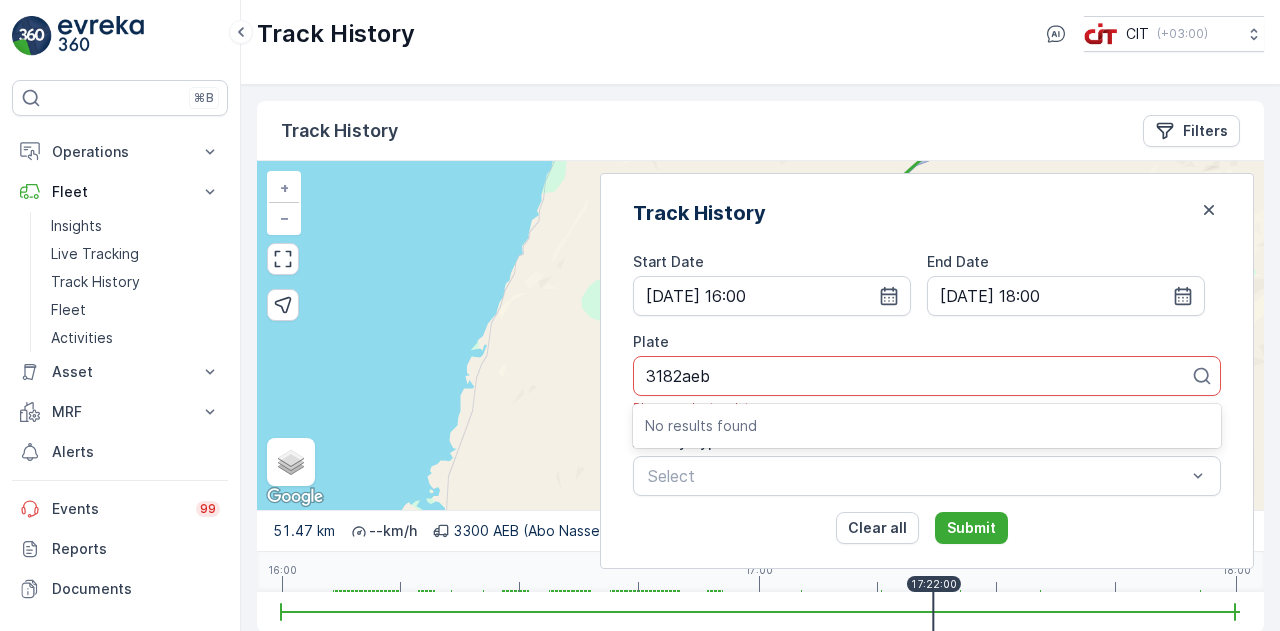 click on "3182aeb" at bounding box center [680, 376] 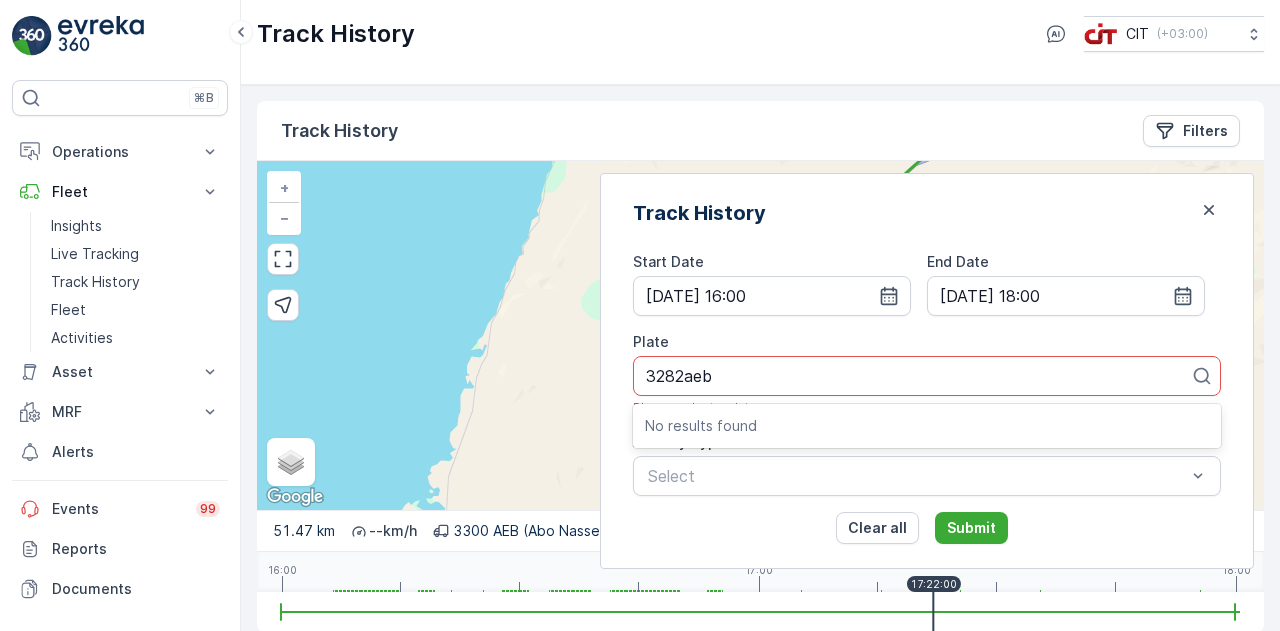 click on "3282aeb" at bounding box center [681, 376] 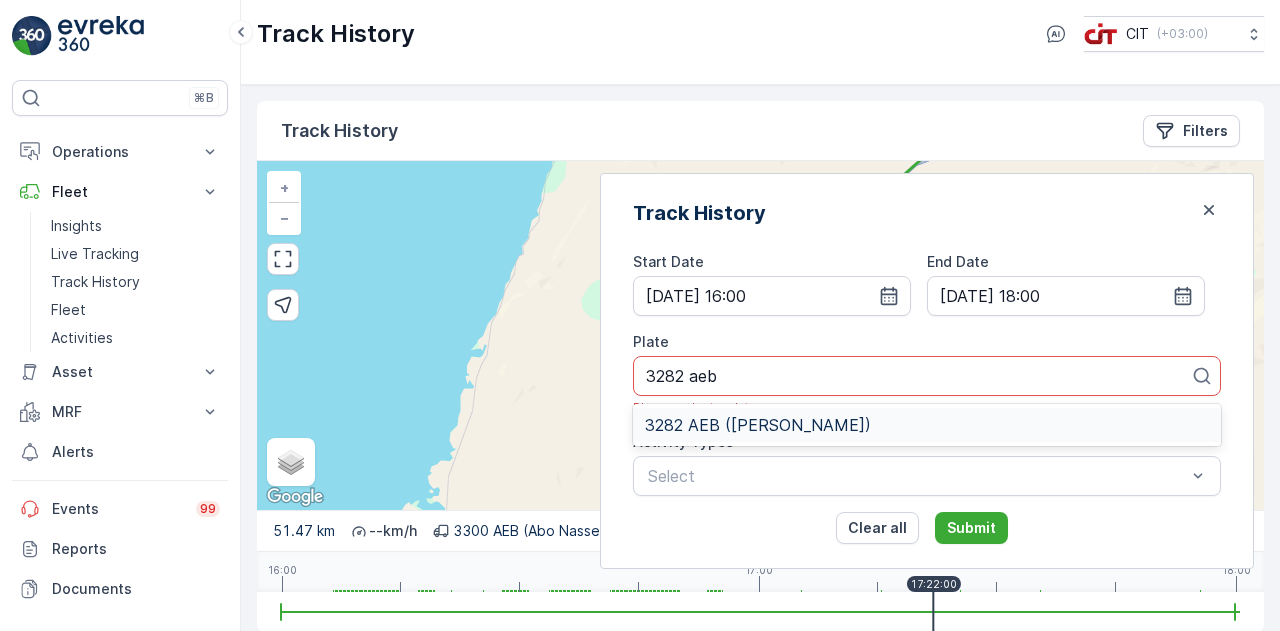 click on "3282 AEB ([PERSON_NAME])" at bounding box center [758, 425] 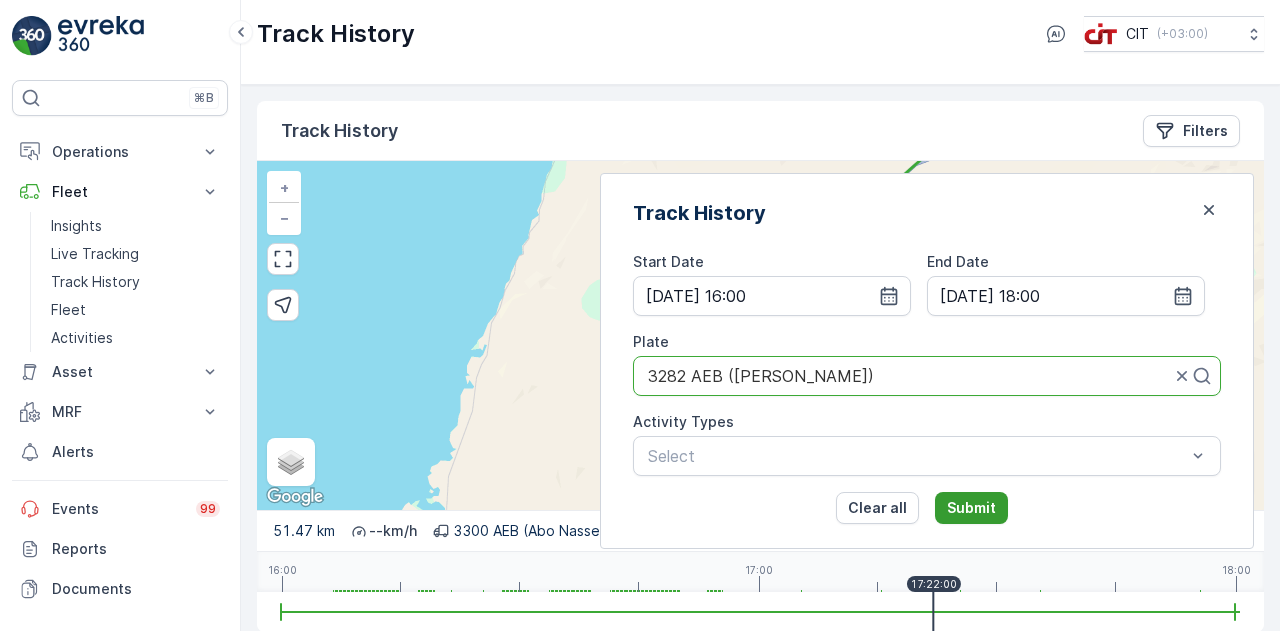 click on "Submit" at bounding box center (971, 508) 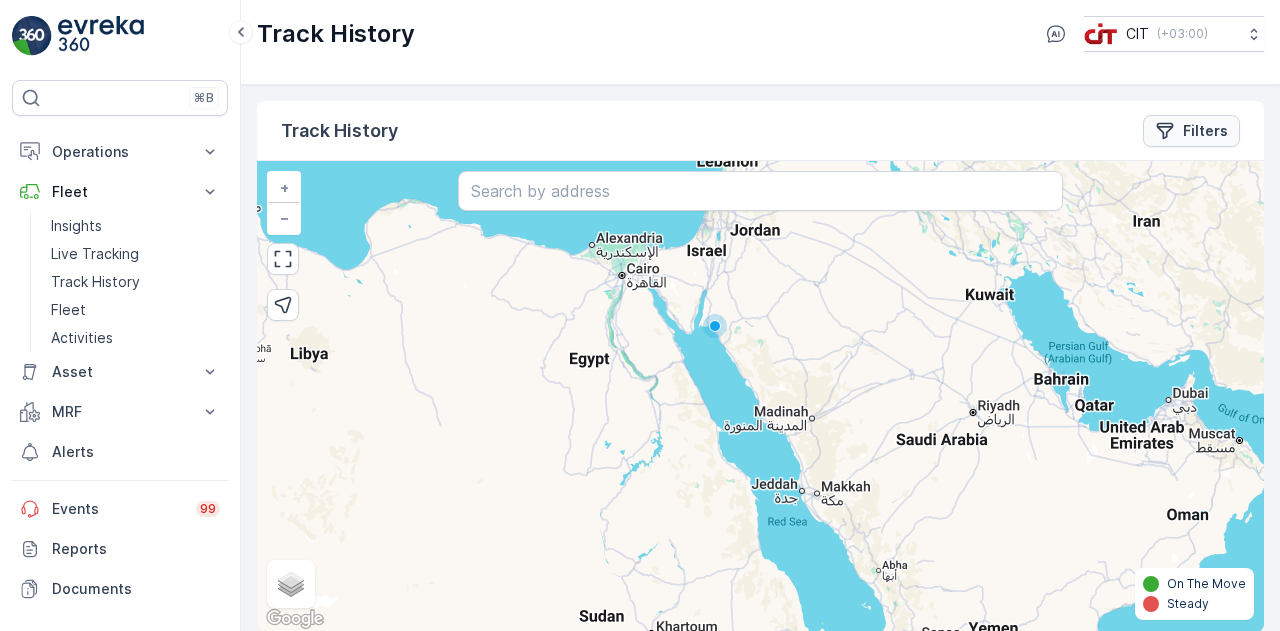 click on "Filters" at bounding box center [1205, 131] 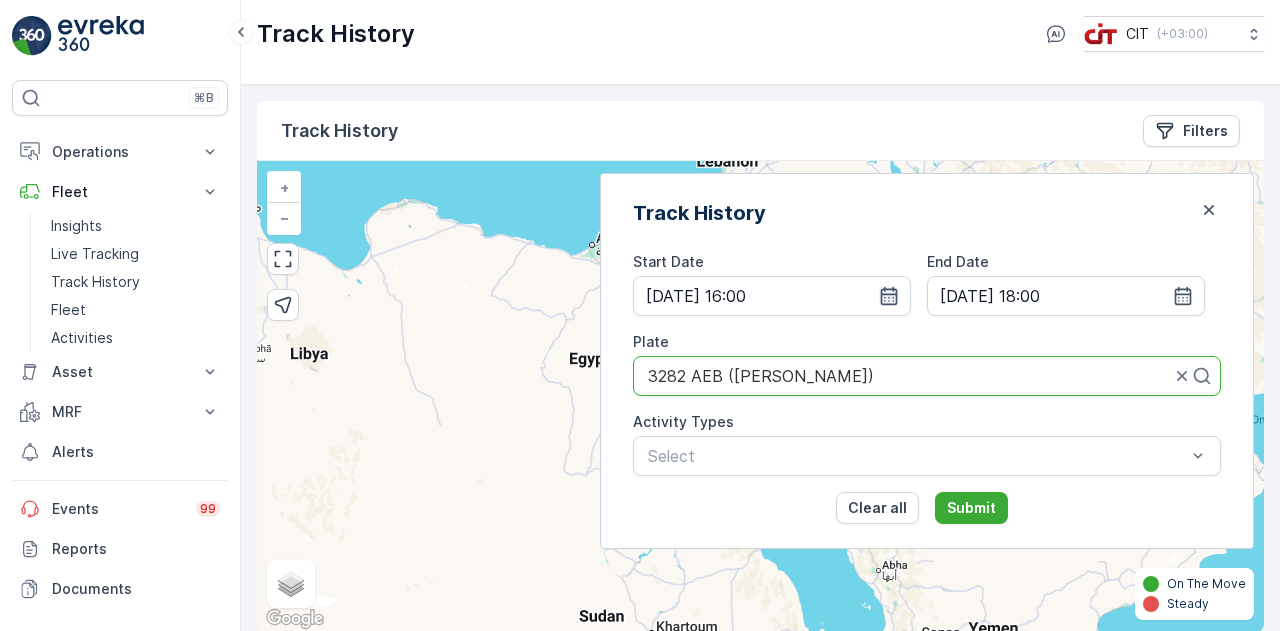 click 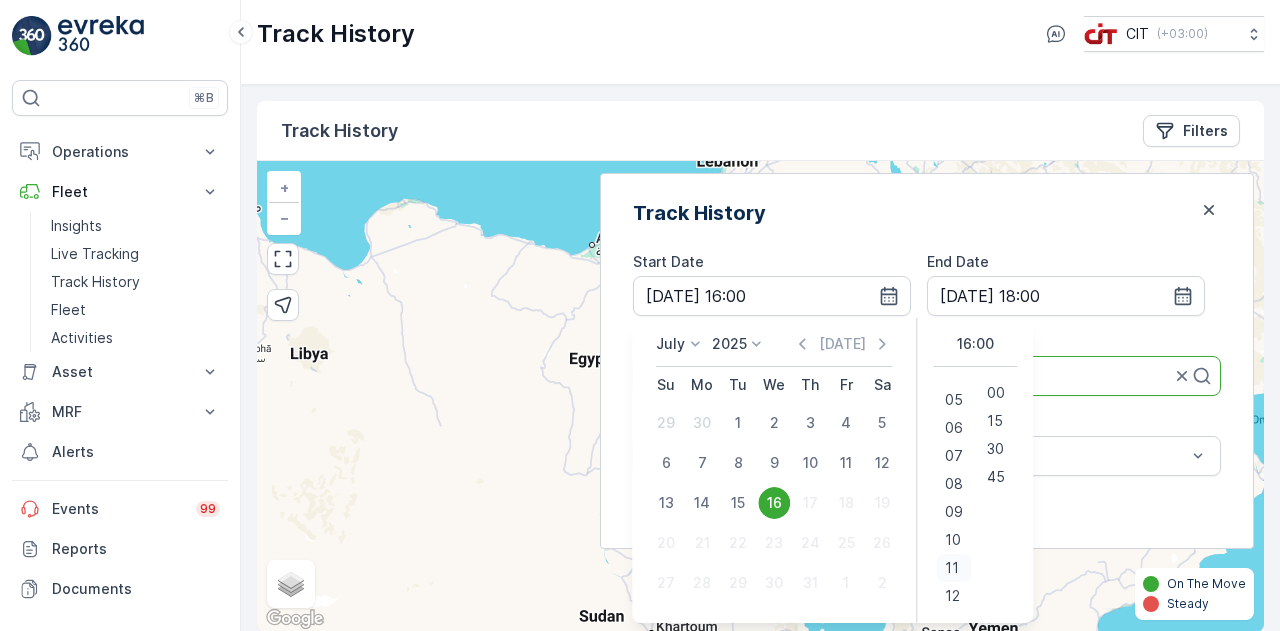 scroll, scrollTop: 344, scrollLeft: 0, axis: vertical 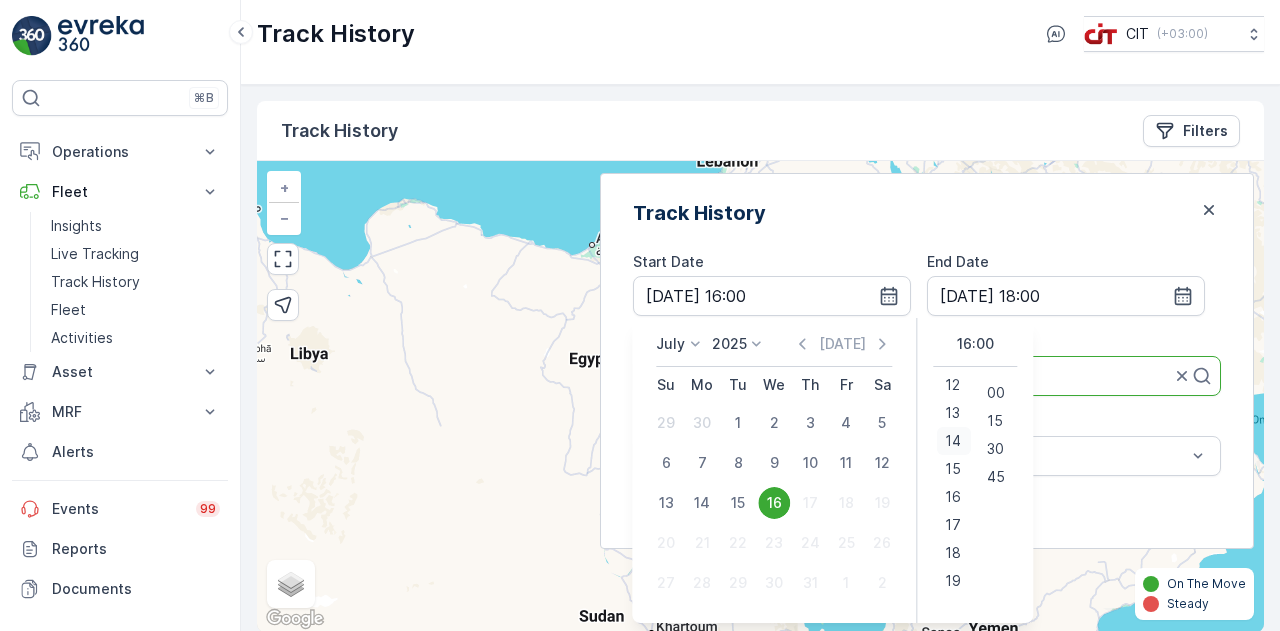click on "14" at bounding box center (953, 441) 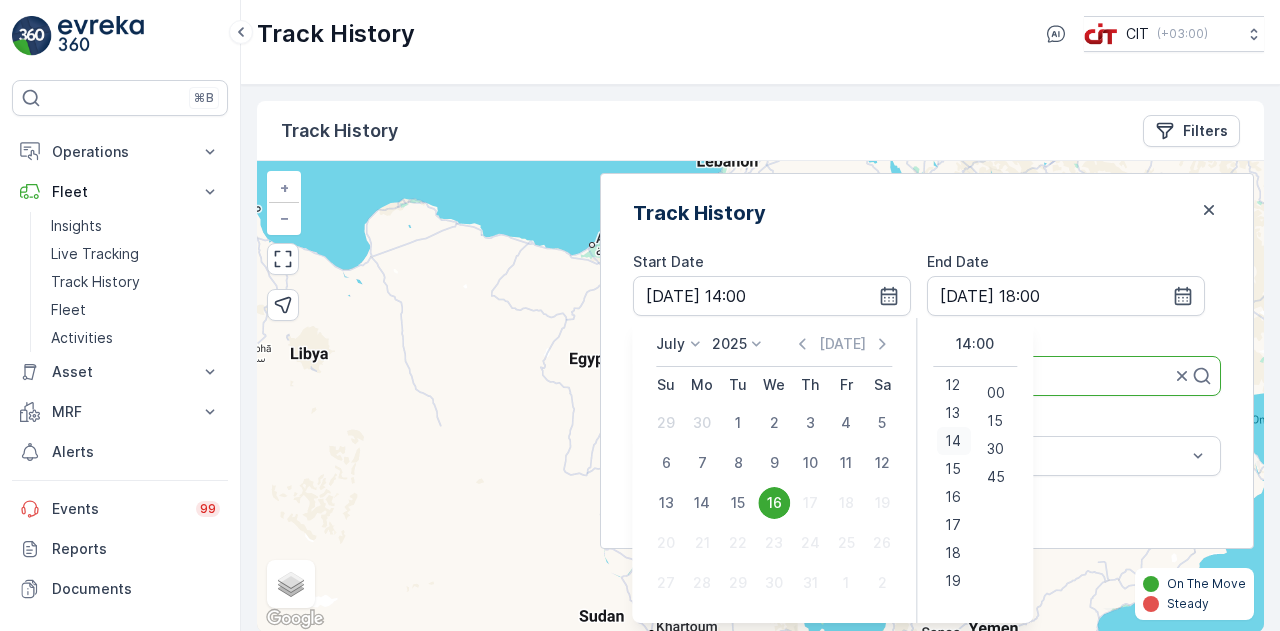 click on "14" at bounding box center [953, 441] 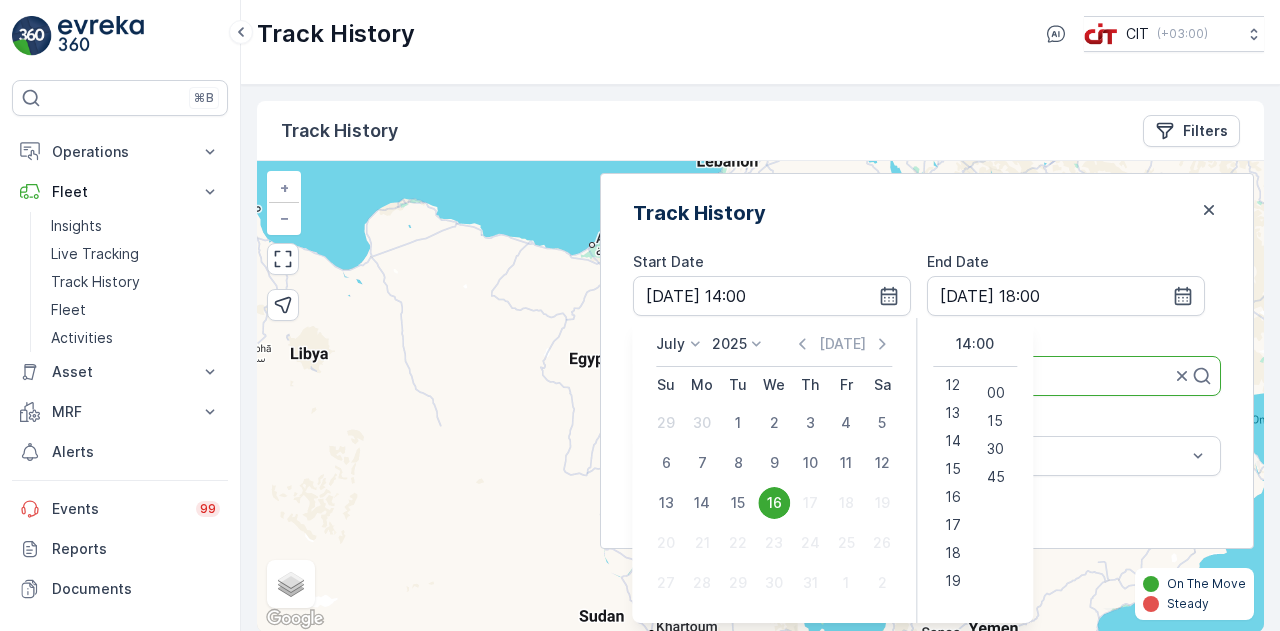 click on "Submit" at bounding box center (1078, 508) 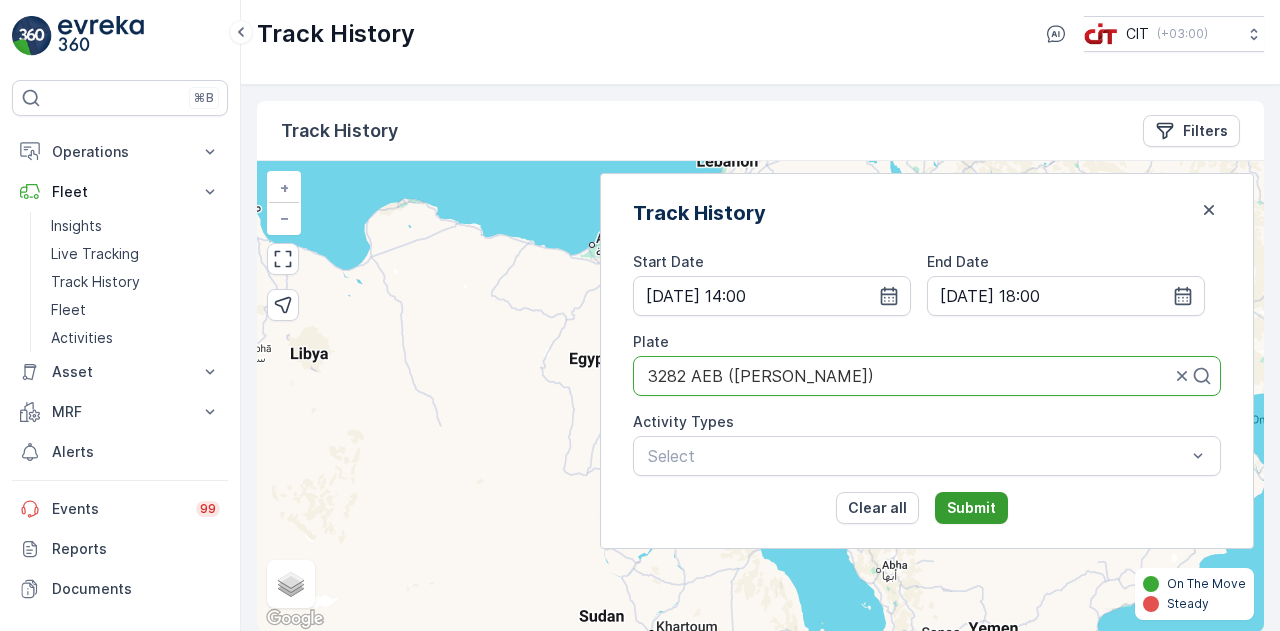 click on "Submit" at bounding box center [971, 508] 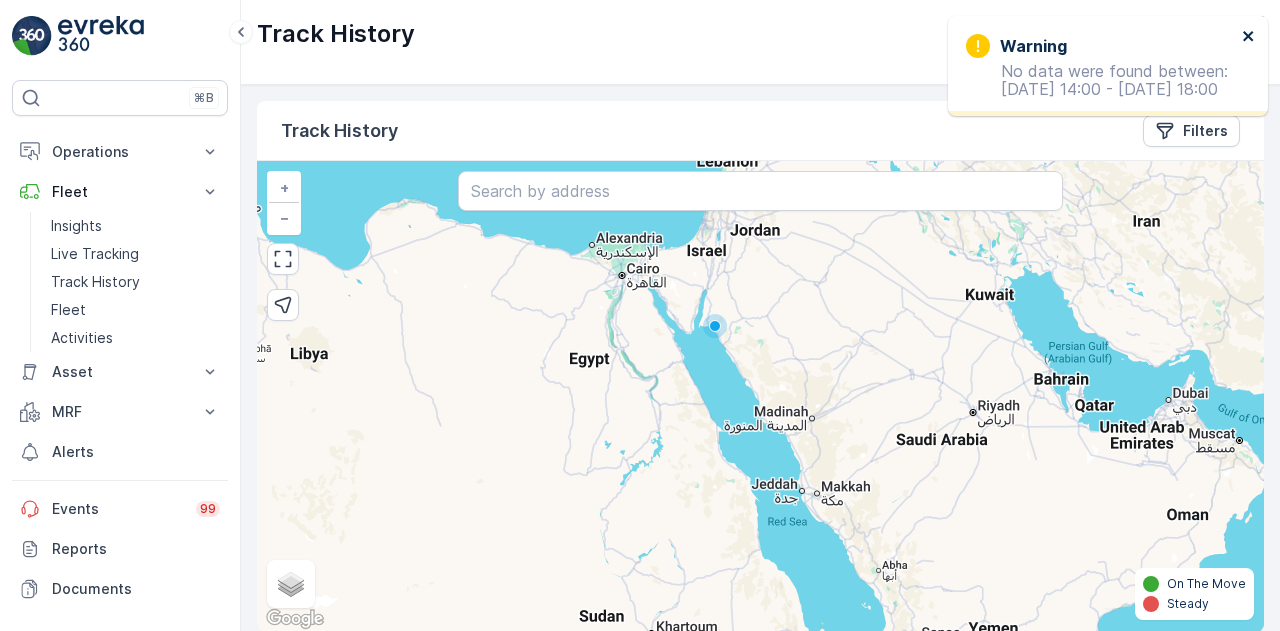click 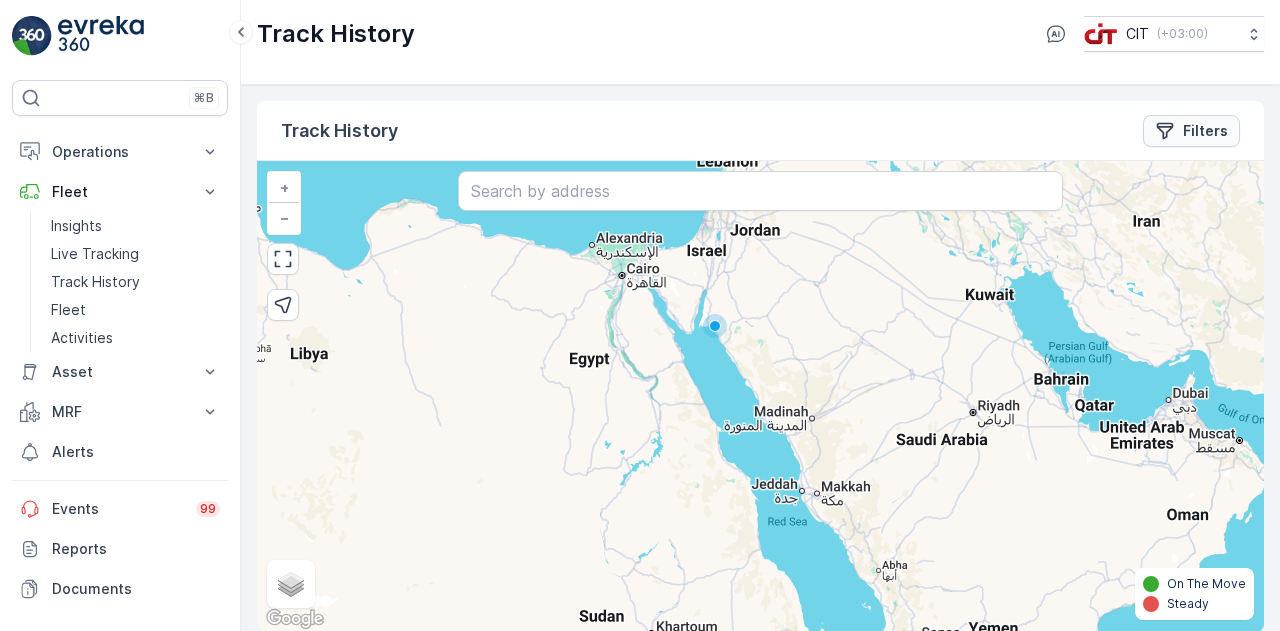 click on "Filters" at bounding box center [1205, 131] 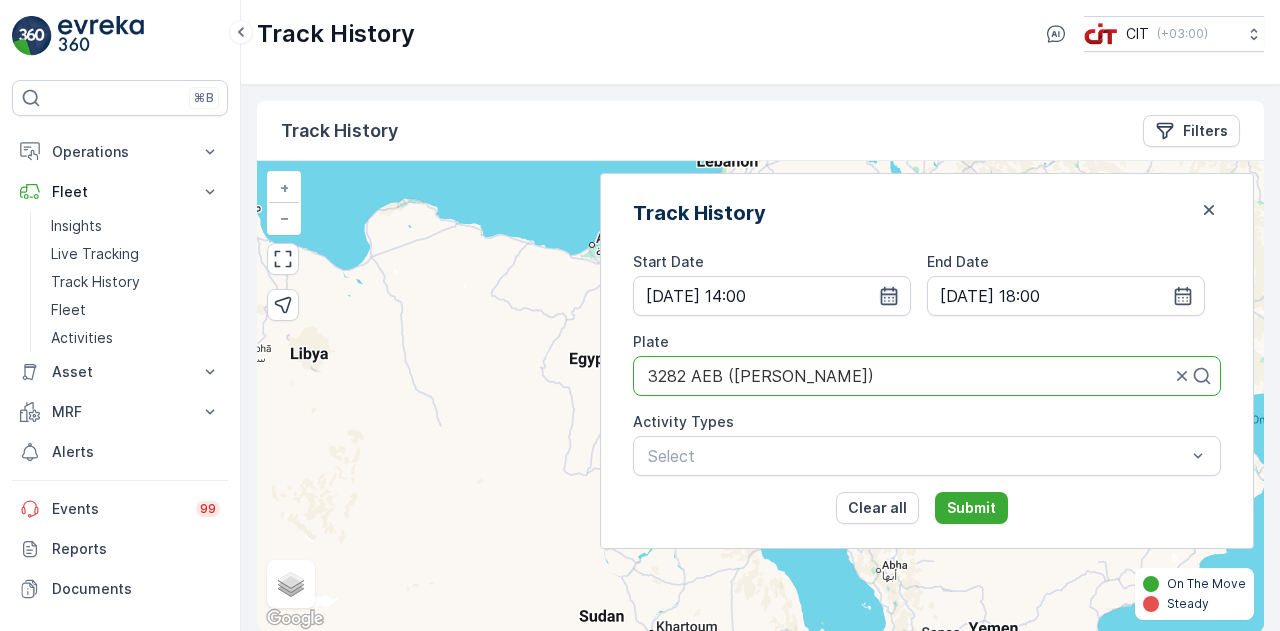 click 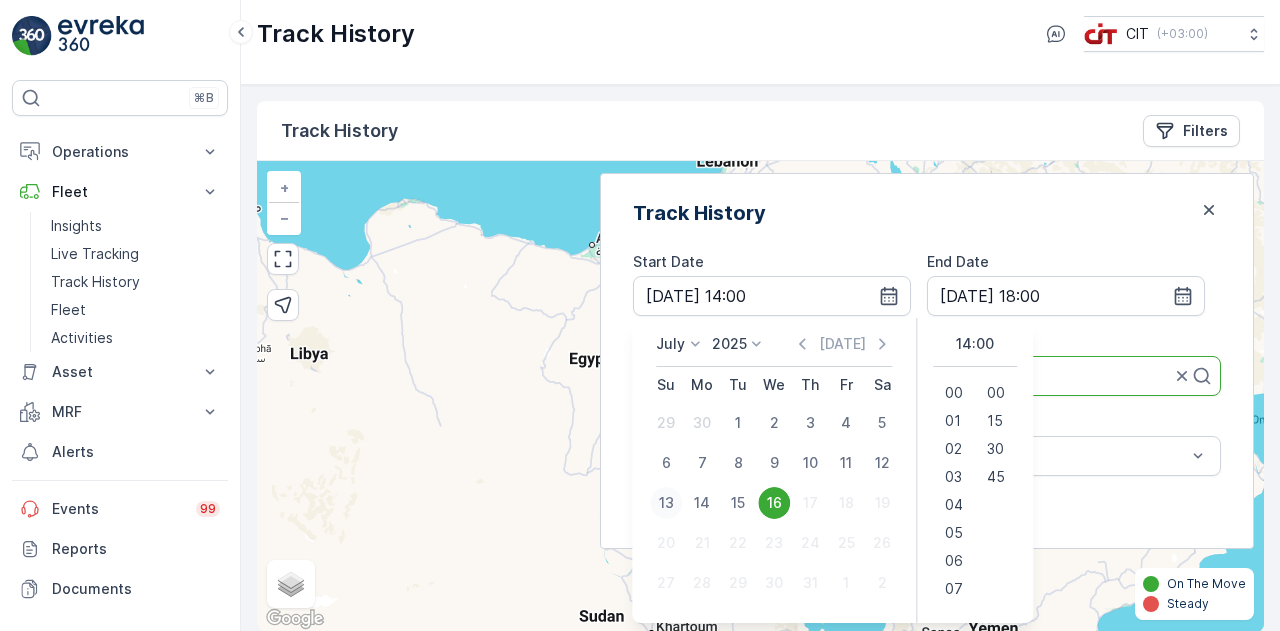 click on "13" at bounding box center [666, 503] 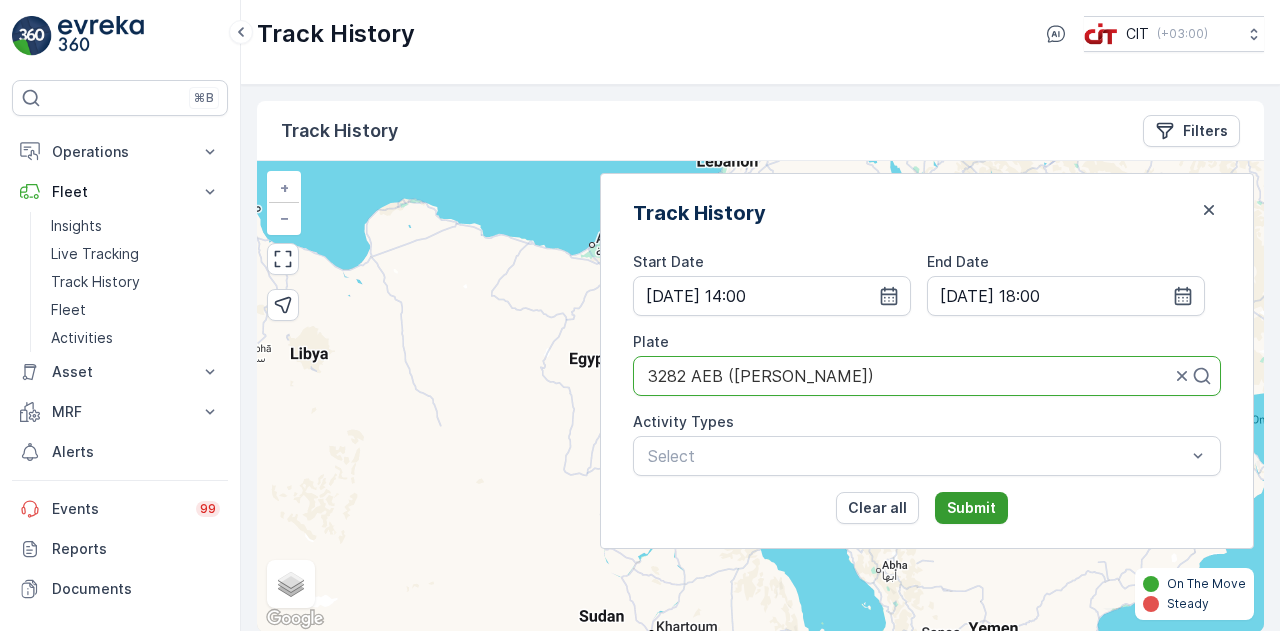 click on "Submit" at bounding box center (971, 508) 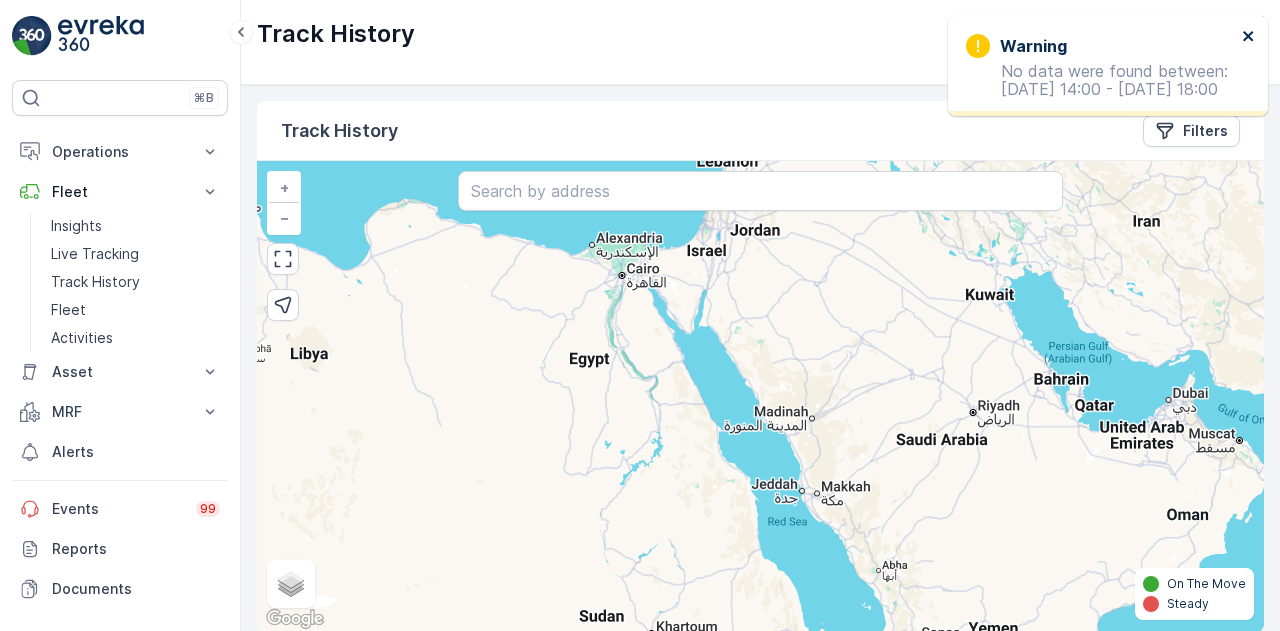 click 